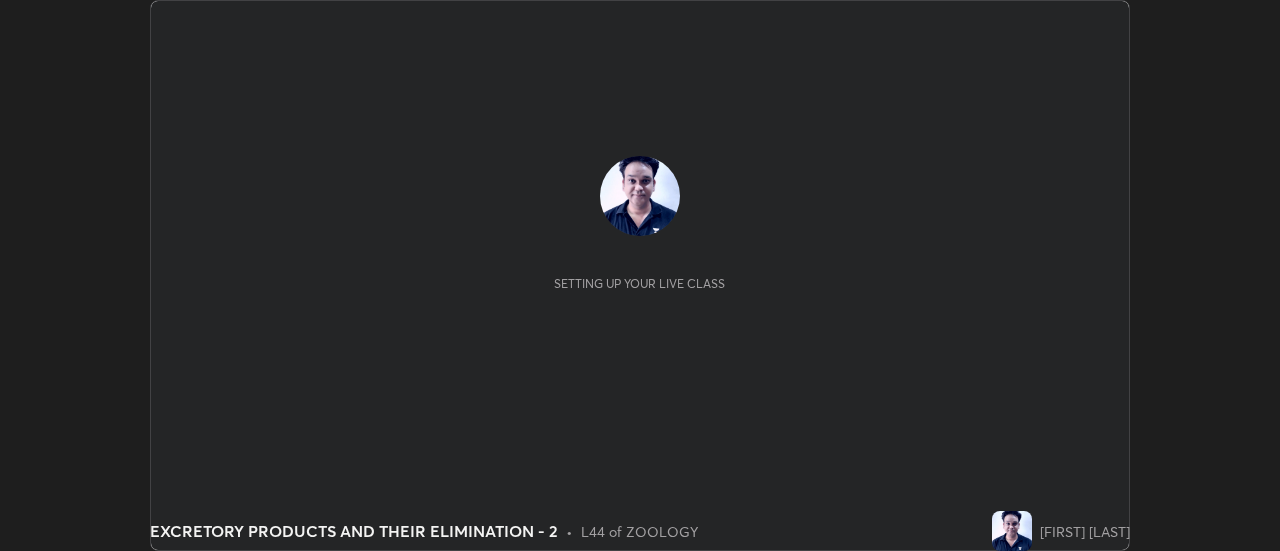scroll, scrollTop: 0, scrollLeft: 0, axis: both 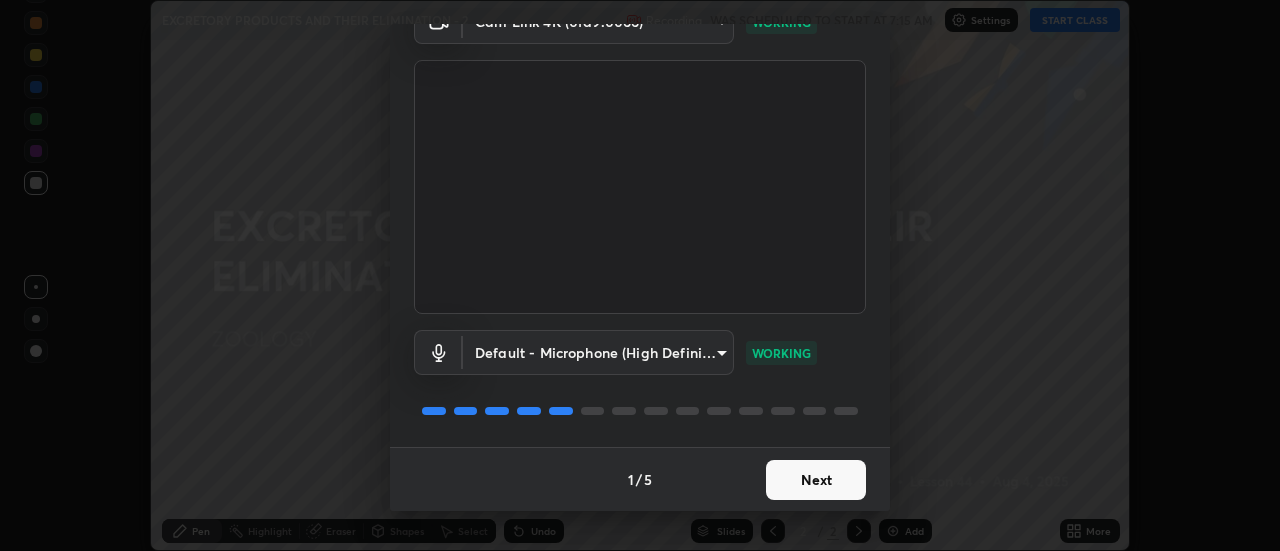 click on "Next" at bounding box center [816, 480] 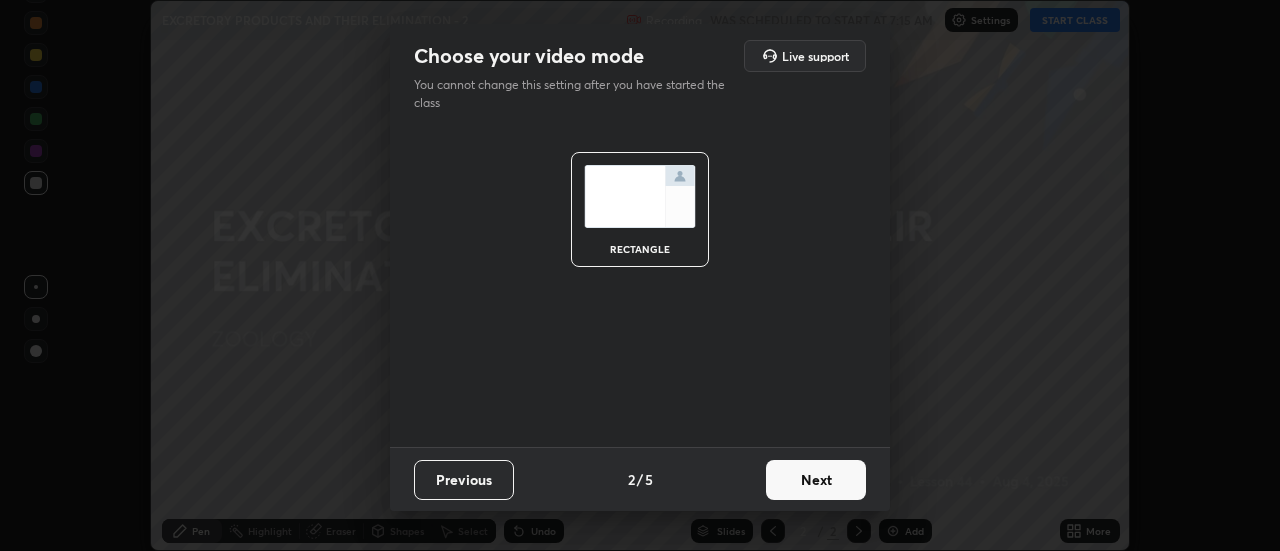 scroll, scrollTop: 0, scrollLeft: 0, axis: both 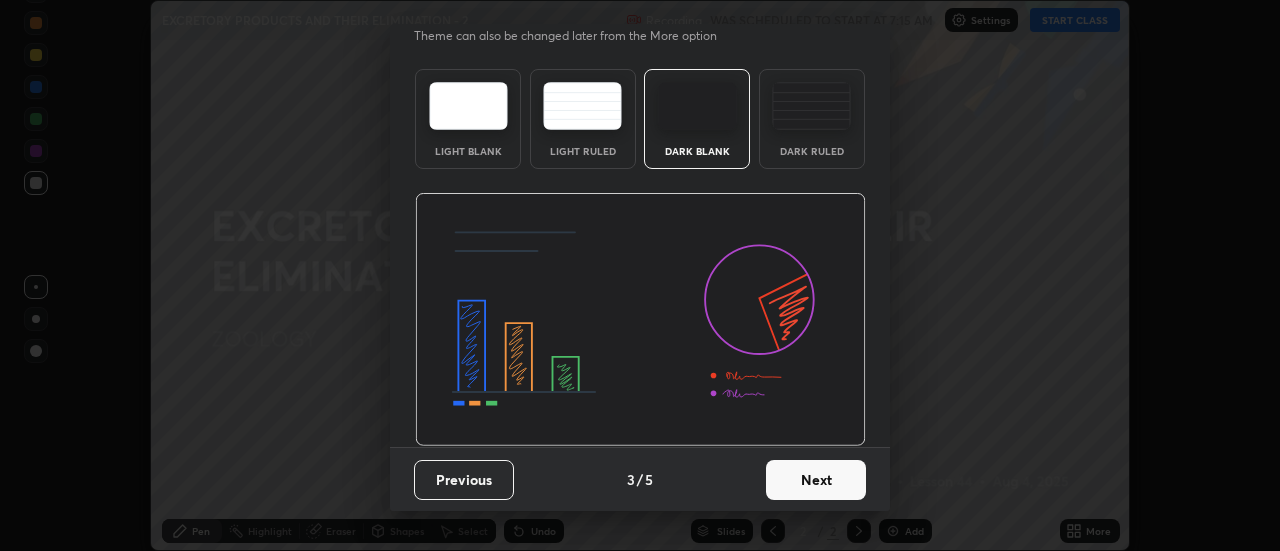 click on "Next" at bounding box center [816, 480] 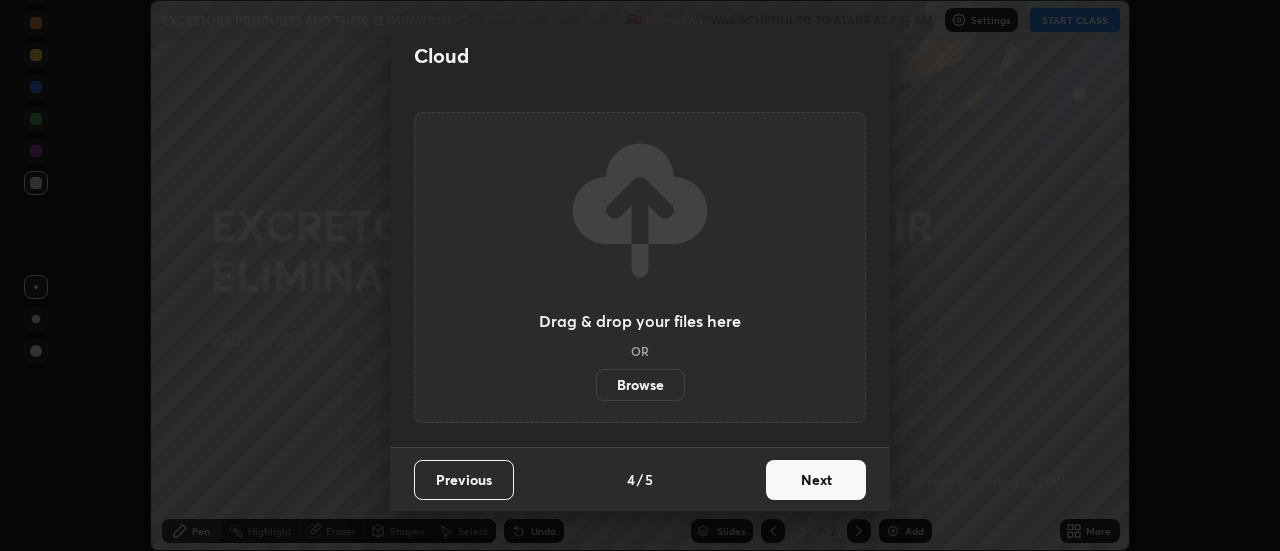 scroll, scrollTop: 0, scrollLeft: 0, axis: both 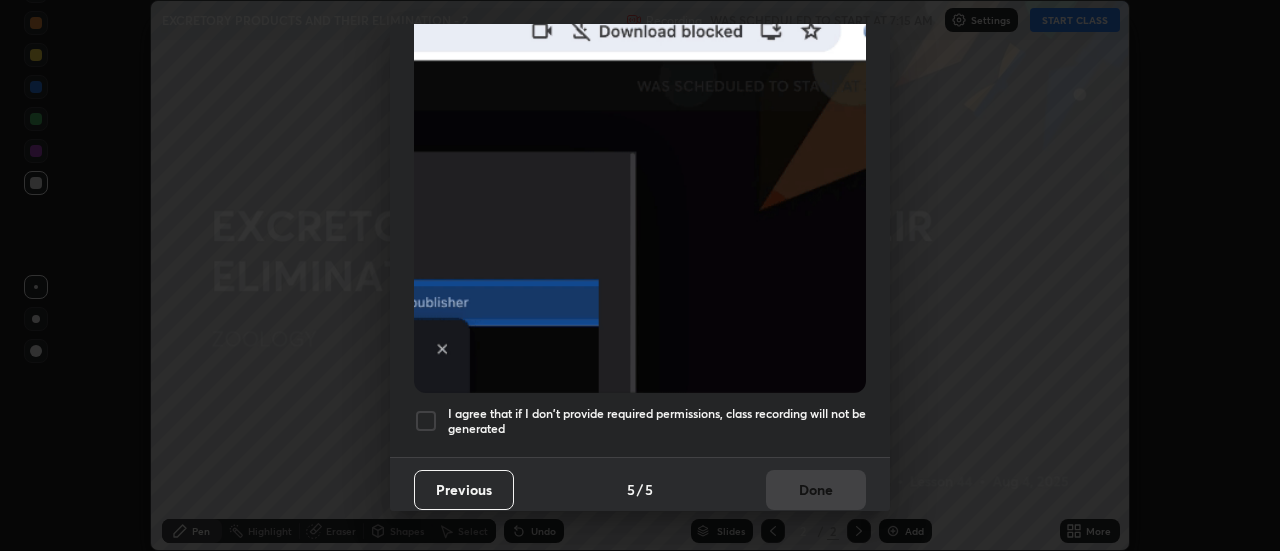 click at bounding box center (426, 421) 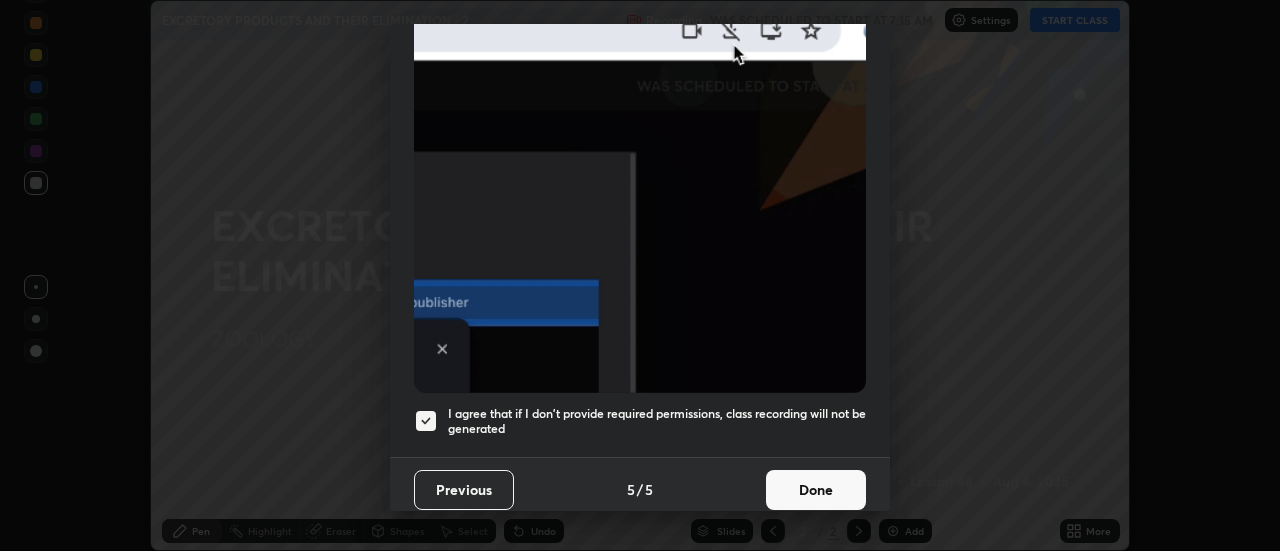 click on "Done" at bounding box center [816, 490] 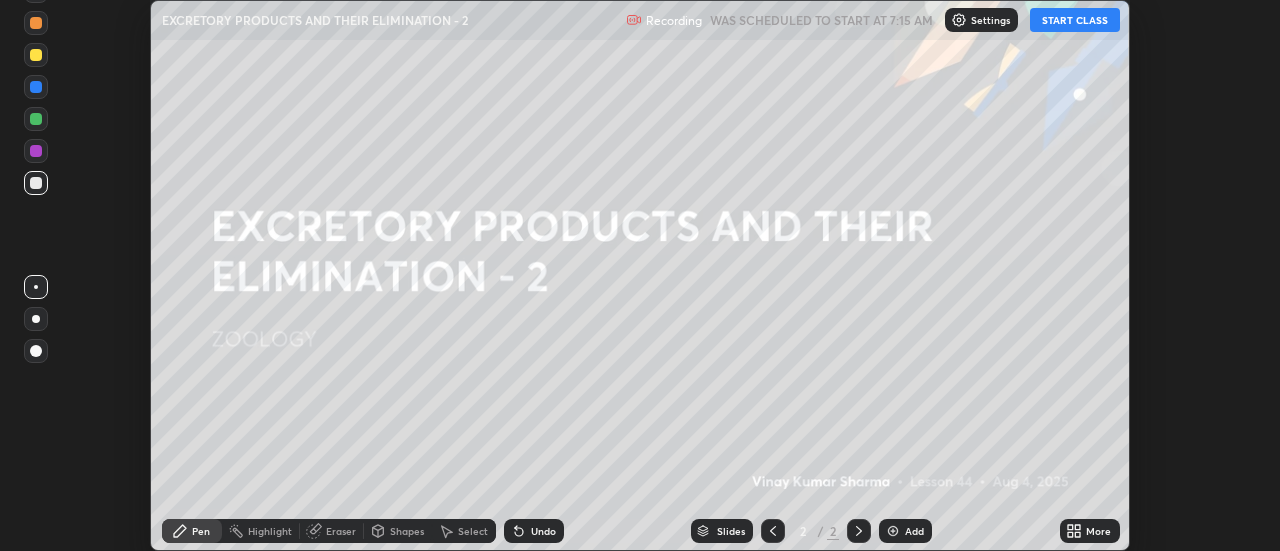 click 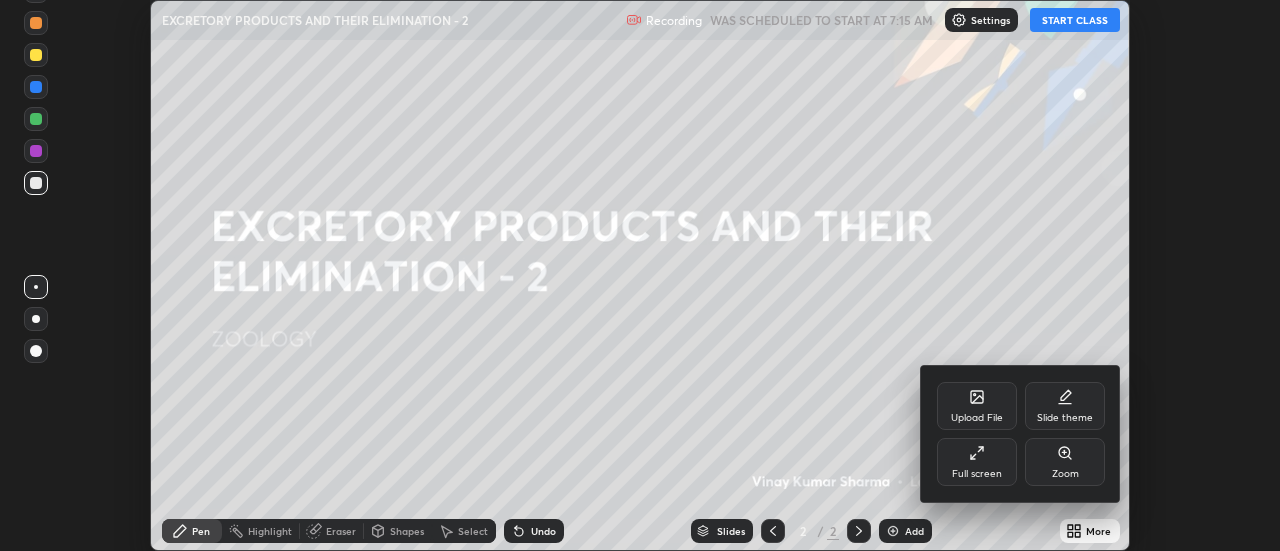 click on "Full screen" at bounding box center (977, 474) 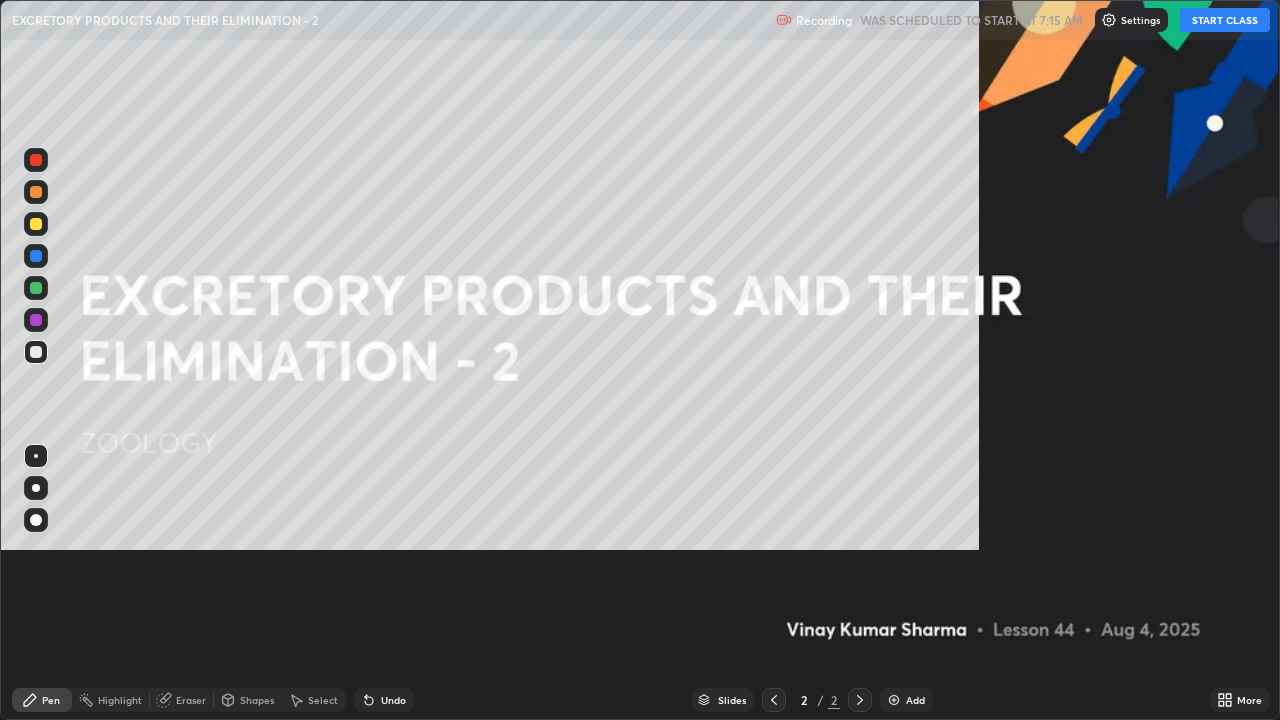 scroll, scrollTop: 99280, scrollLeft: 98720, axis: both 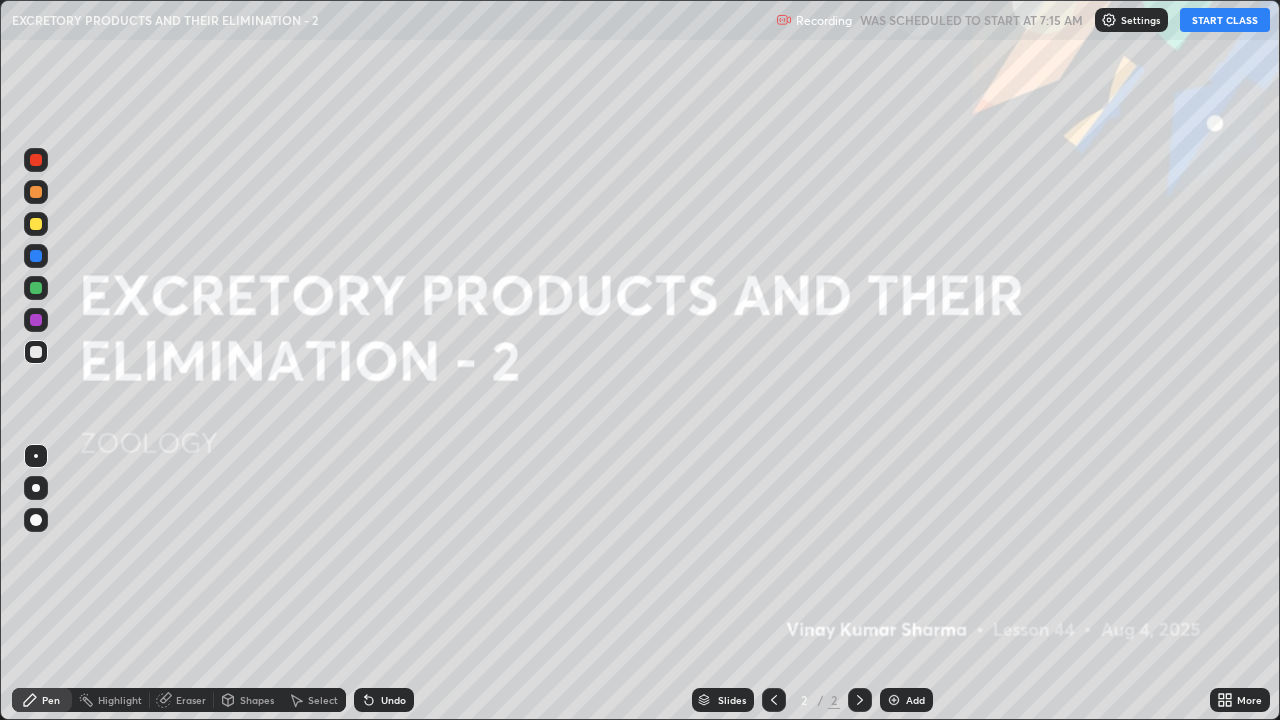 click on "START CLASS" at bounding box center (1225, 20) 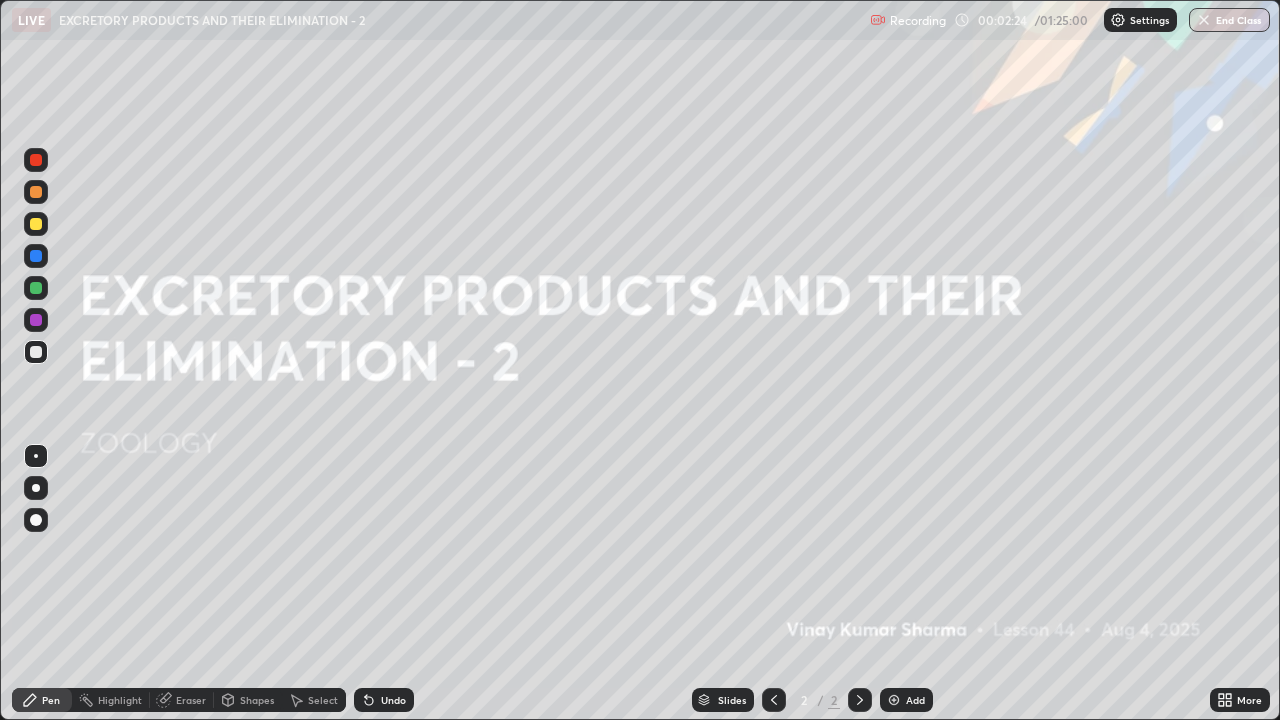 click on "Pen" at bounding box center (51, 700) 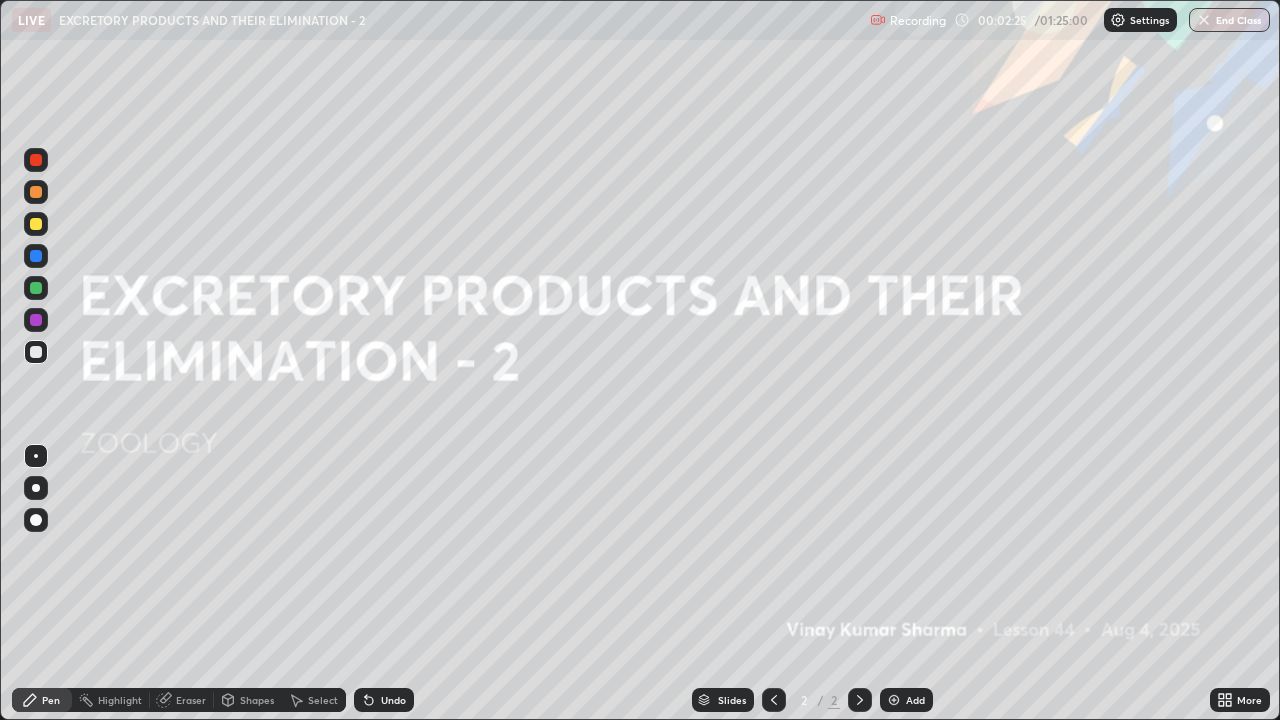 click at bounding box center (36, 352) 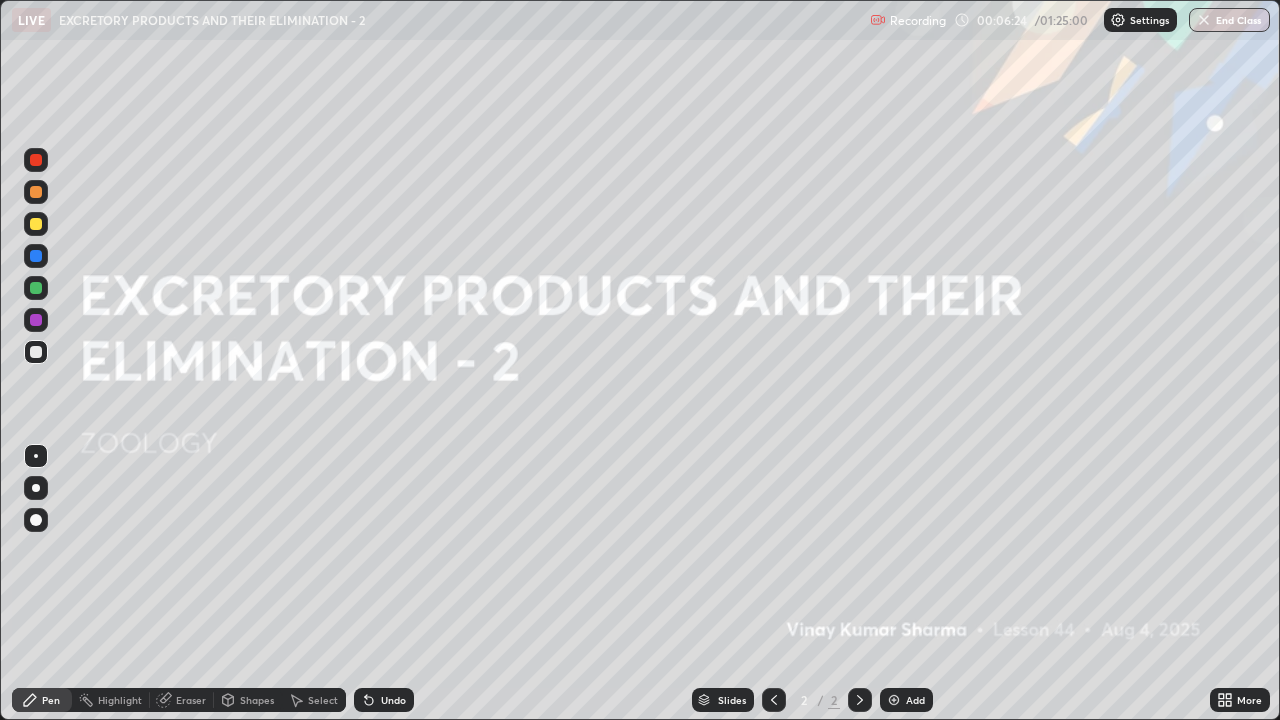click at bounding box center [894, 700] 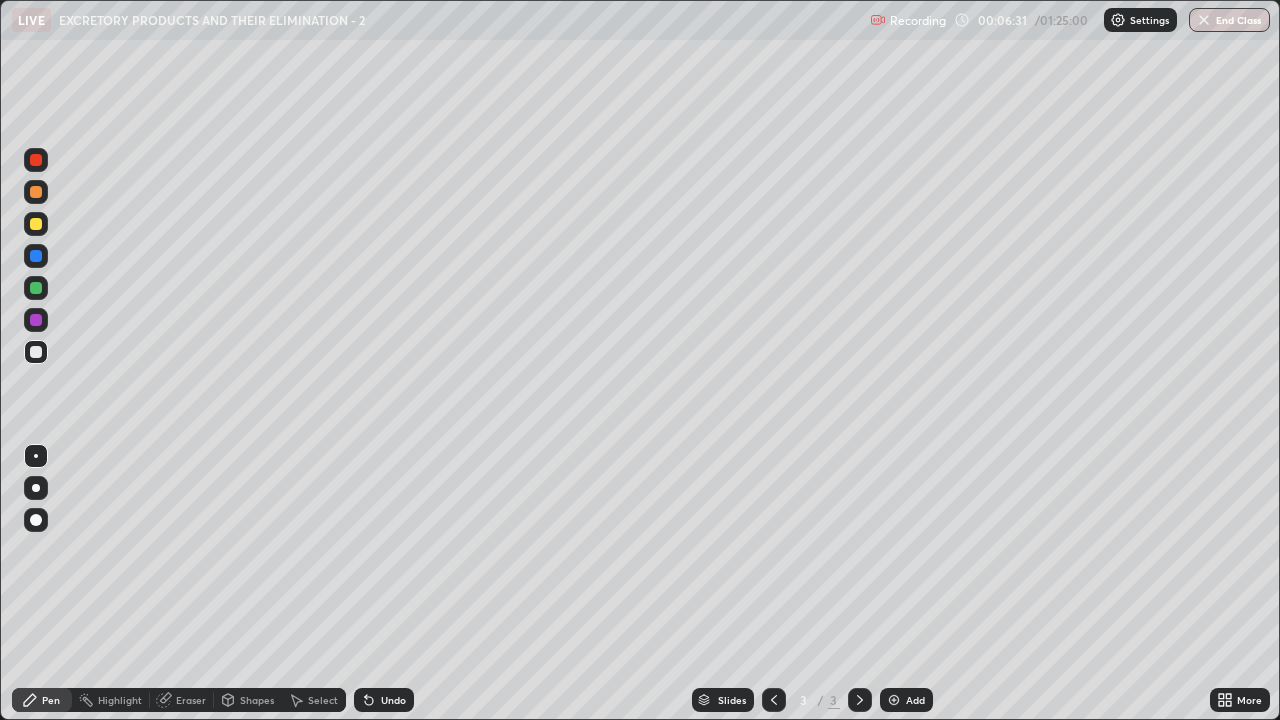 click at bounding box center [36, 224] 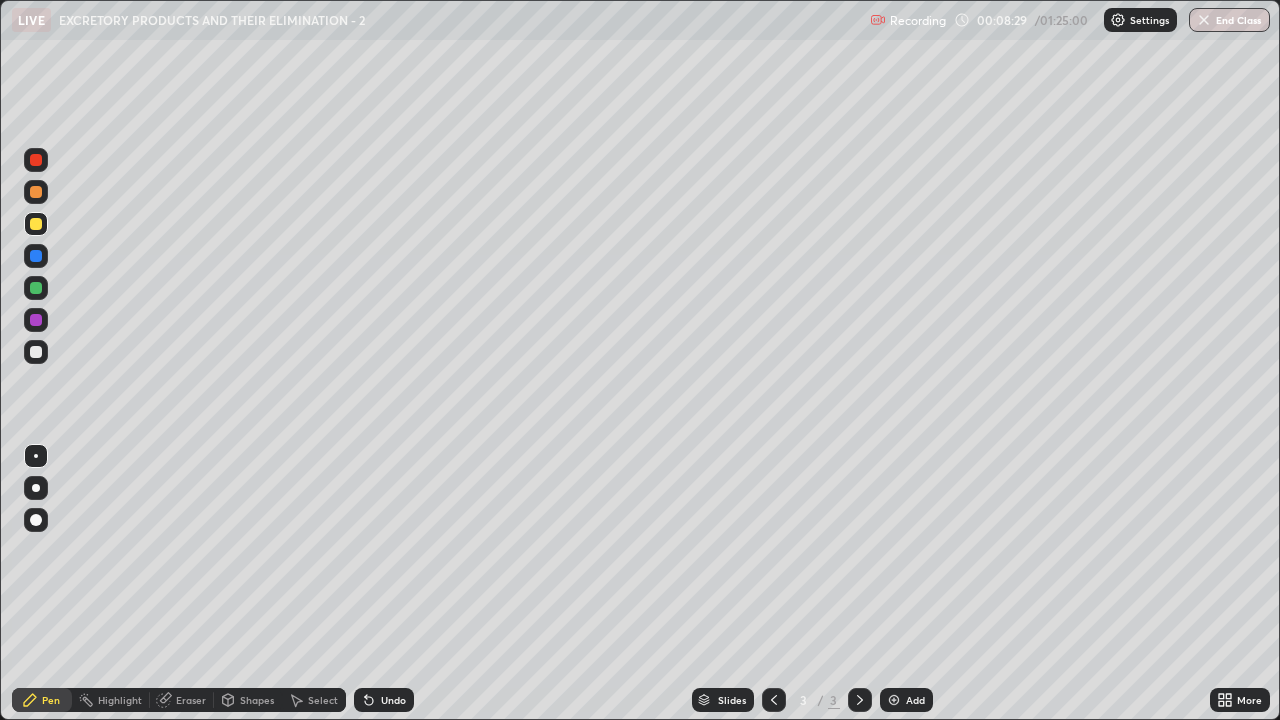 click at bounding box center (36, 192) 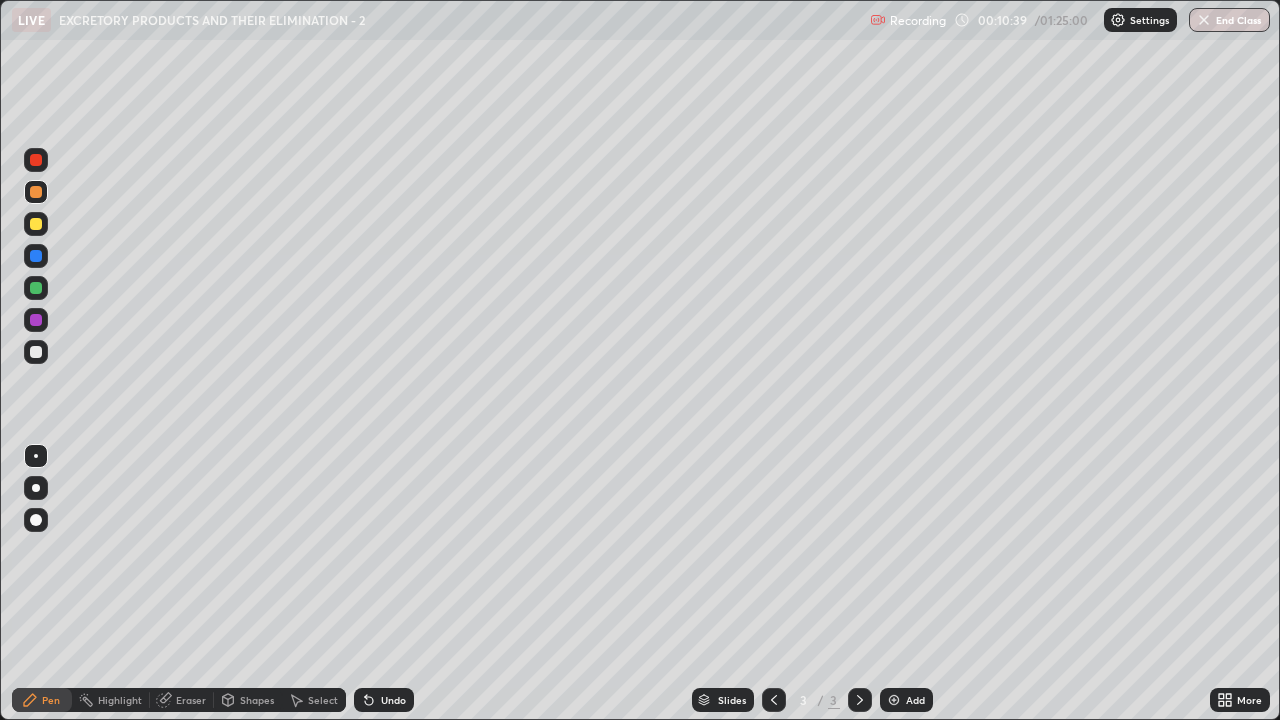 click at bounding box center (36, 352) 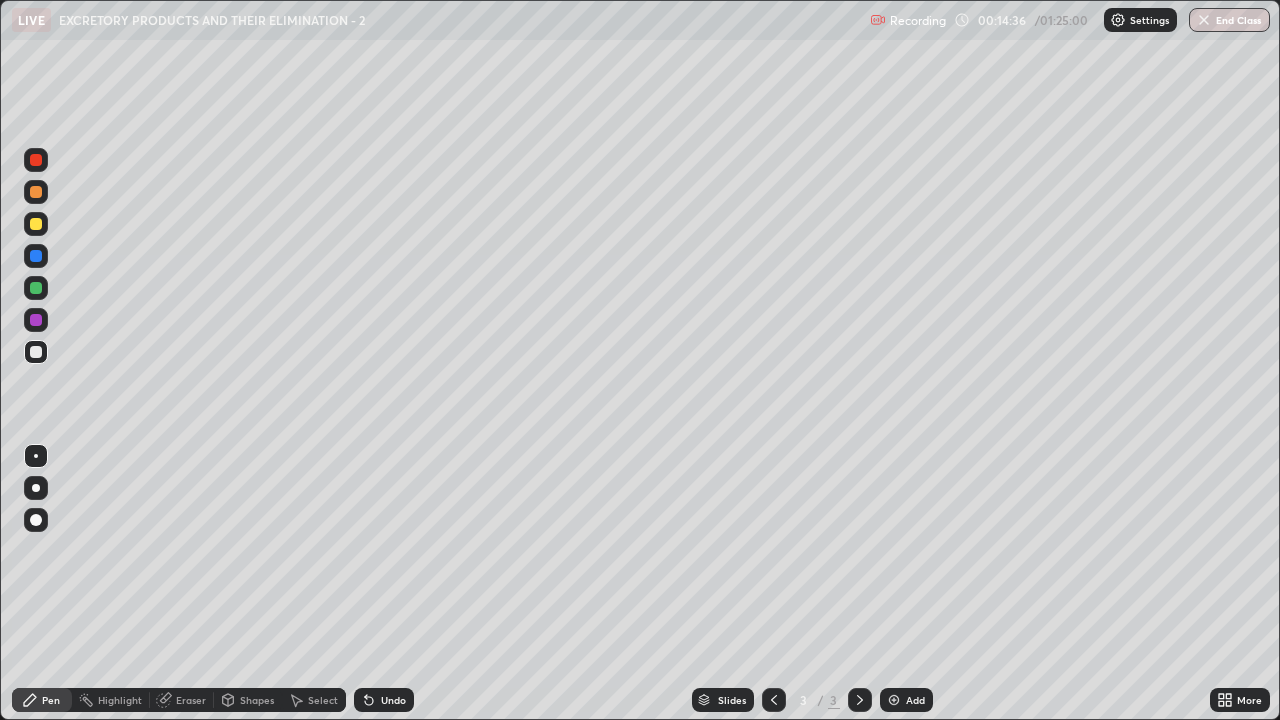 click 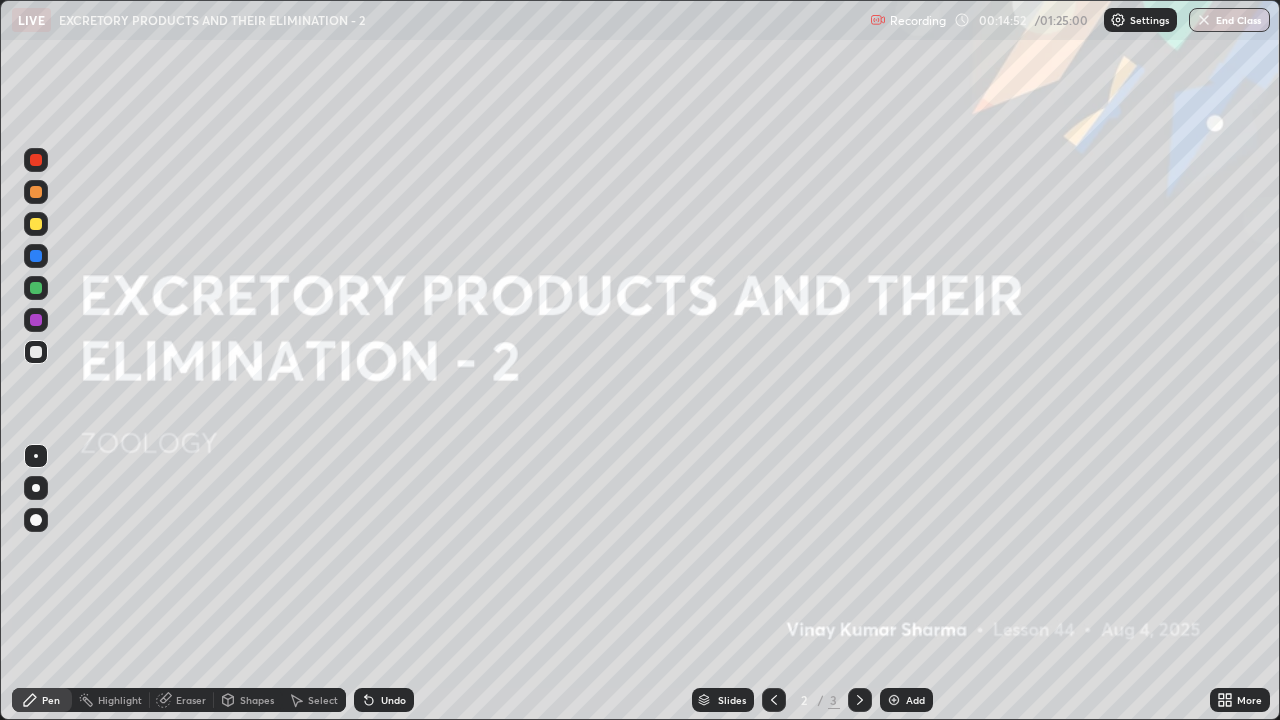 click at bounding box center [36, 520] 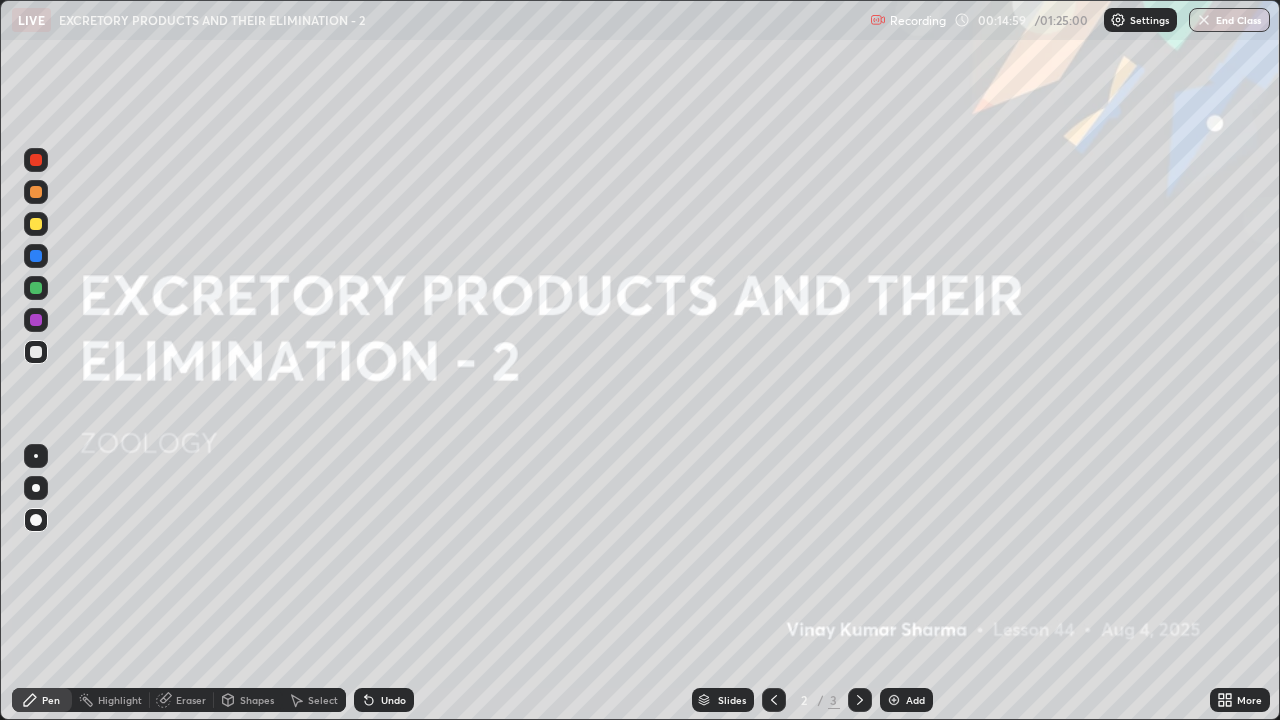 click 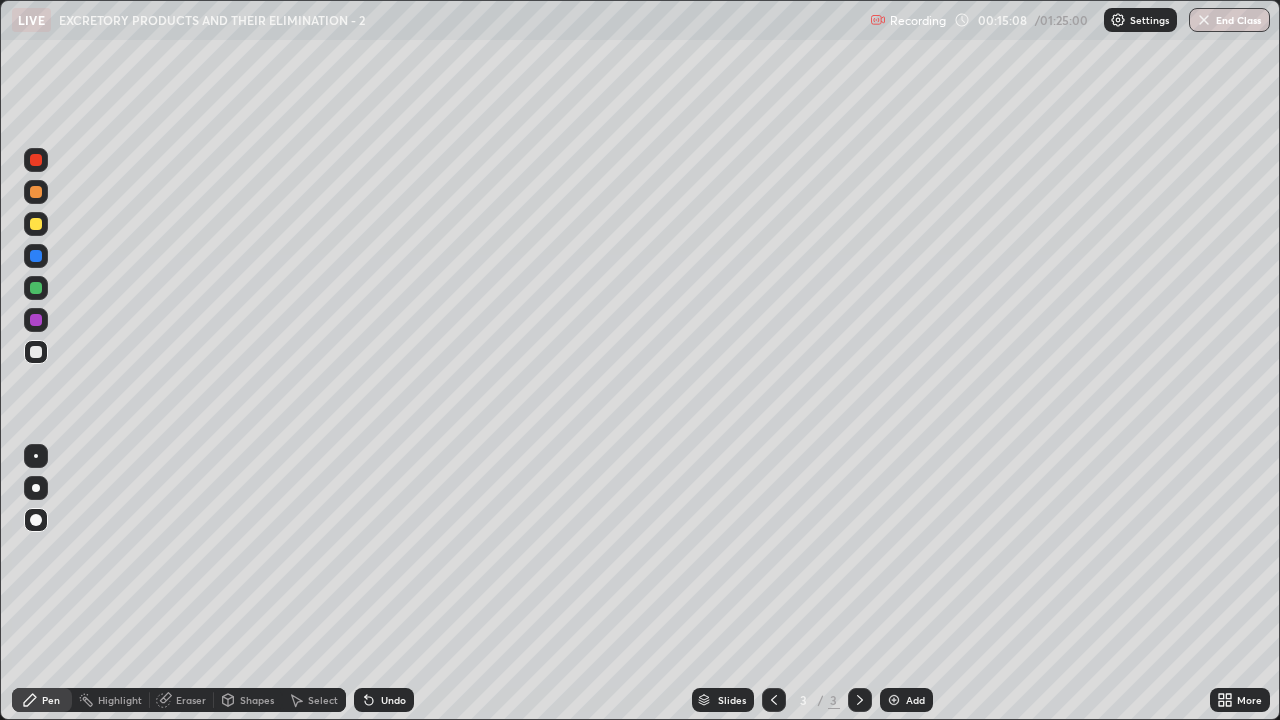 click at bounding box center (36, 352) 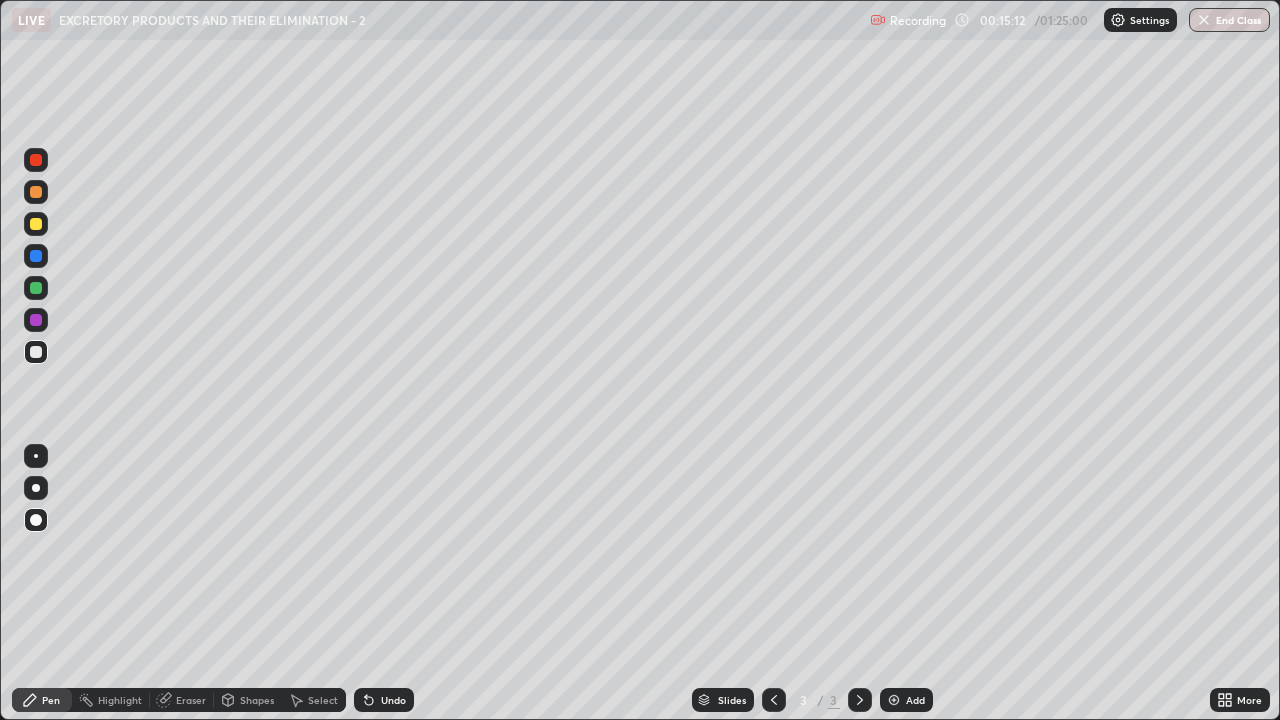 click at bounding box center (36, 456) 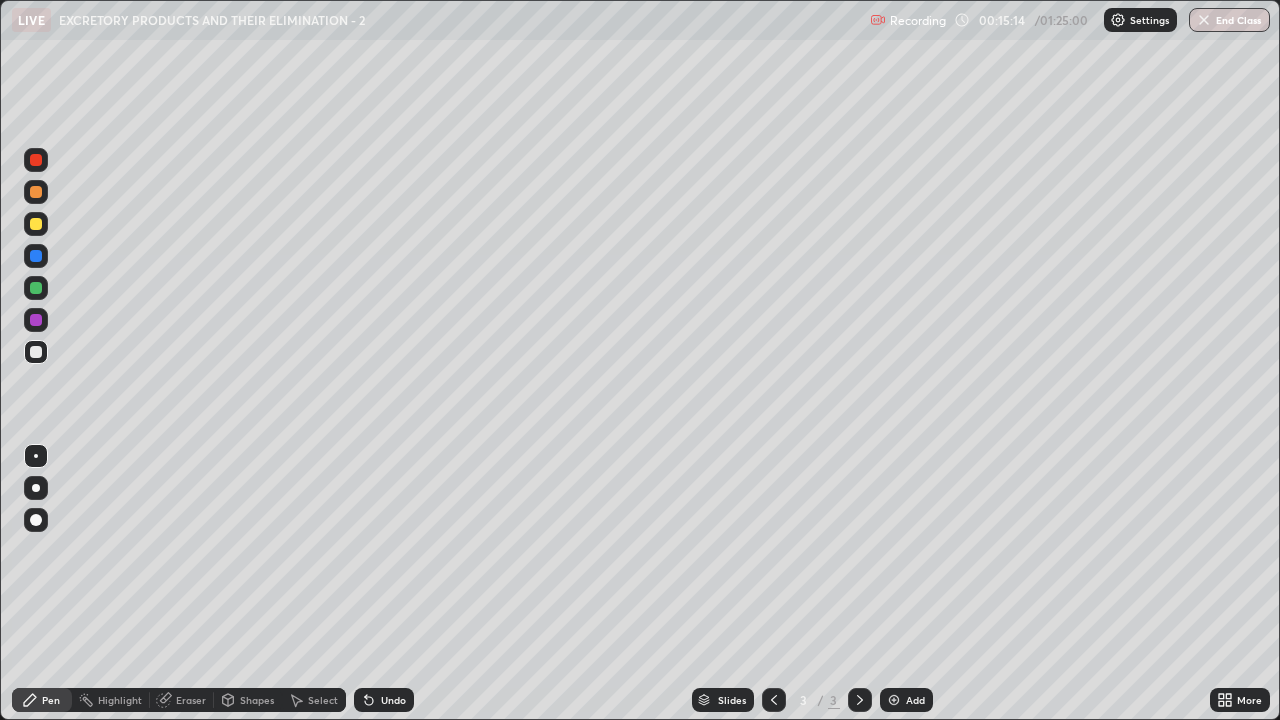 click on "Eraser" at bounding box center (191, 700) 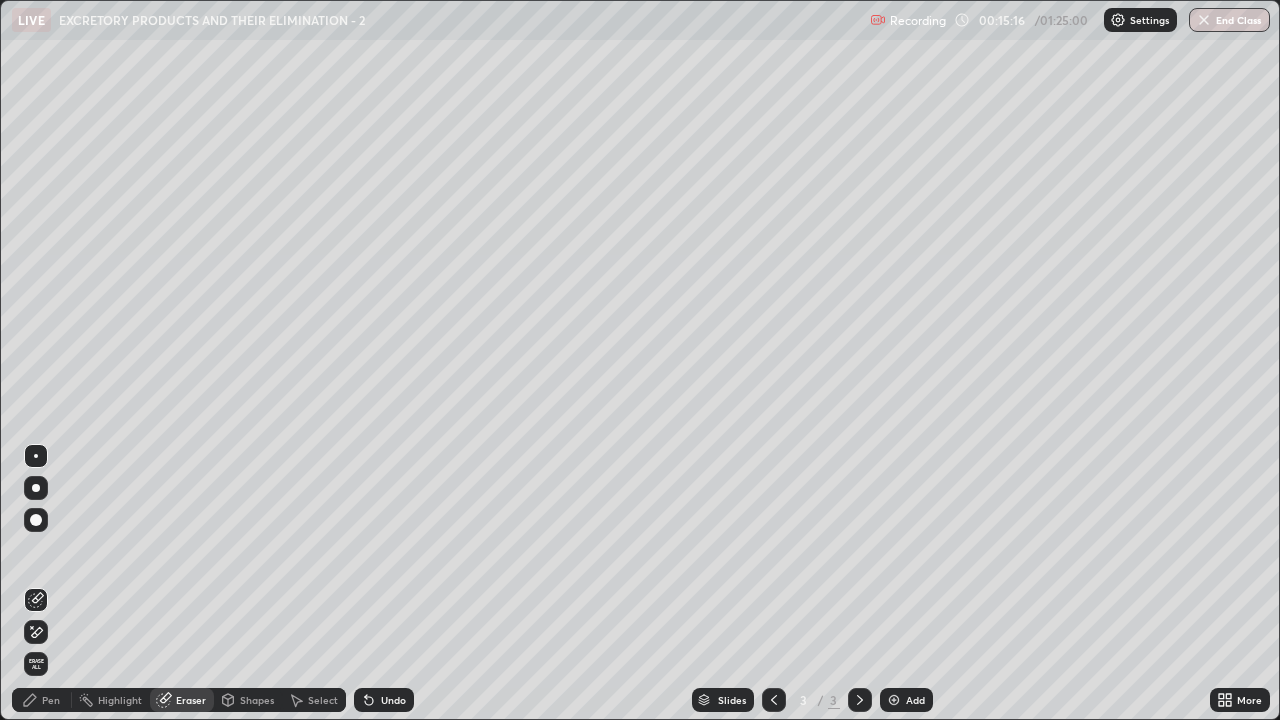 click on "Pen" at bounding box center [51, 700] 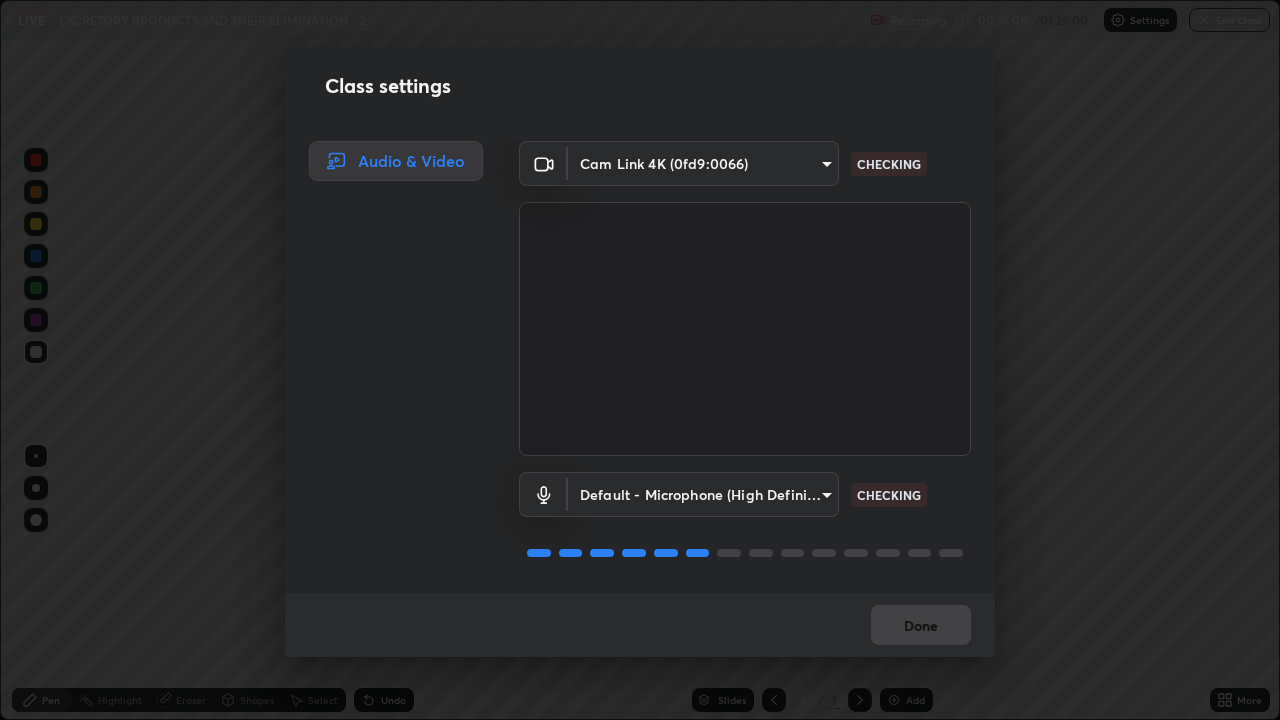click 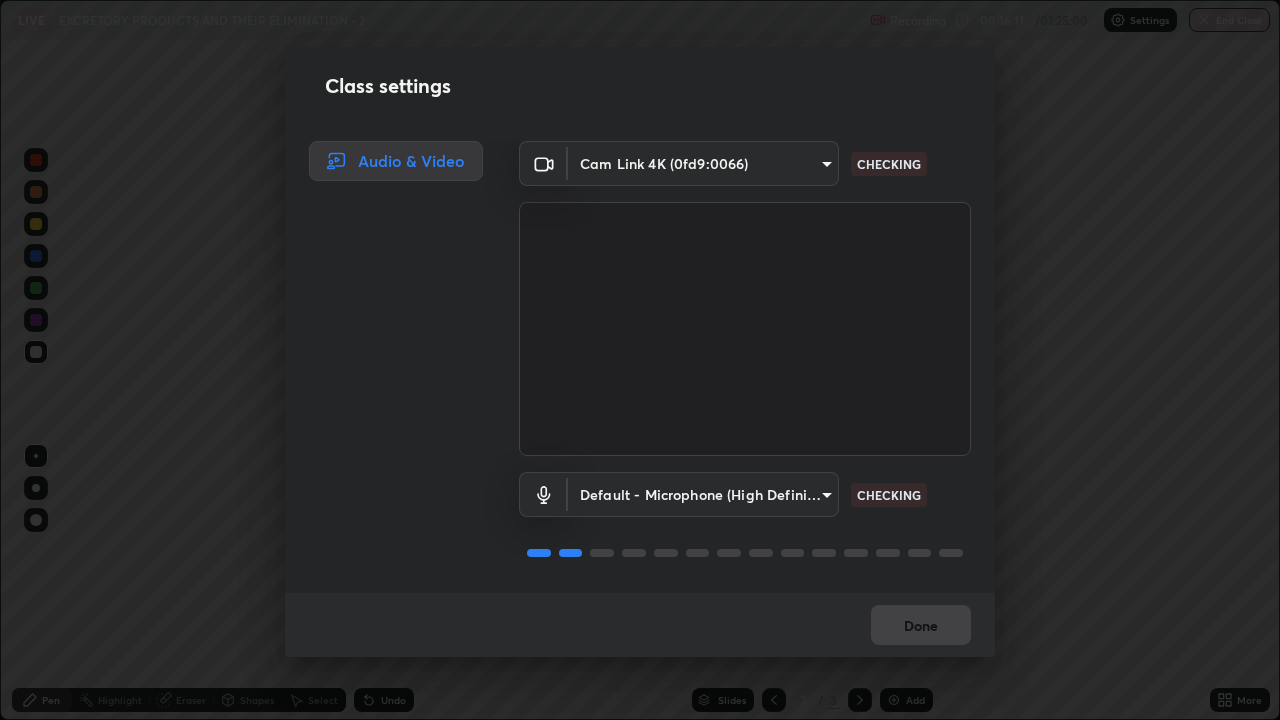 click on "Class settings Audio & Video Cam Link 4K (0fd9:0066) 9ae570907228943bb7bd9a8d764e175f5bdb7b2807962cacdcd9a504e6e7684f CHECKING Default - Microphone (High Definition Audio Device) default CHECKING Done" at bounding box center (640, 360) 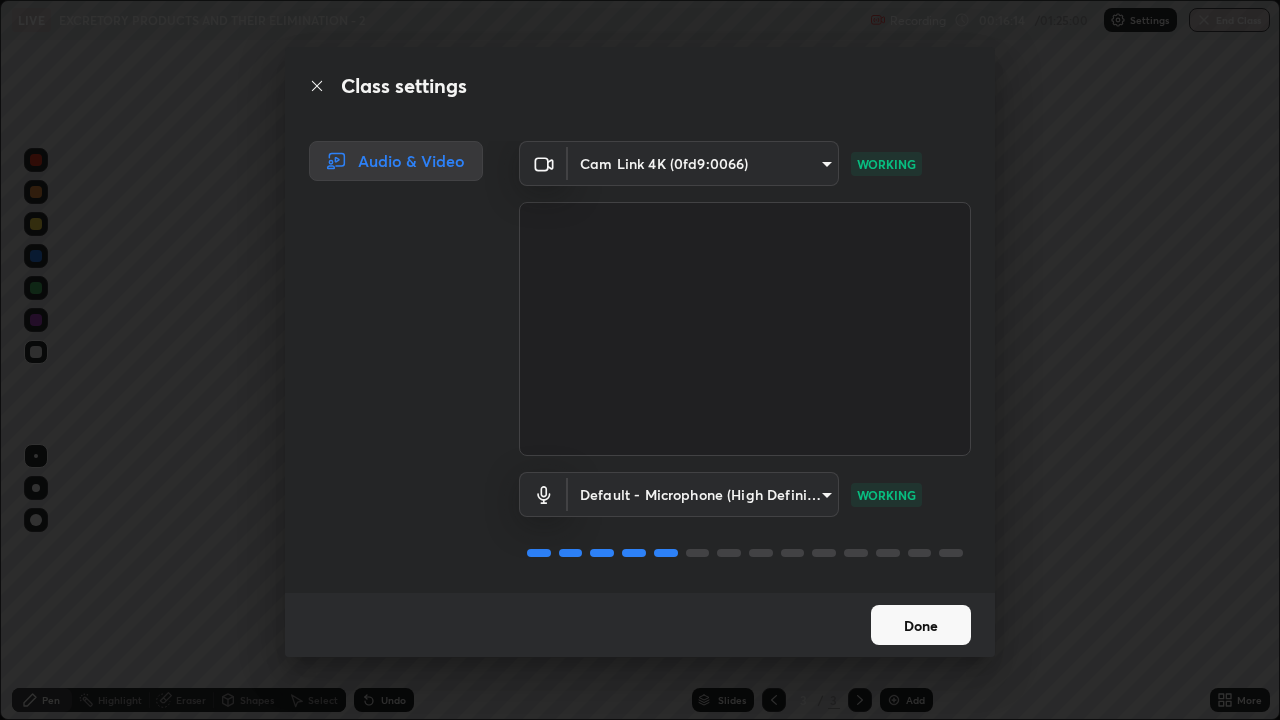 click on "Done" at bounding box center [921, 625] 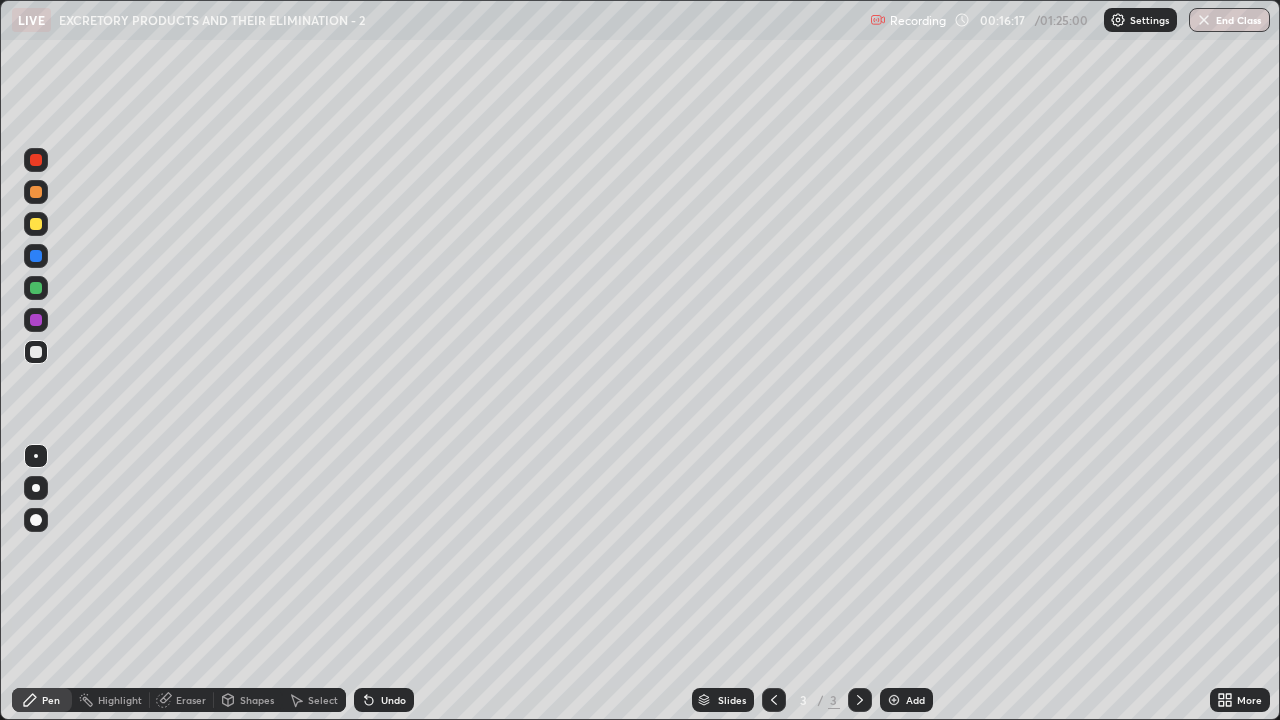 click at bounding box center [36, 288] 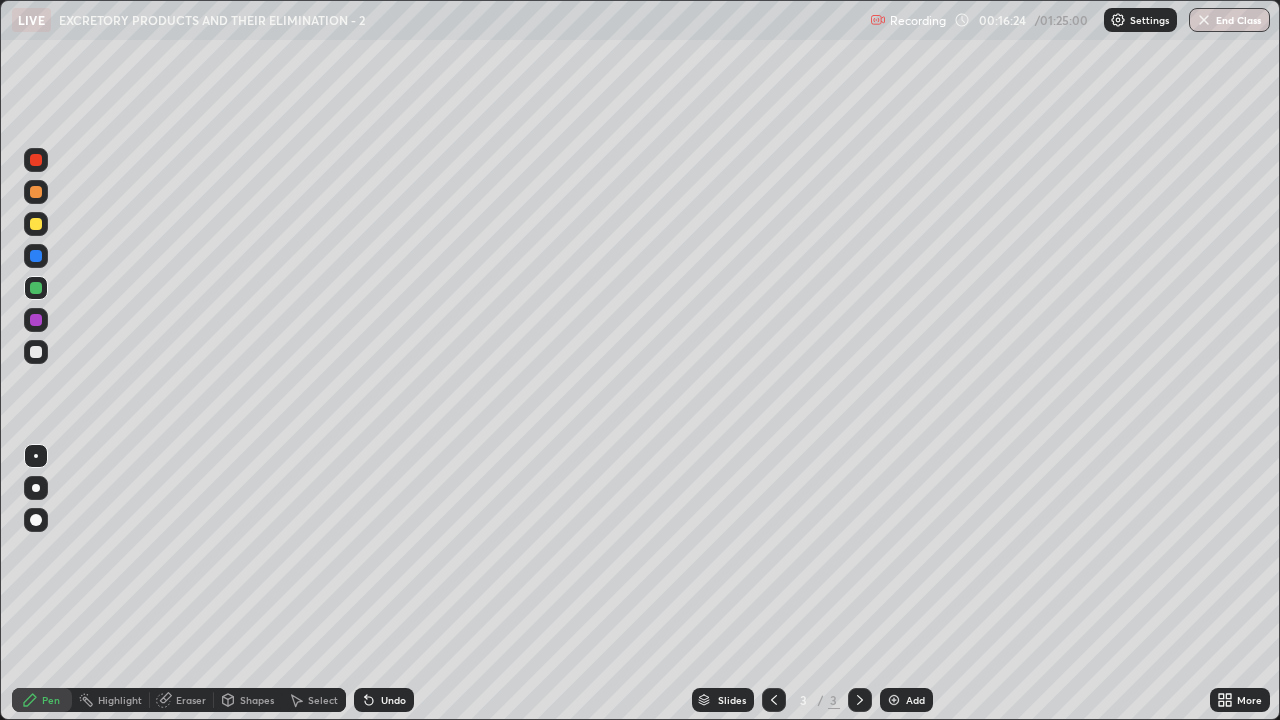 click at bounding box center (36, 224) 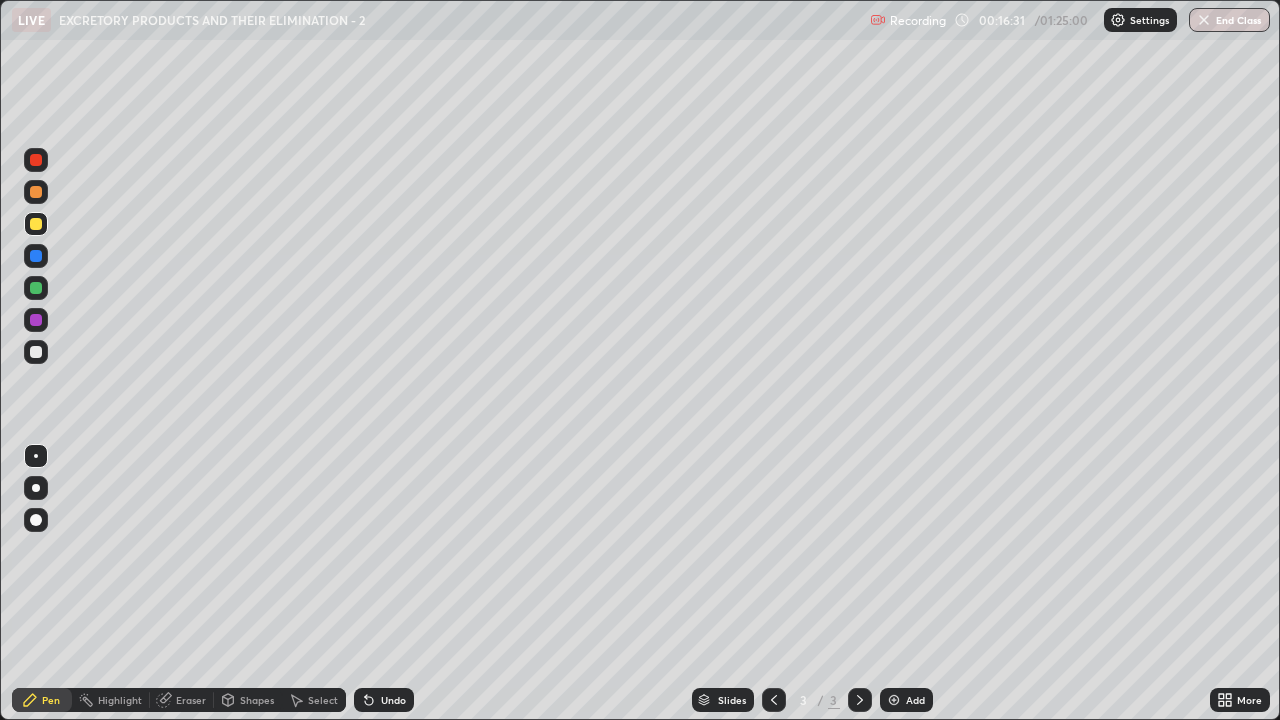 click at bounding box center [36, 192] 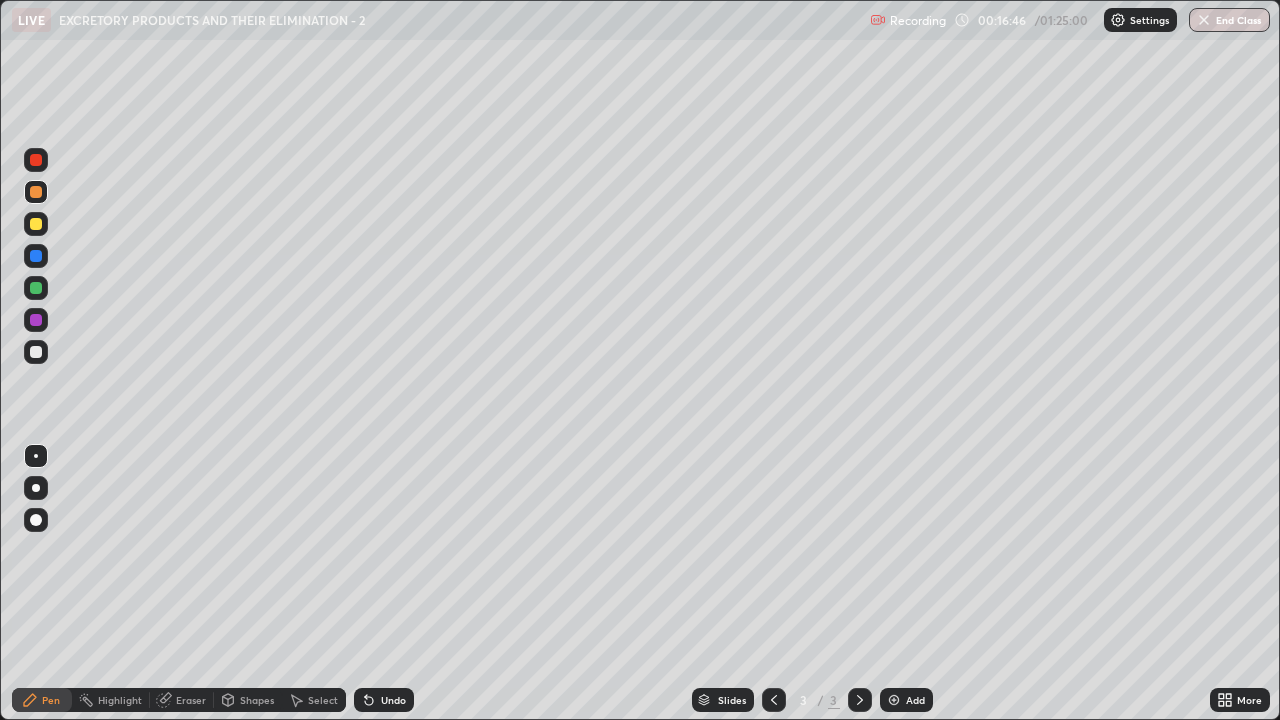 click at bounding box center (36, 288) 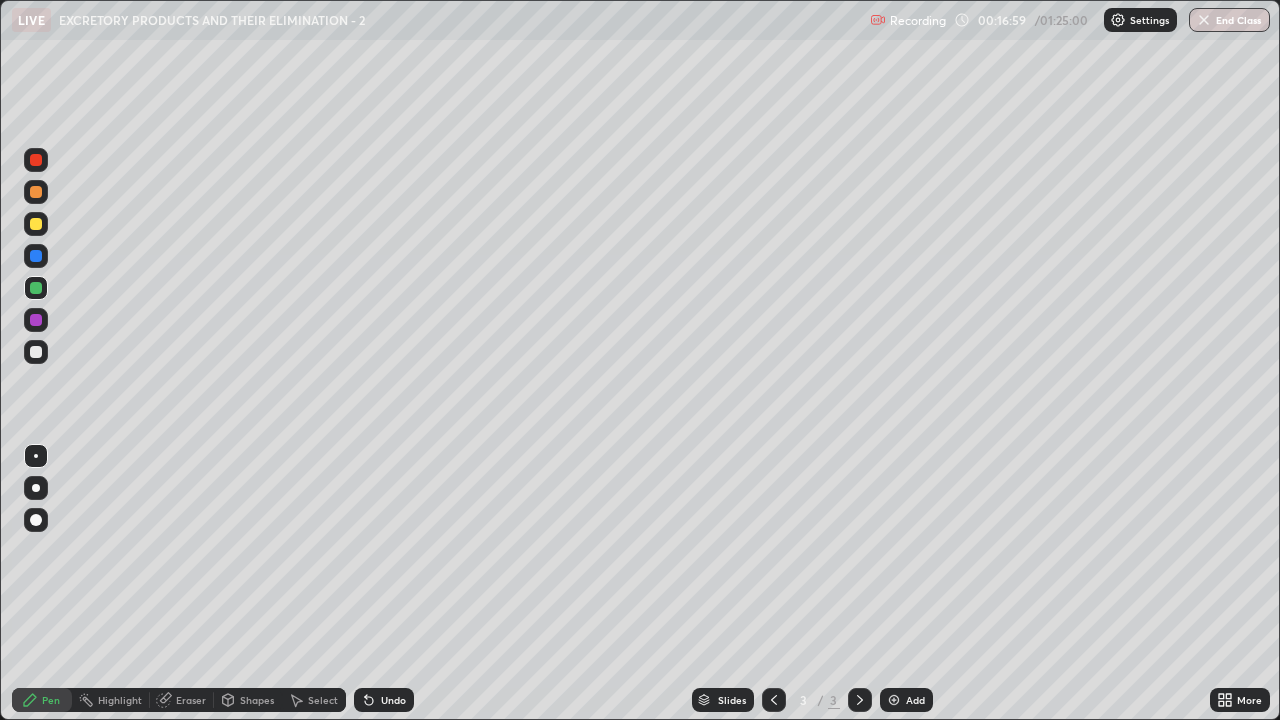 click at bounding box center [36, 352] 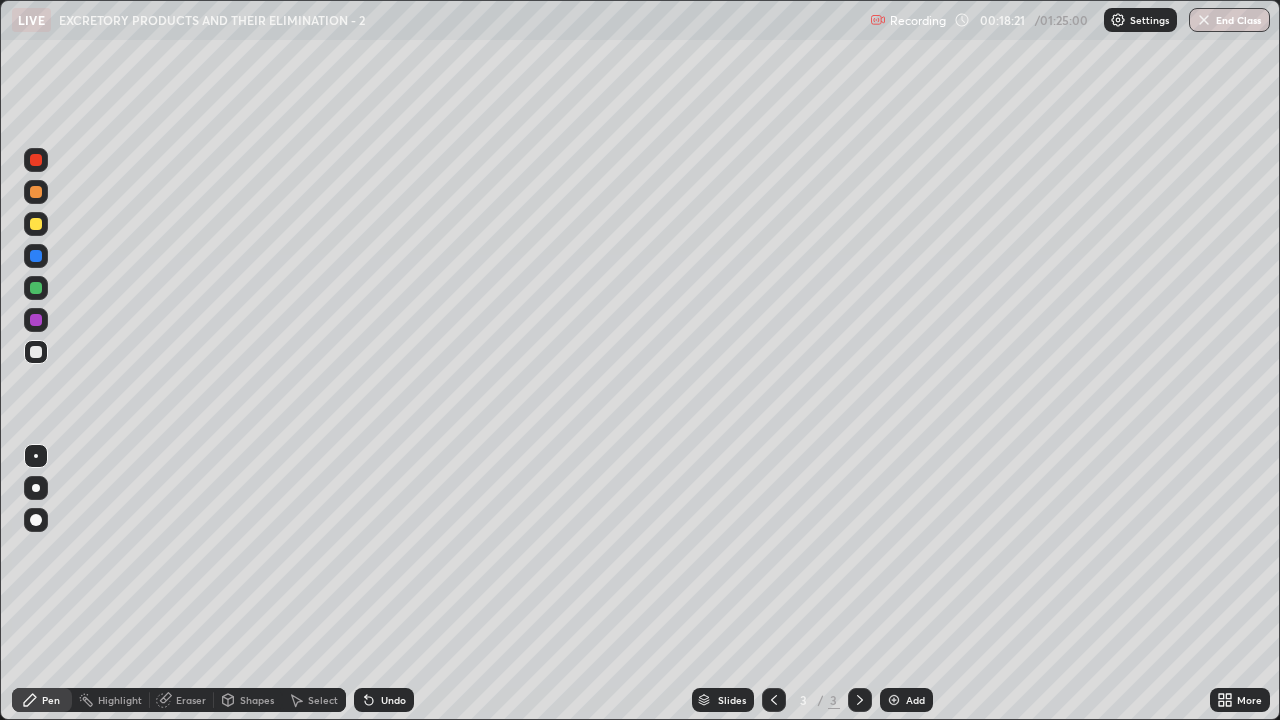 click at bounding box center (36, 352) 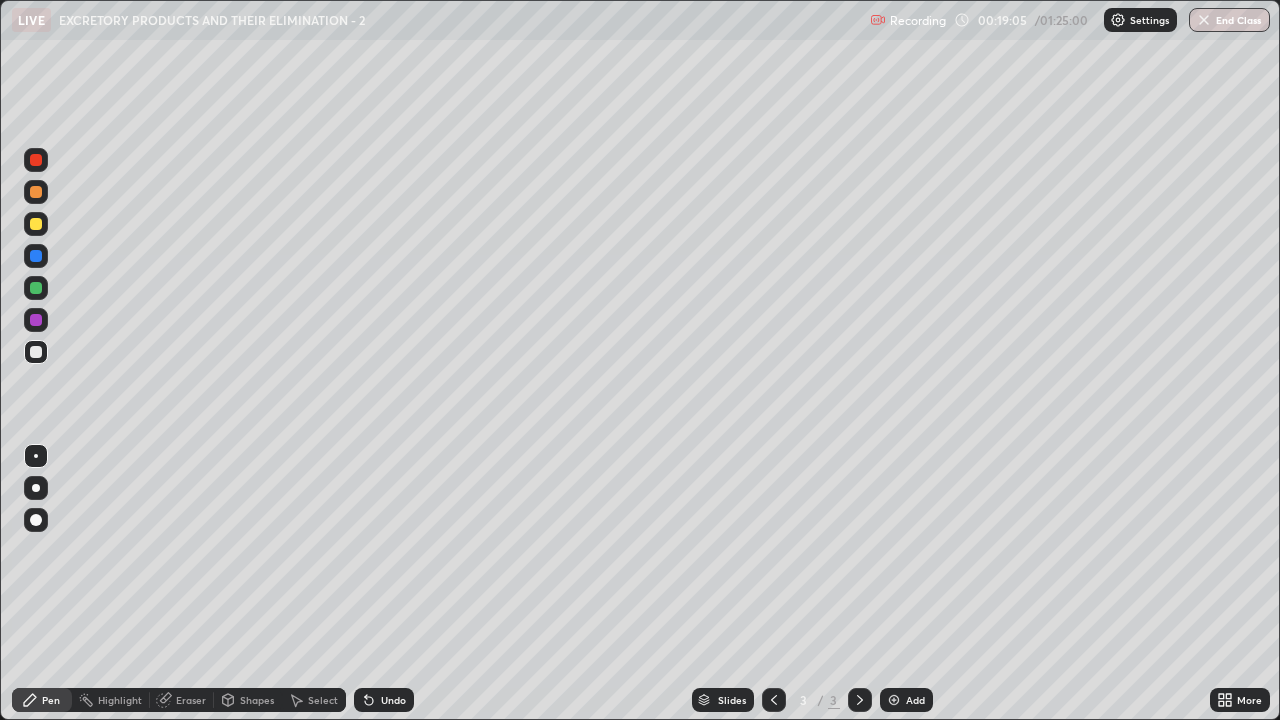click at bounding box center (36, 288) 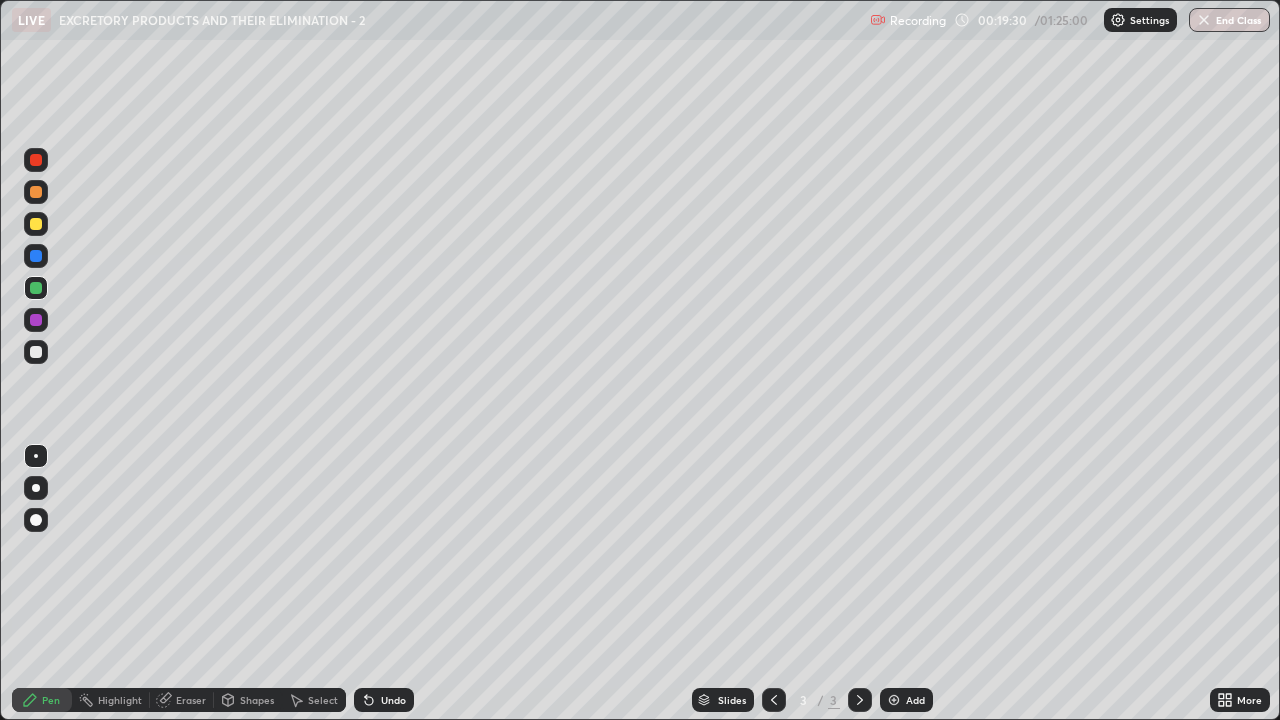 click at bounding box center [36, 352] 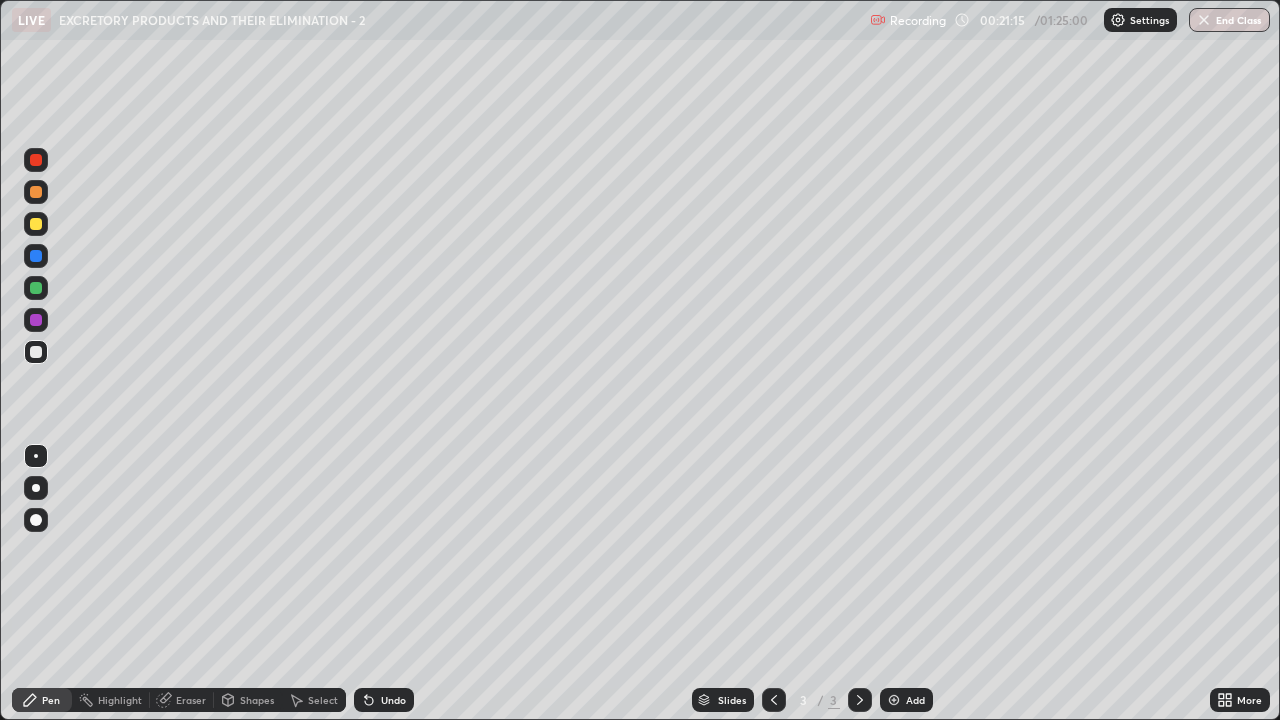 click on "Eraser" at bounding box center [182, 700] 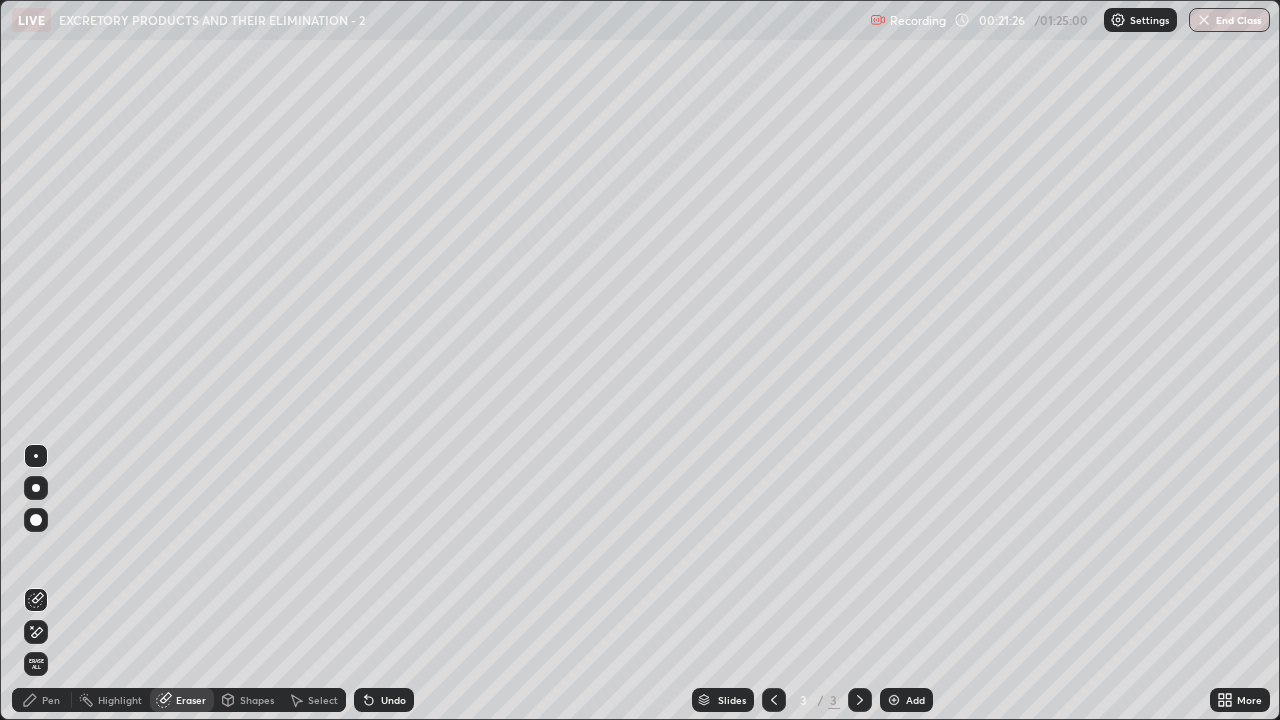 click on "Pen" at bounding box center [51, 700] 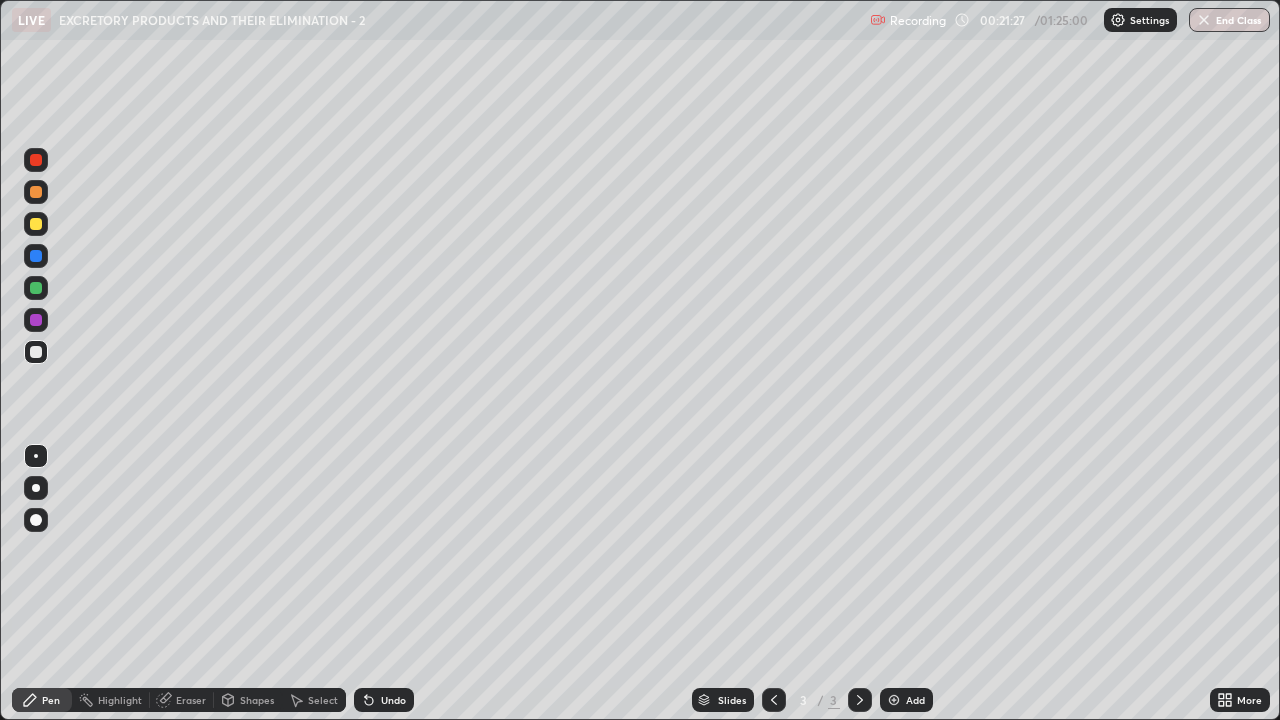 click at bounding box center (36, 320) 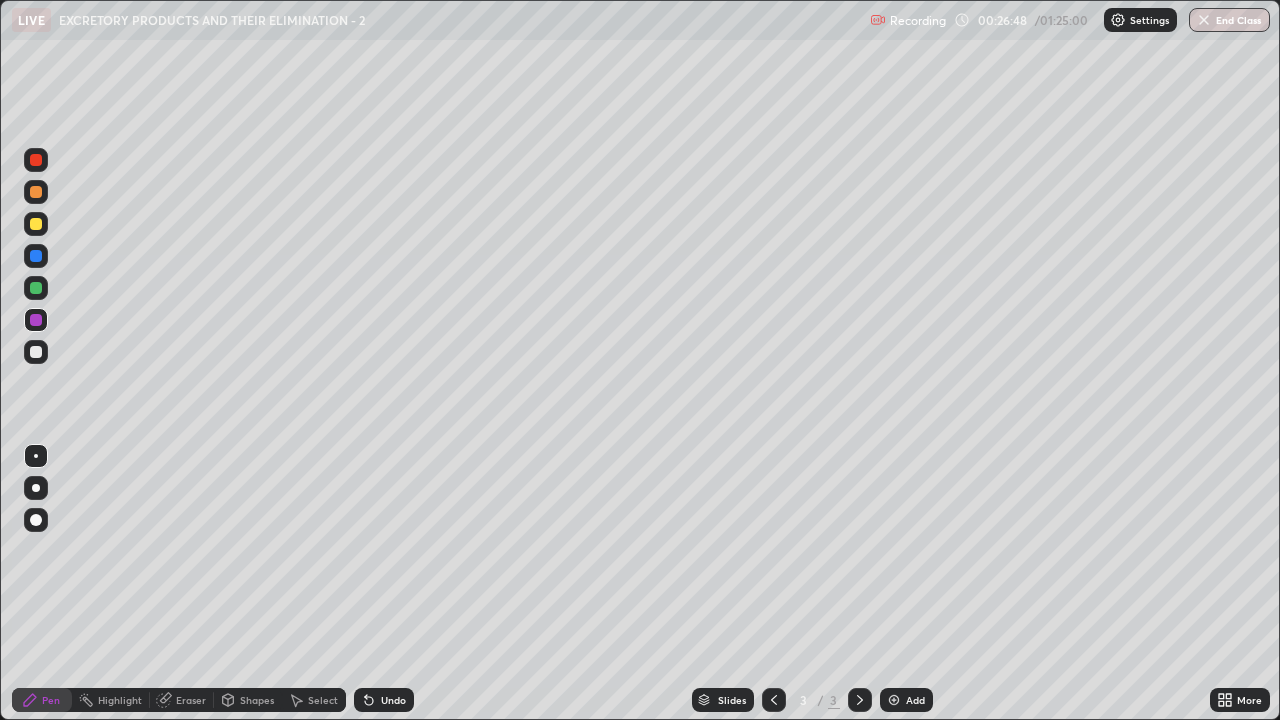 click on "Add" at bounding box center (906, 700) 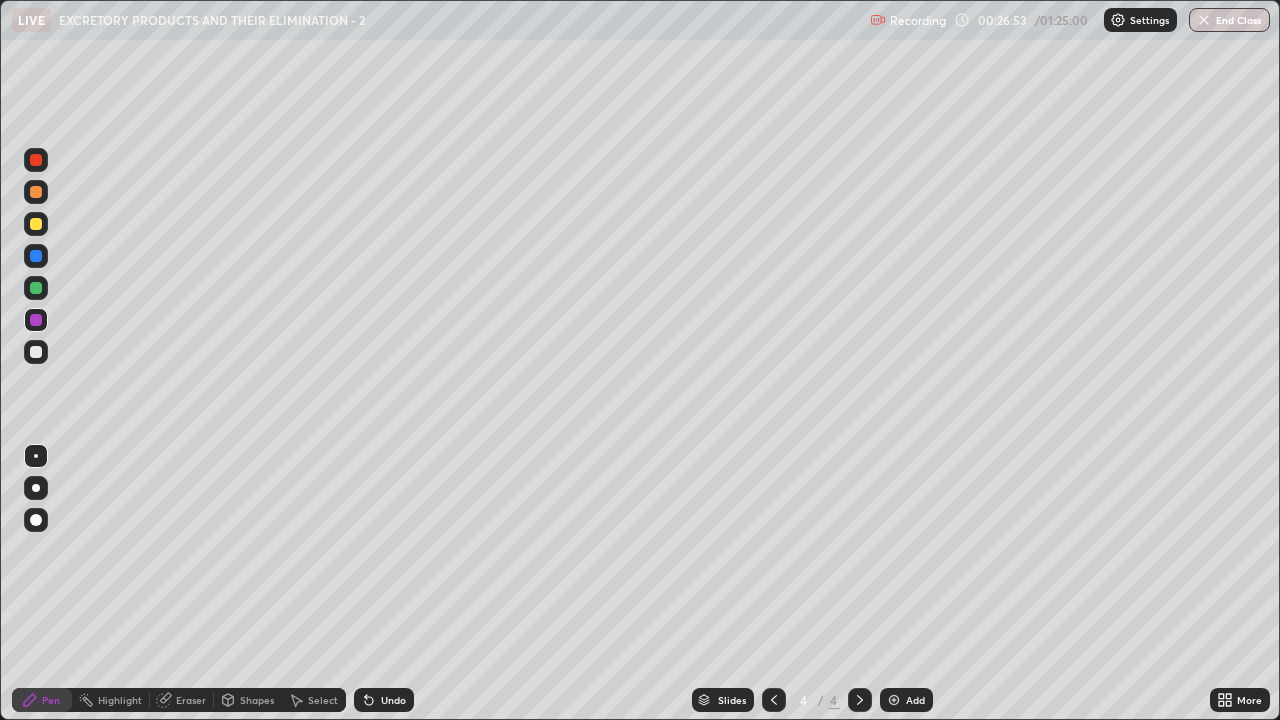click at bounding box center [36, 352] 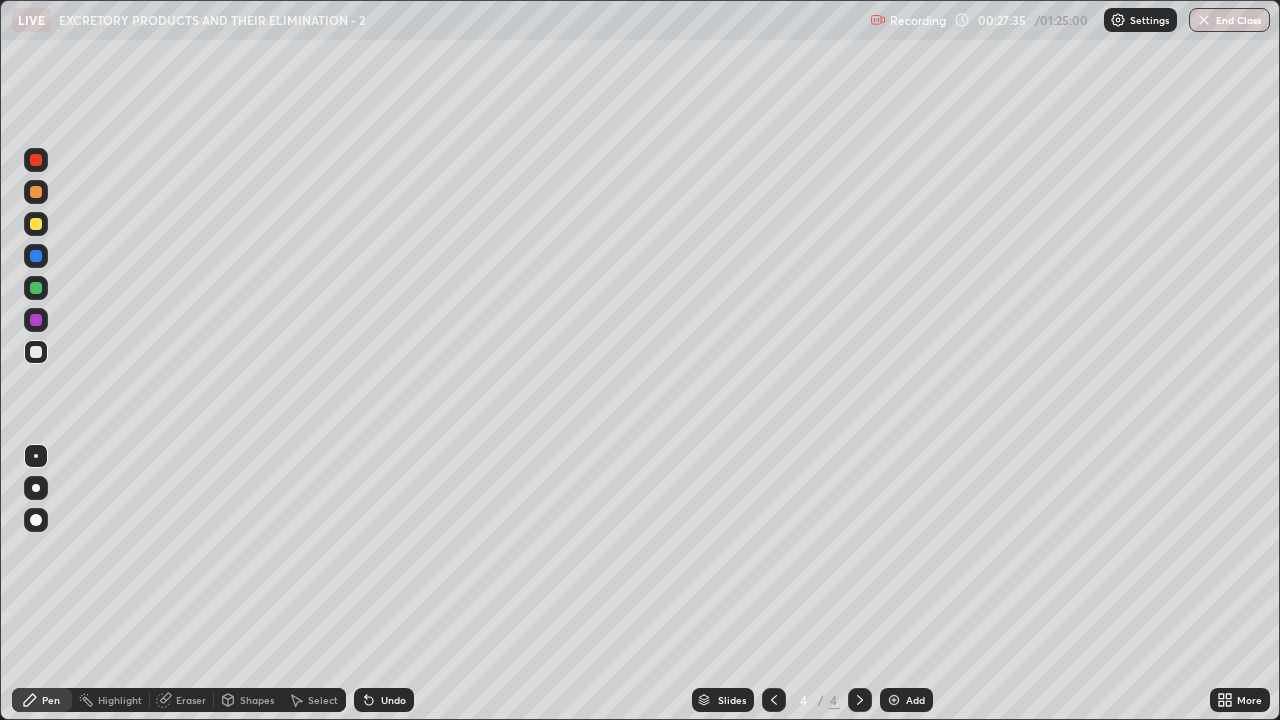 click at bounding box center [36, 224] 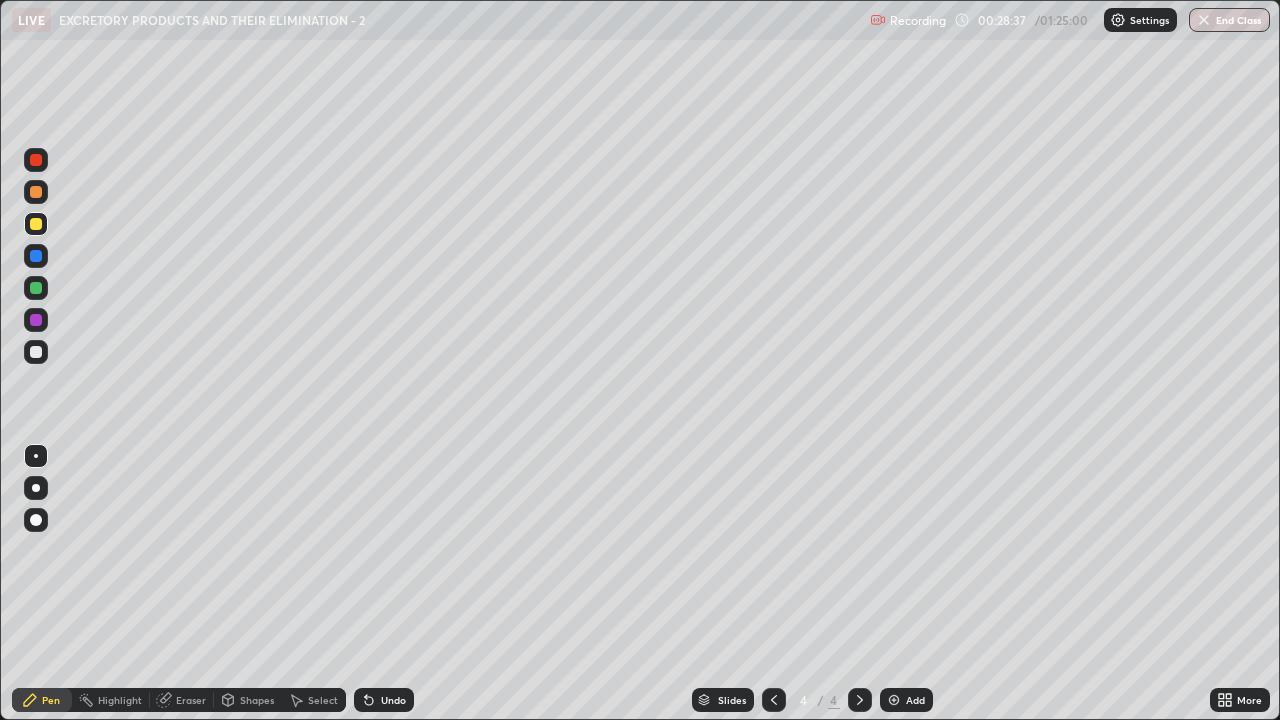 click at bounding box center [36, 192] 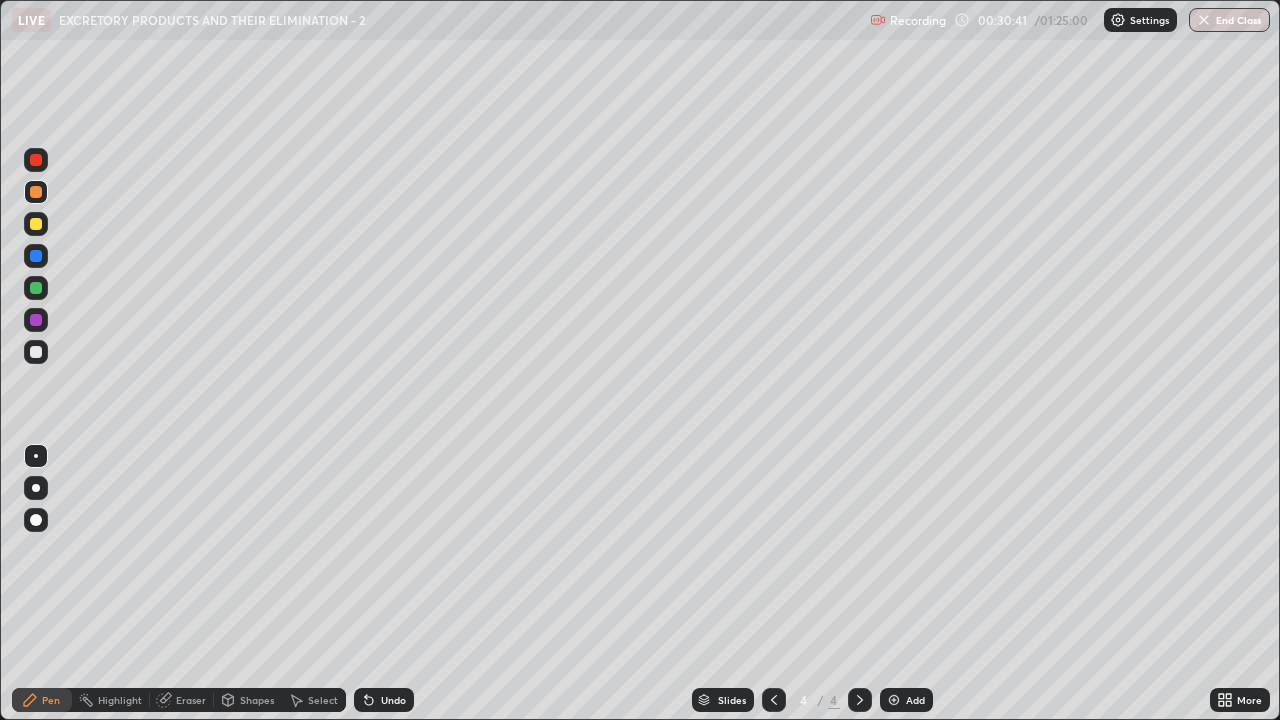 click at bounding box center [36, 320] 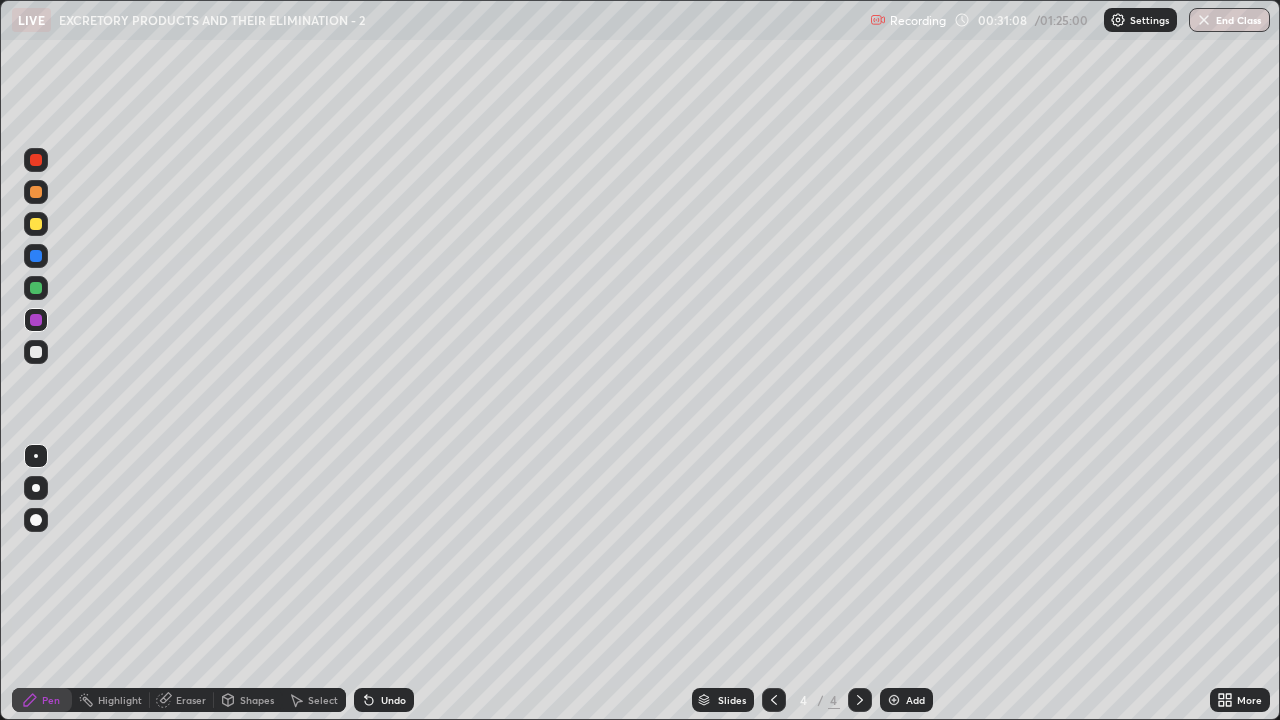 click at bounding box center (894, 700) 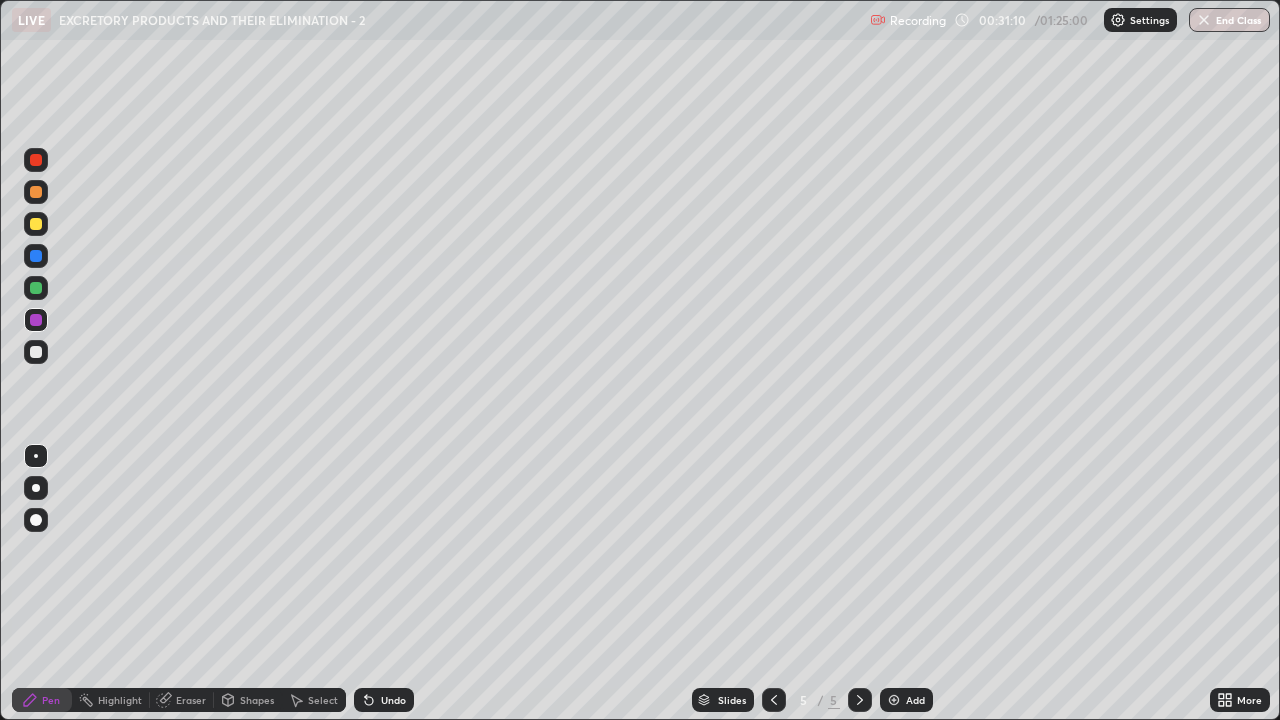 click at bounding box center [36, 224] 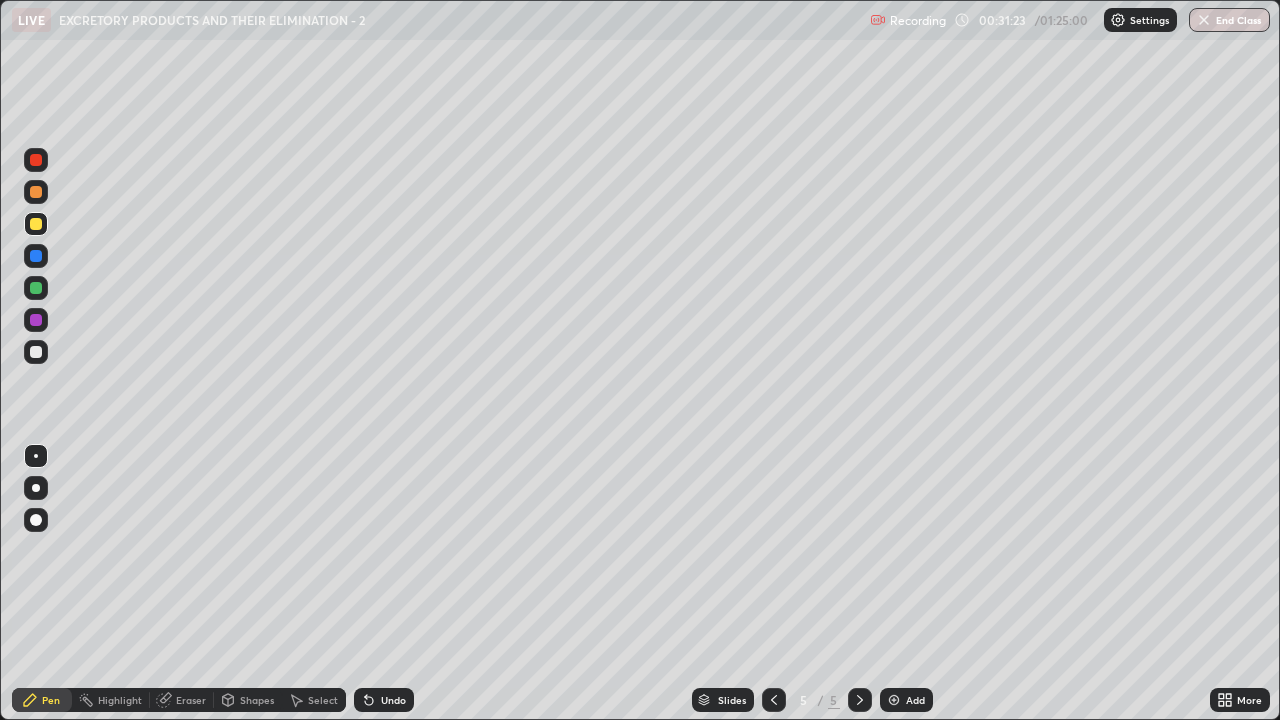 click at bounding box center (36, 192) 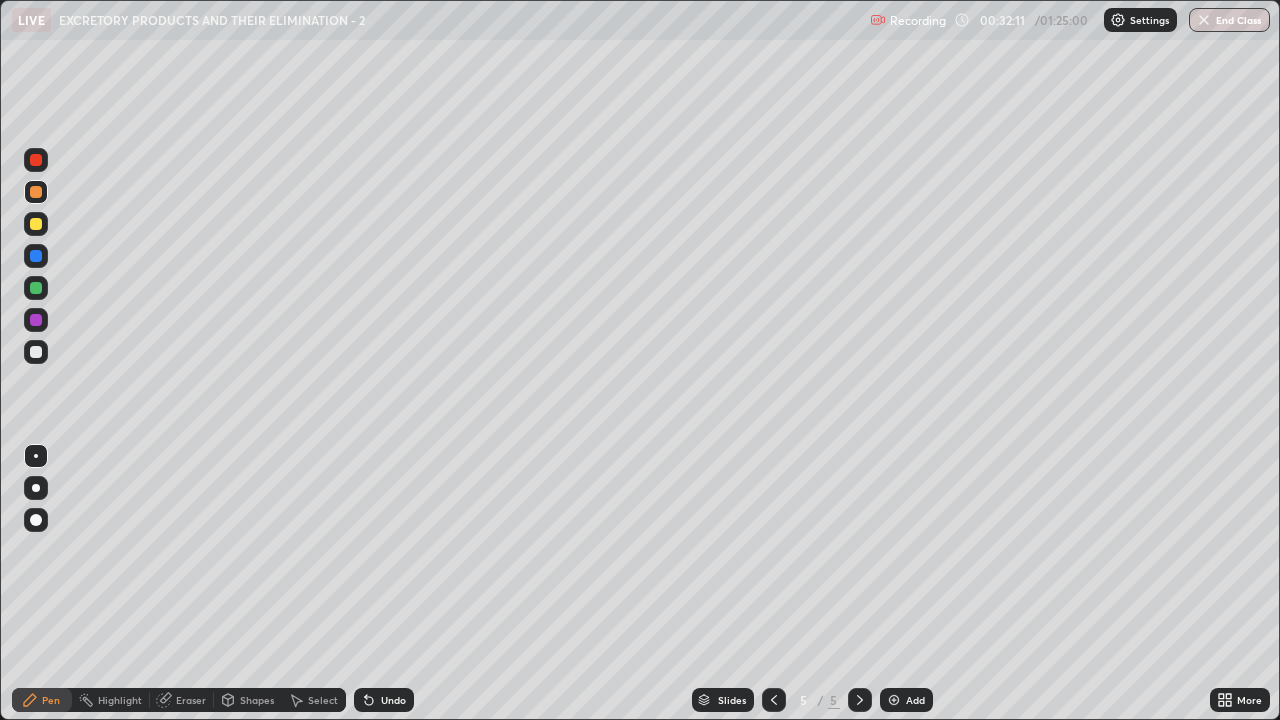 click at bounding box center (36, 352) 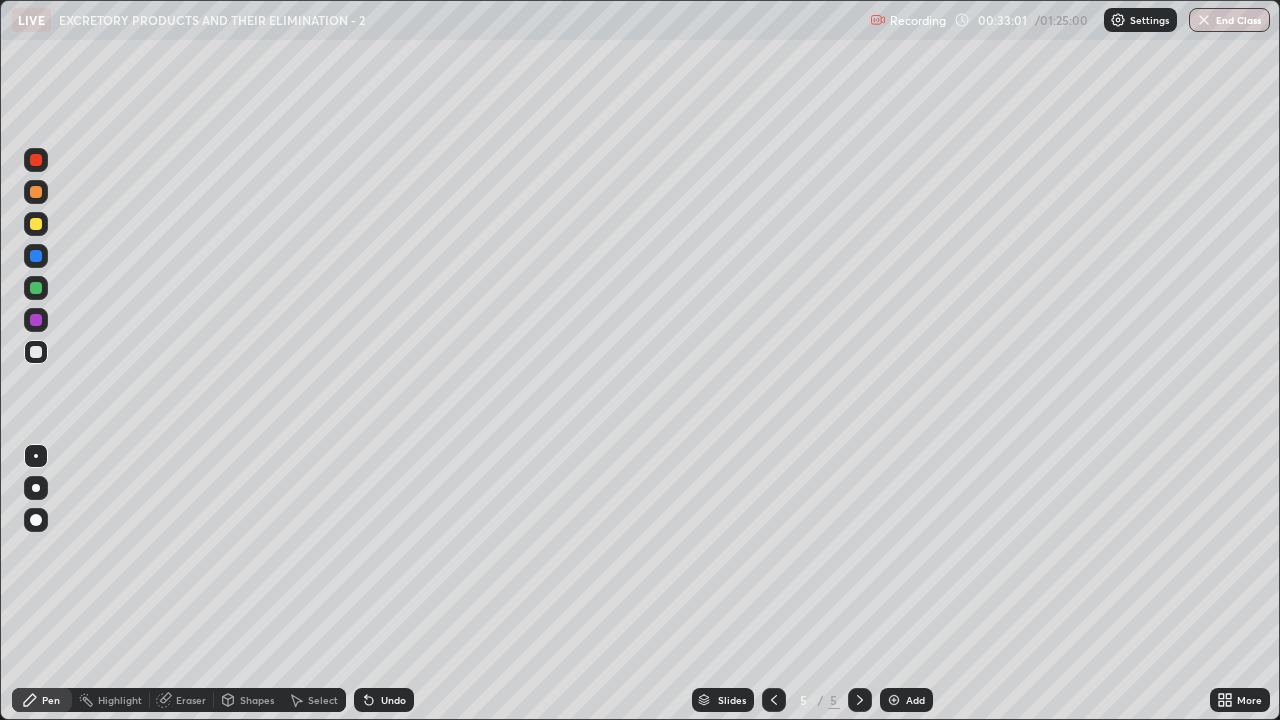 click at bounding box center (36, 288) 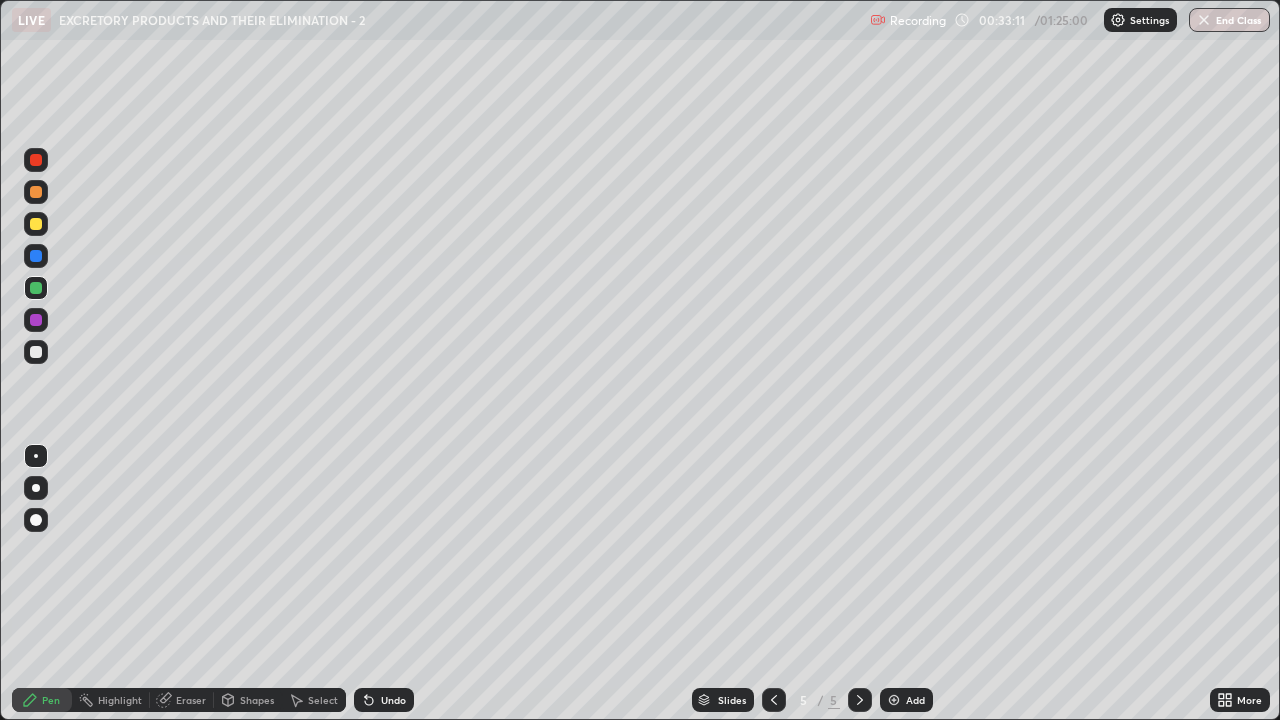 click at bounding box center (36, 352) 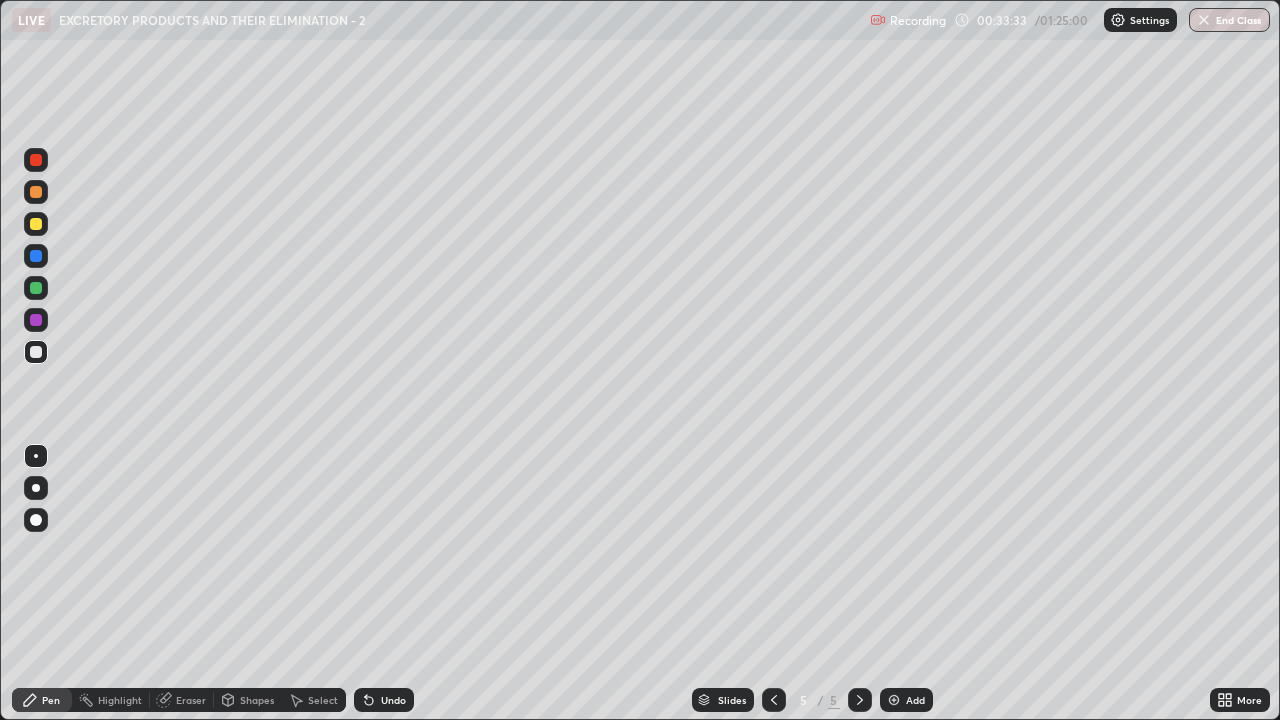 click on "Eraser" at bounding box center [191, 700] 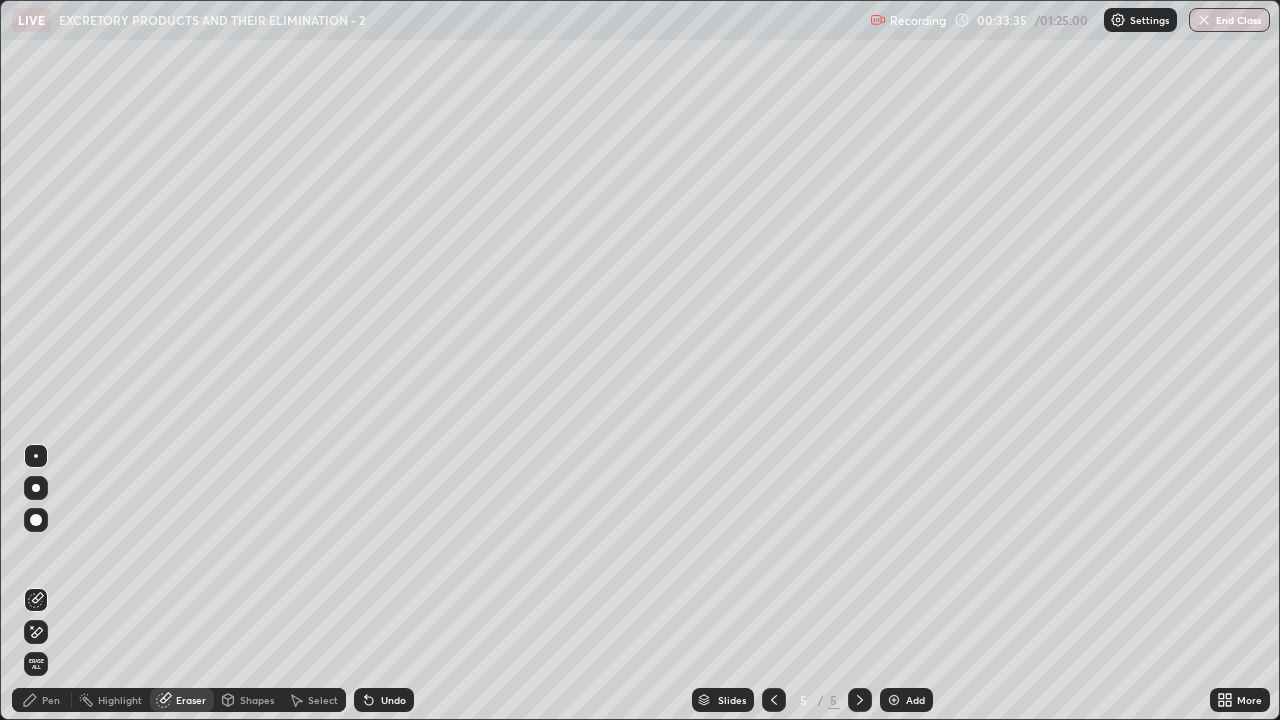click on "Pen" at bounding box center (51, 700) 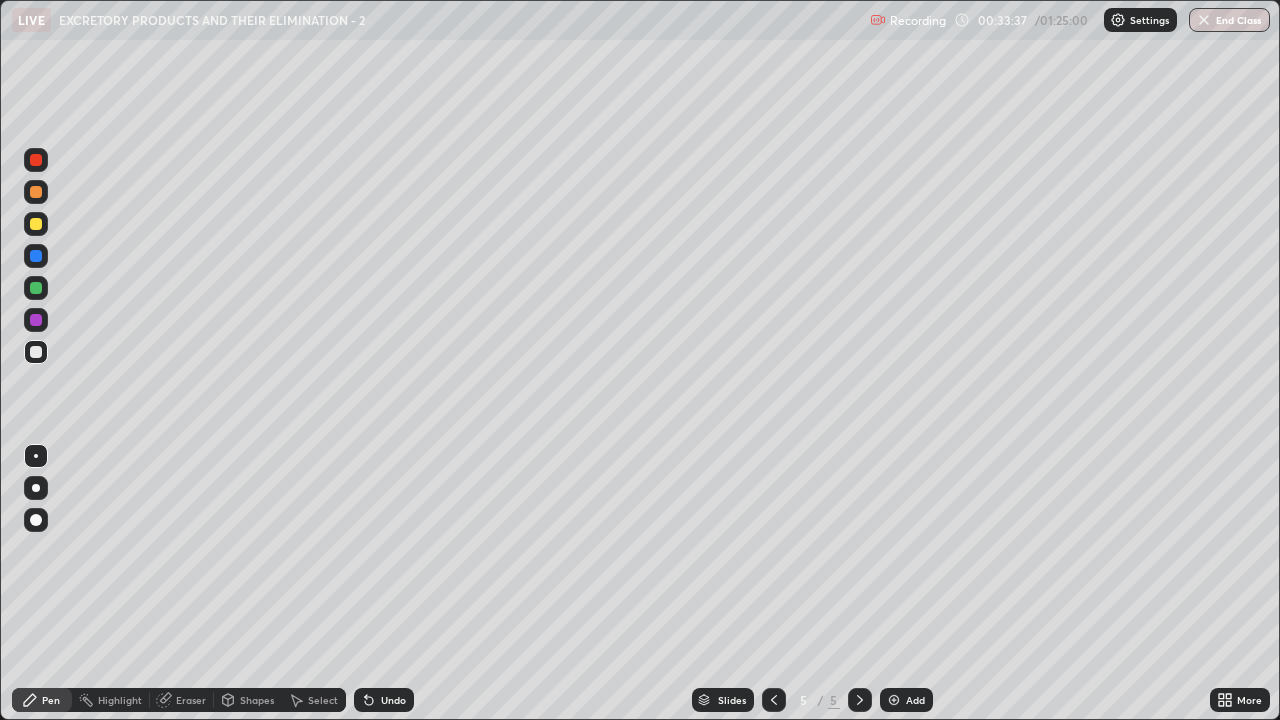 click at bounding box center (36, 192) 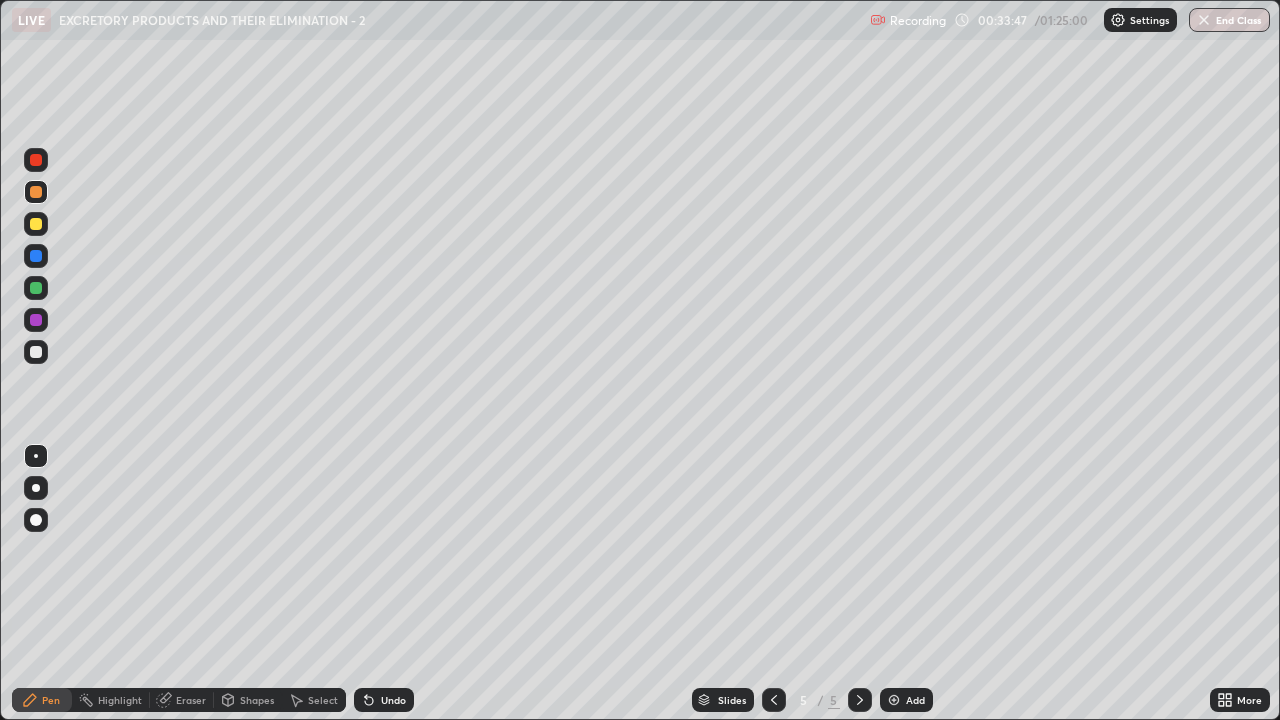 click at bounding box center [36, 256] 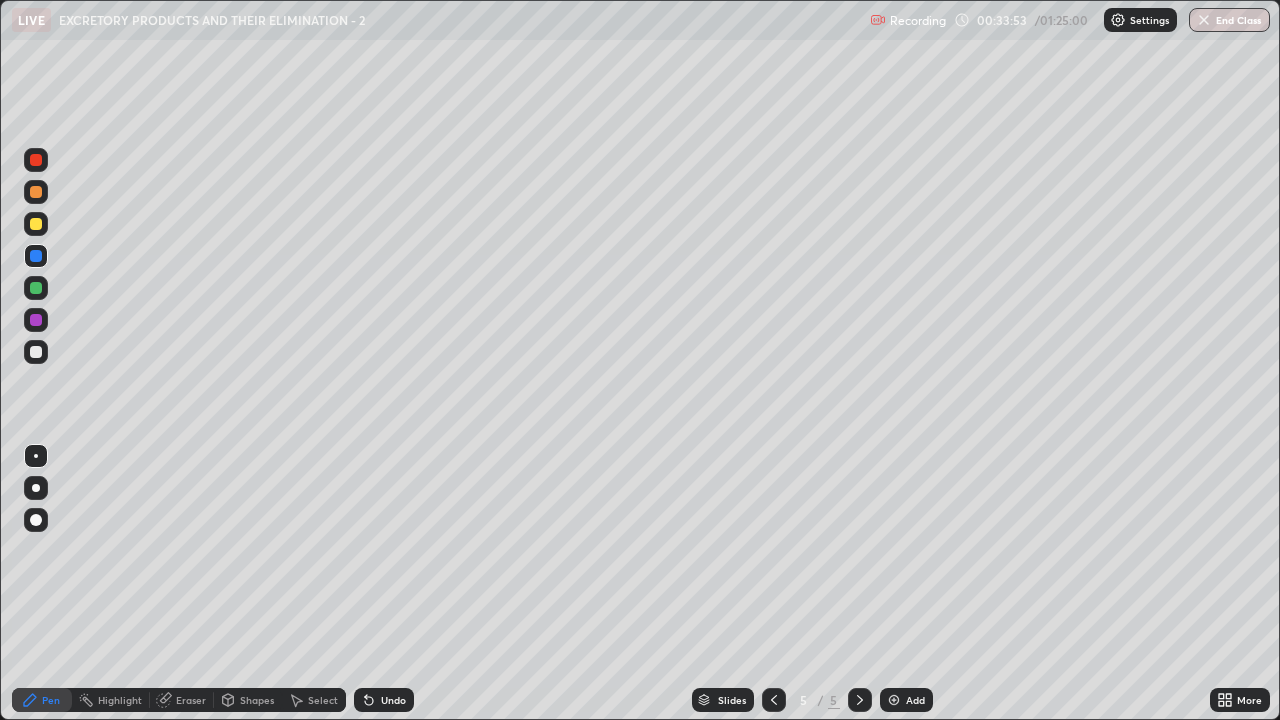 click at bounding box center [36, 352] 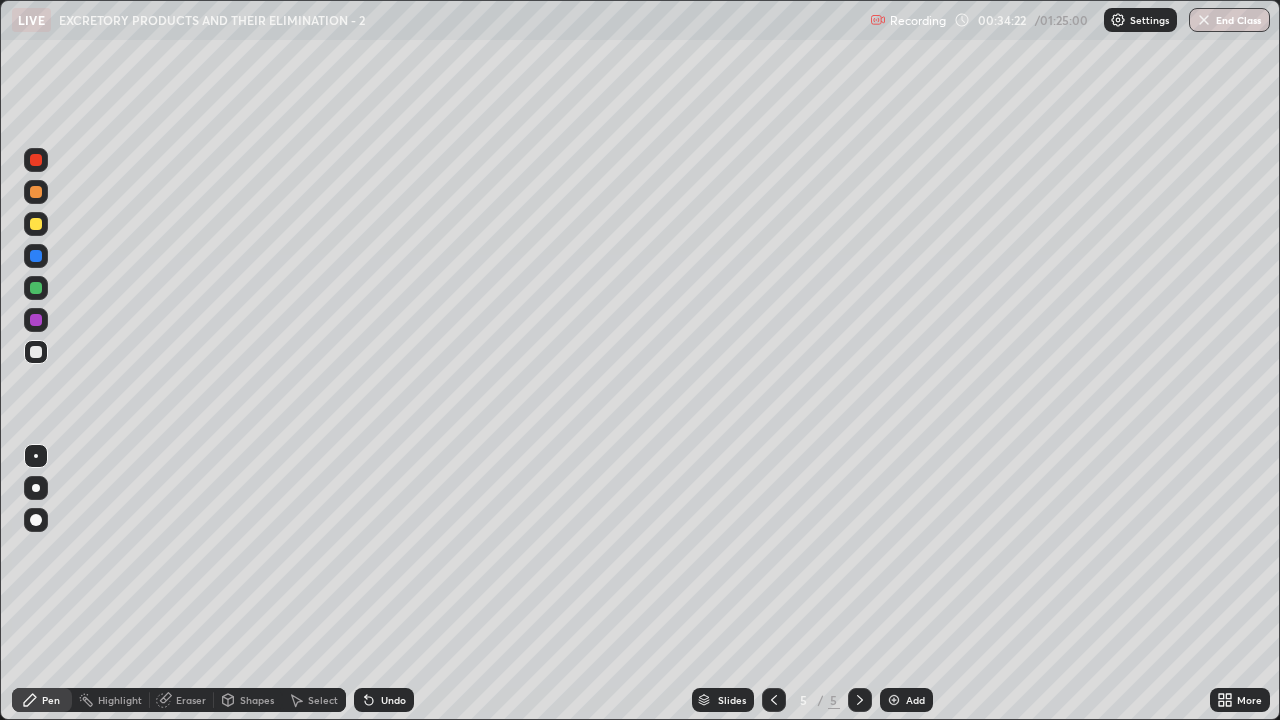 click at bounding box center (36, 288) 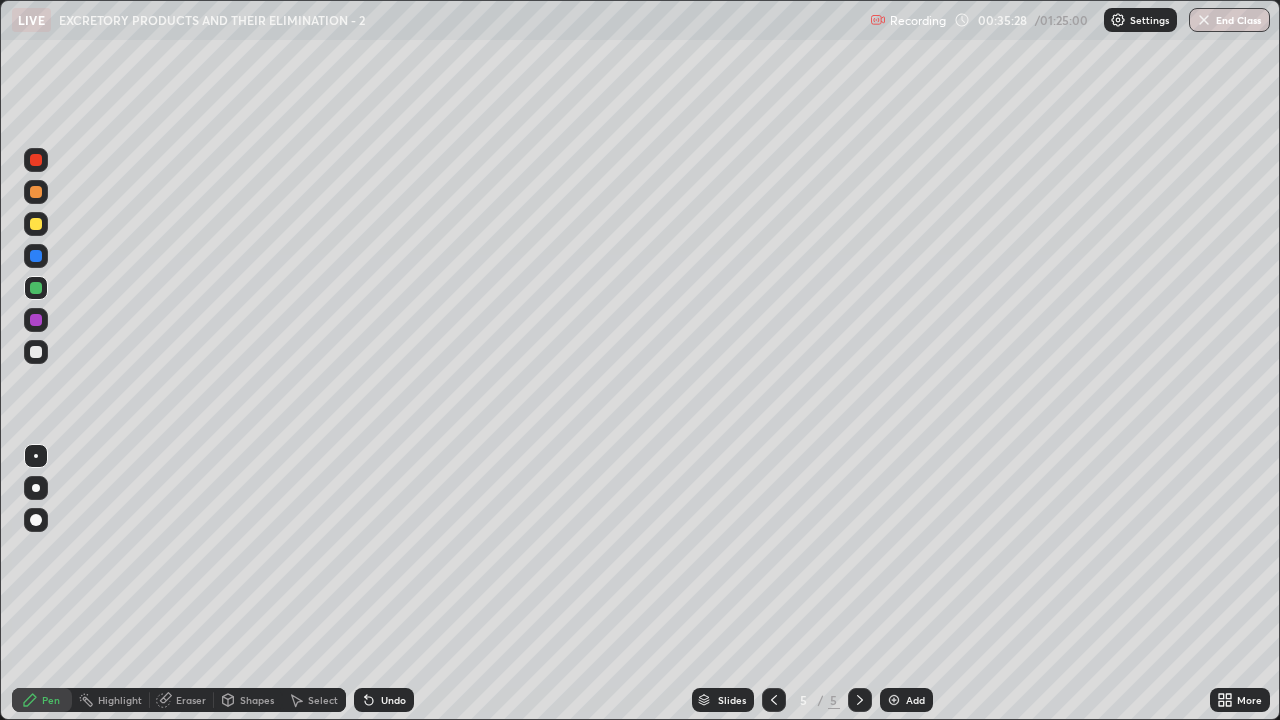 click at bounding box center (36, 352) 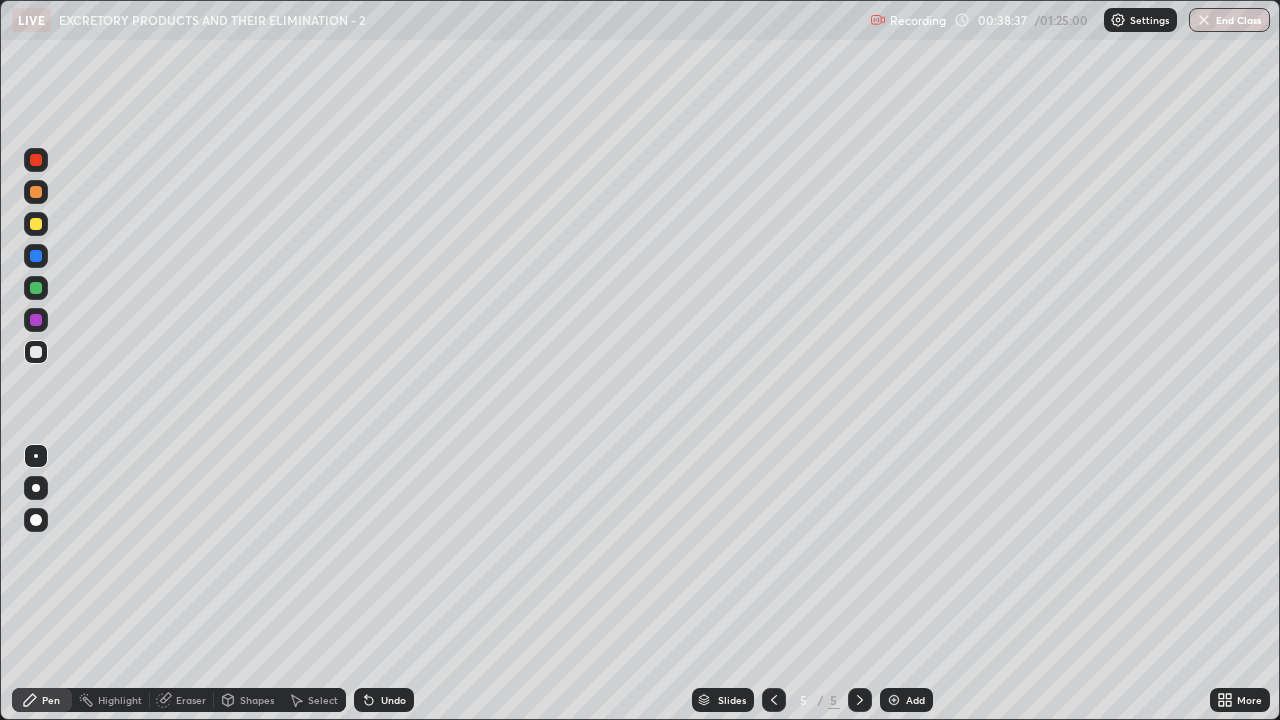 click at bounding box center [36, 288] 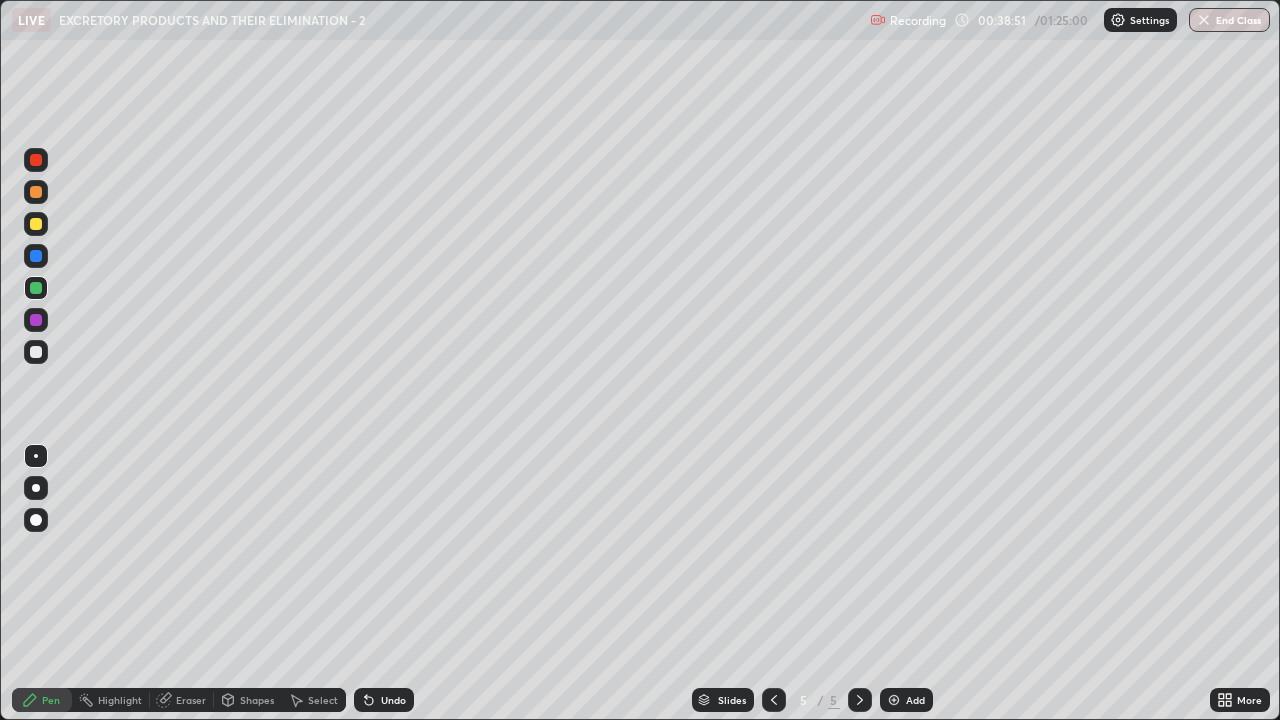 click at bounding box center [36, 352] 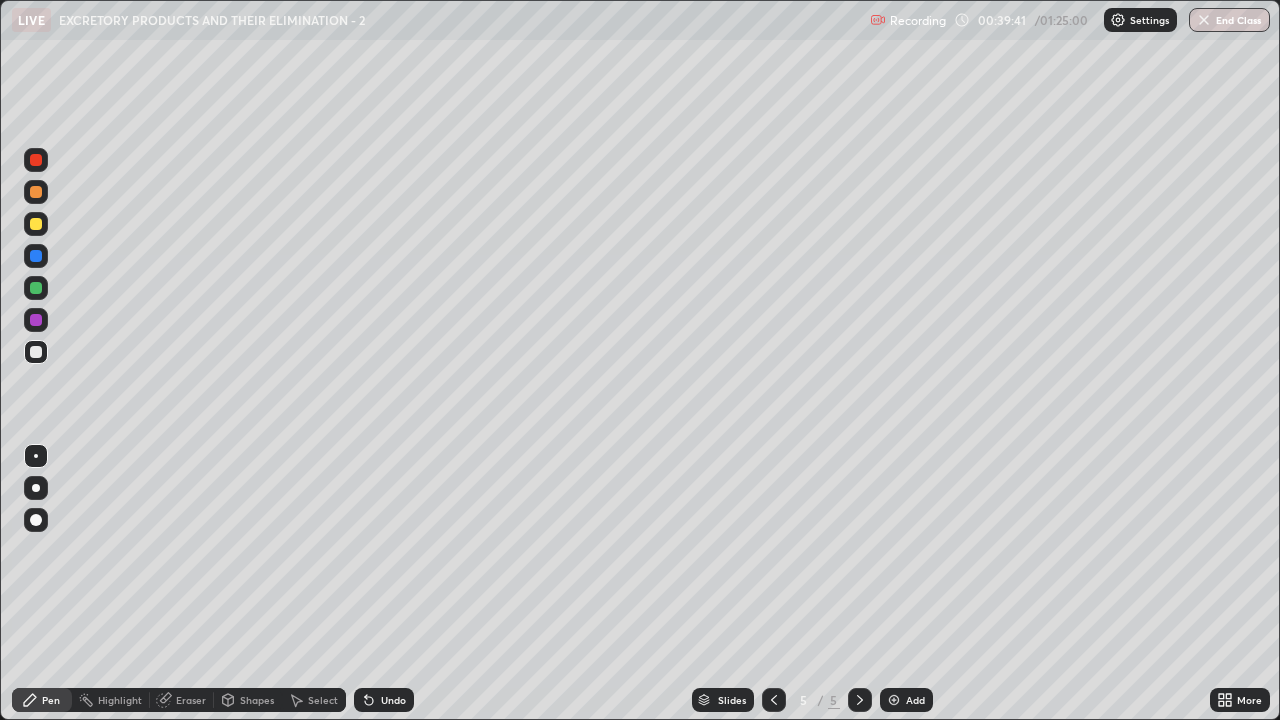 click at bounding box center (36, 224) 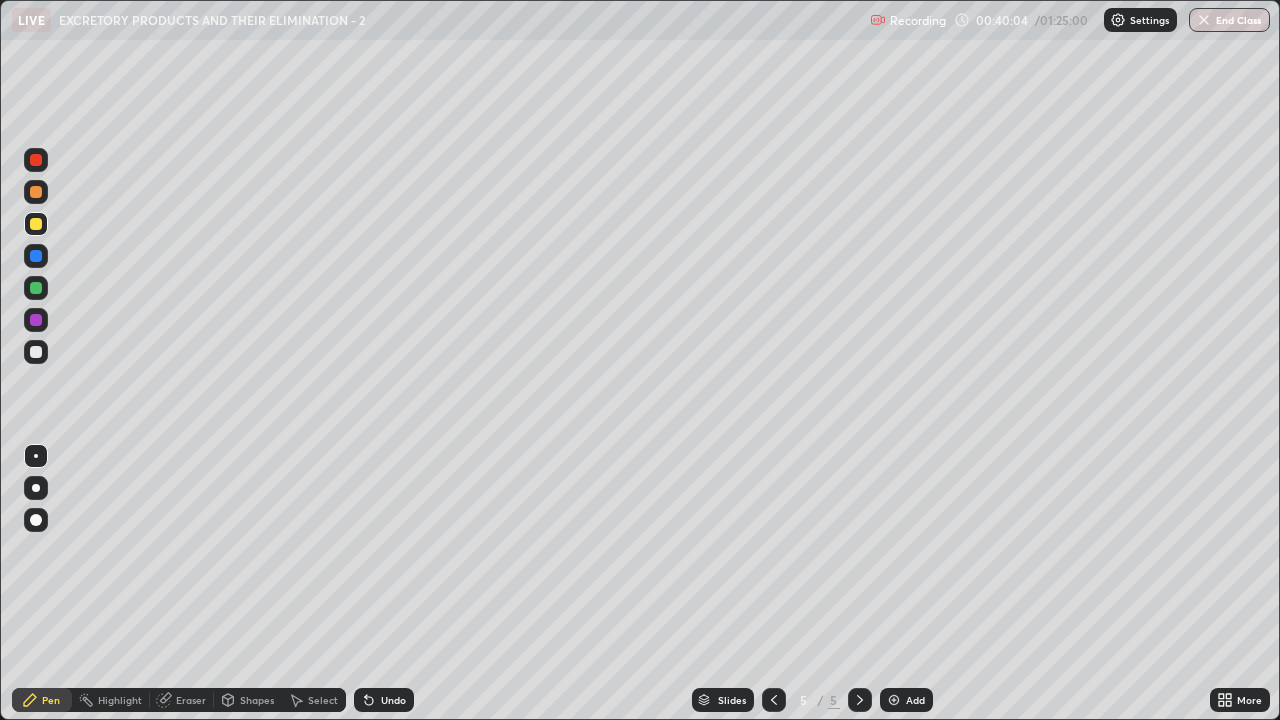 click at bounding box center (36, 256) 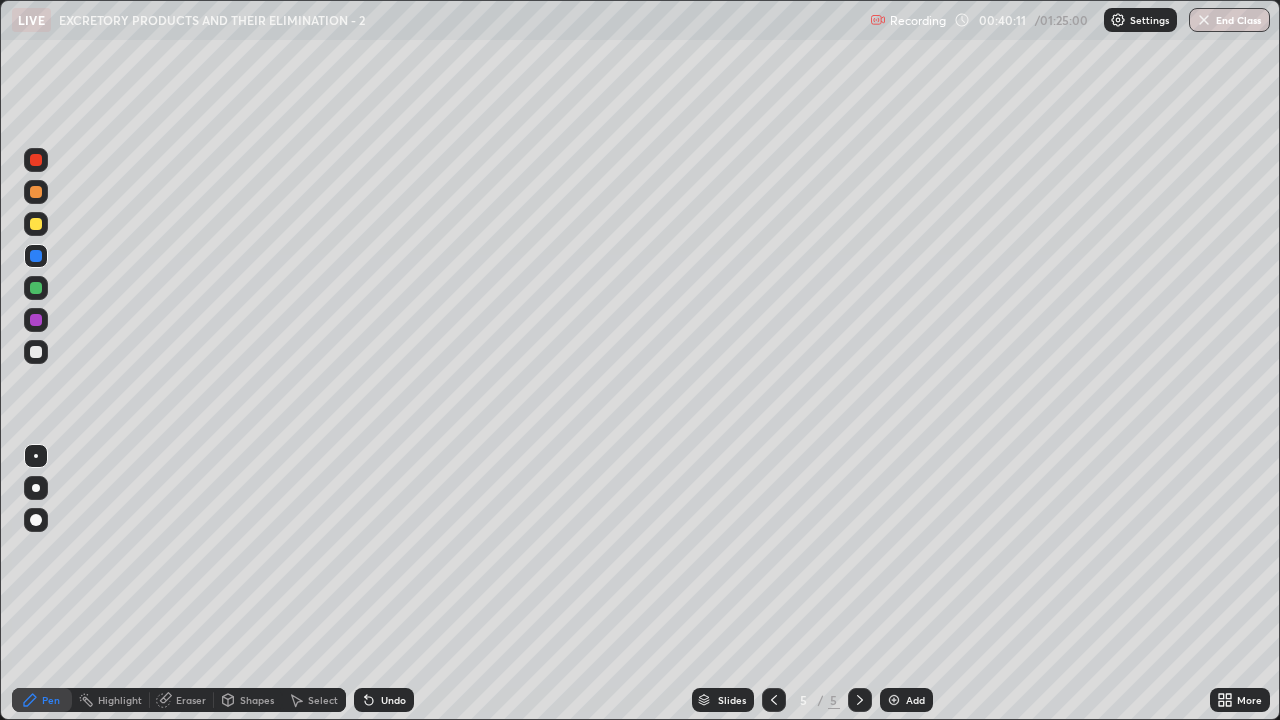 click at bounding box center (36, 352) 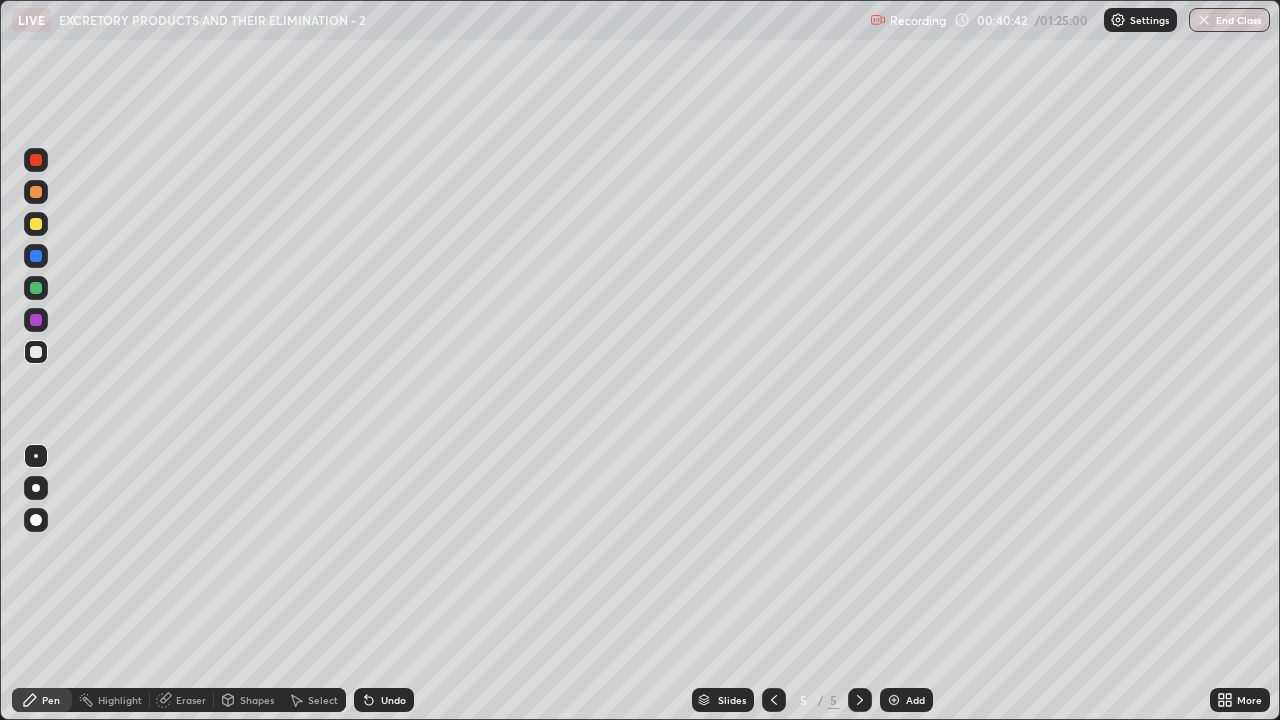 click at bounding box center (36, 352) 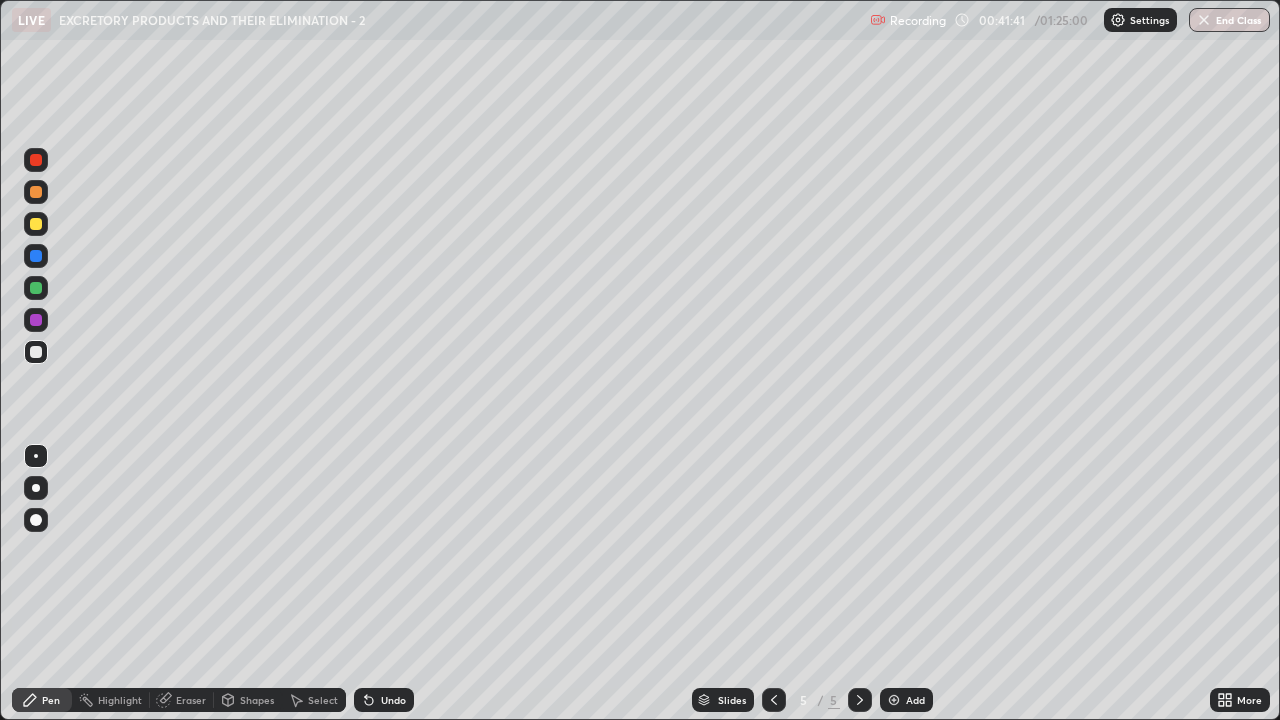 click at bounding box center (36, 224) 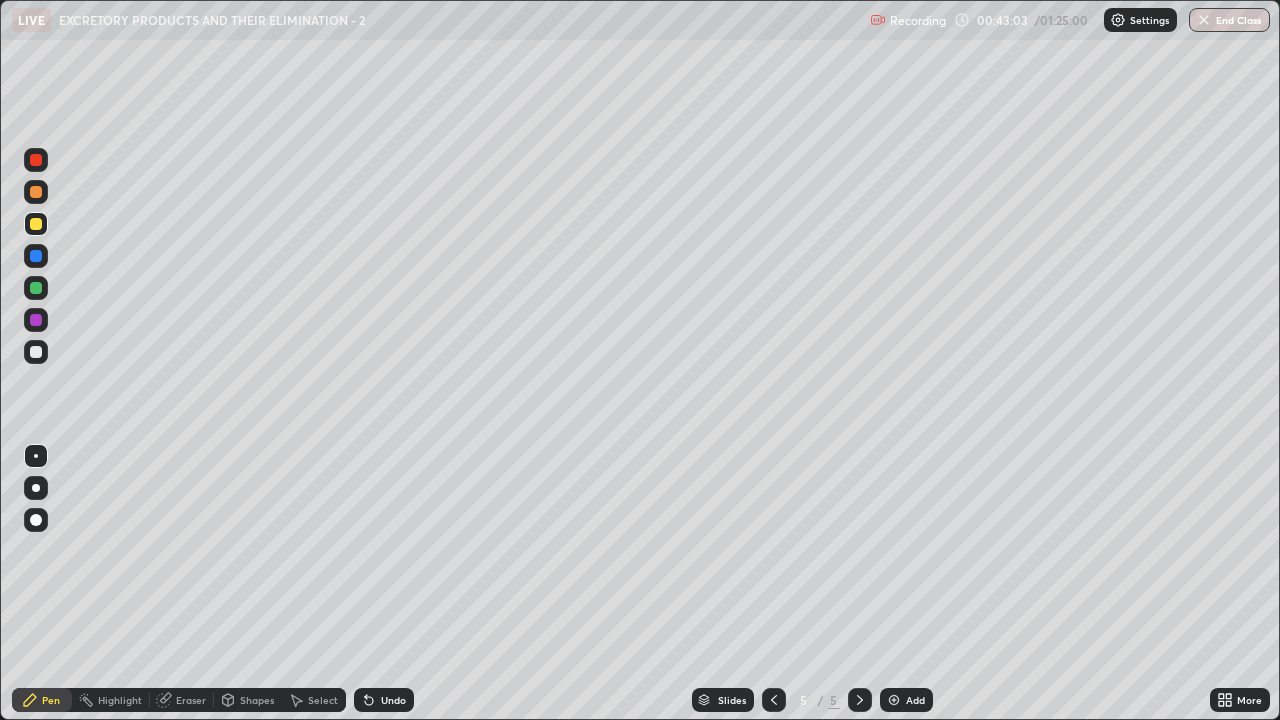 click at bounding box center [36, 288] 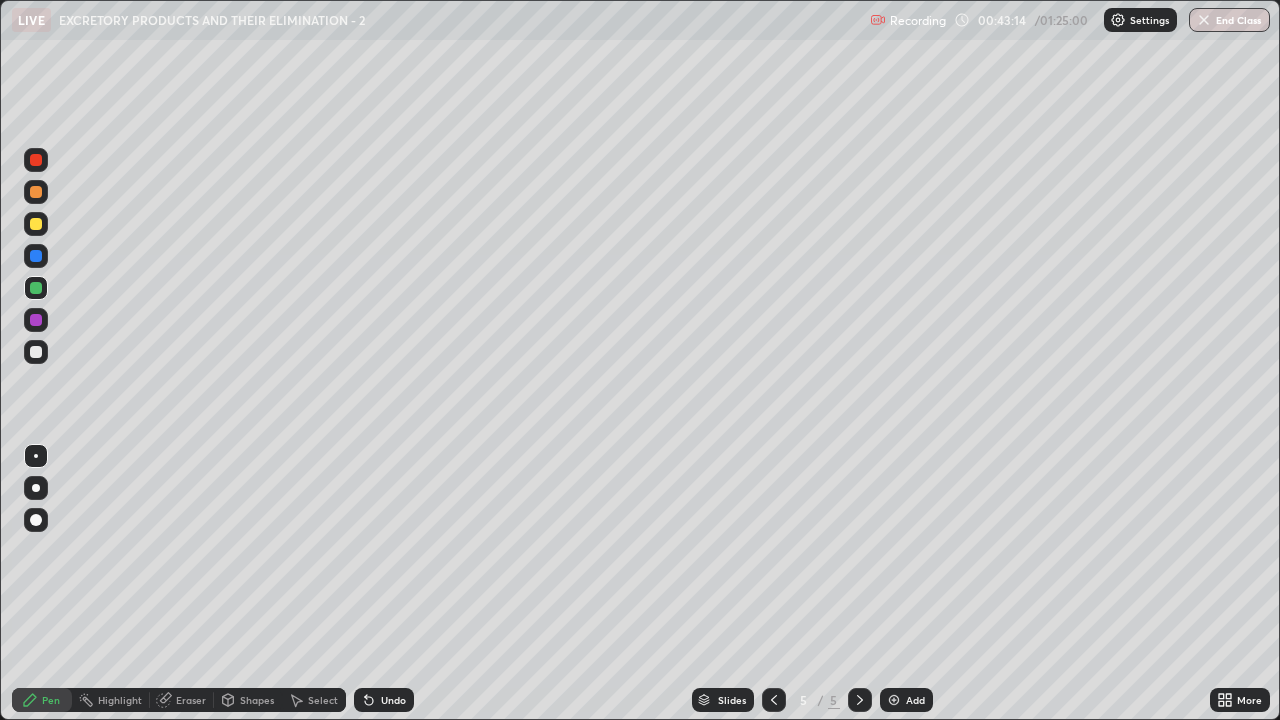 click 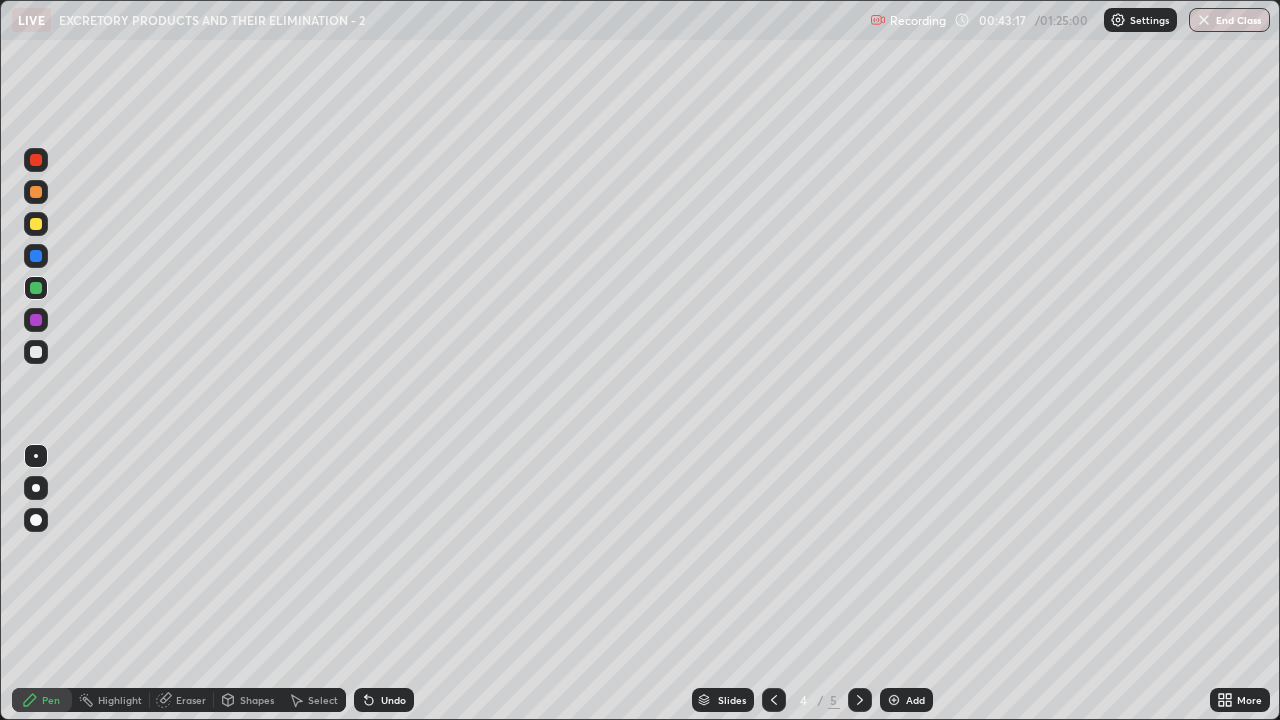 click 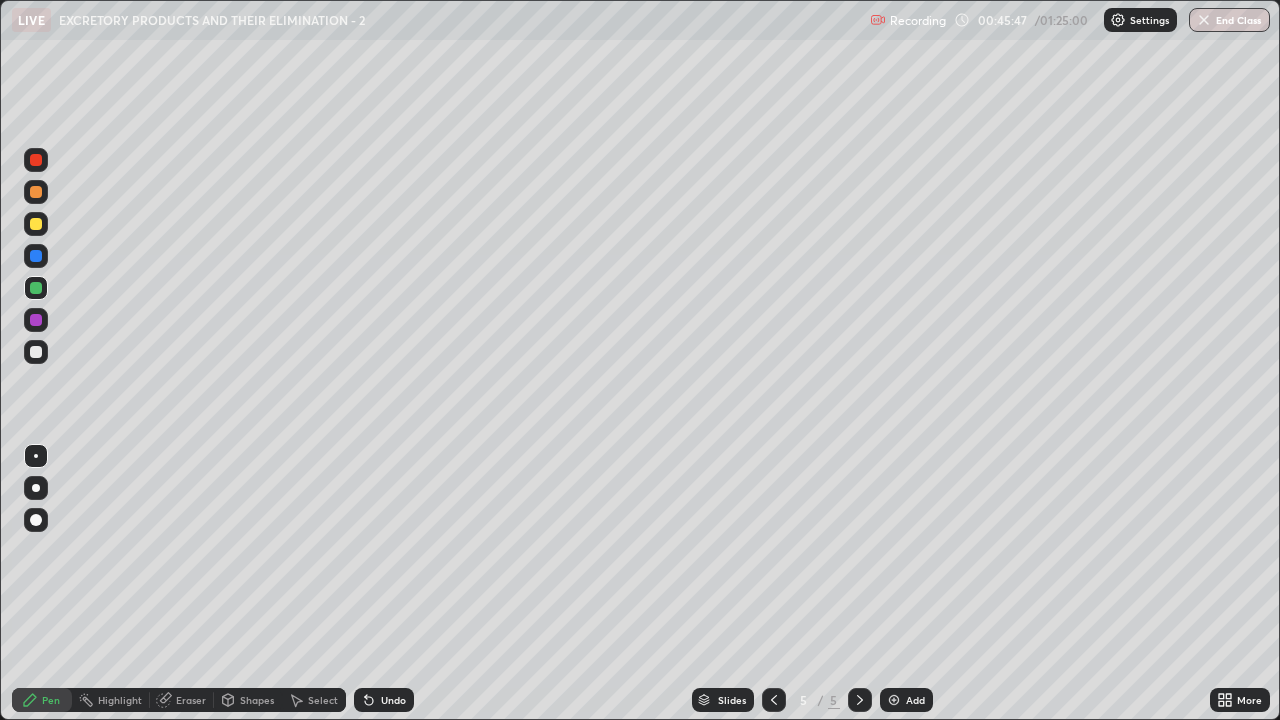 click at bounding box center (894, 700) 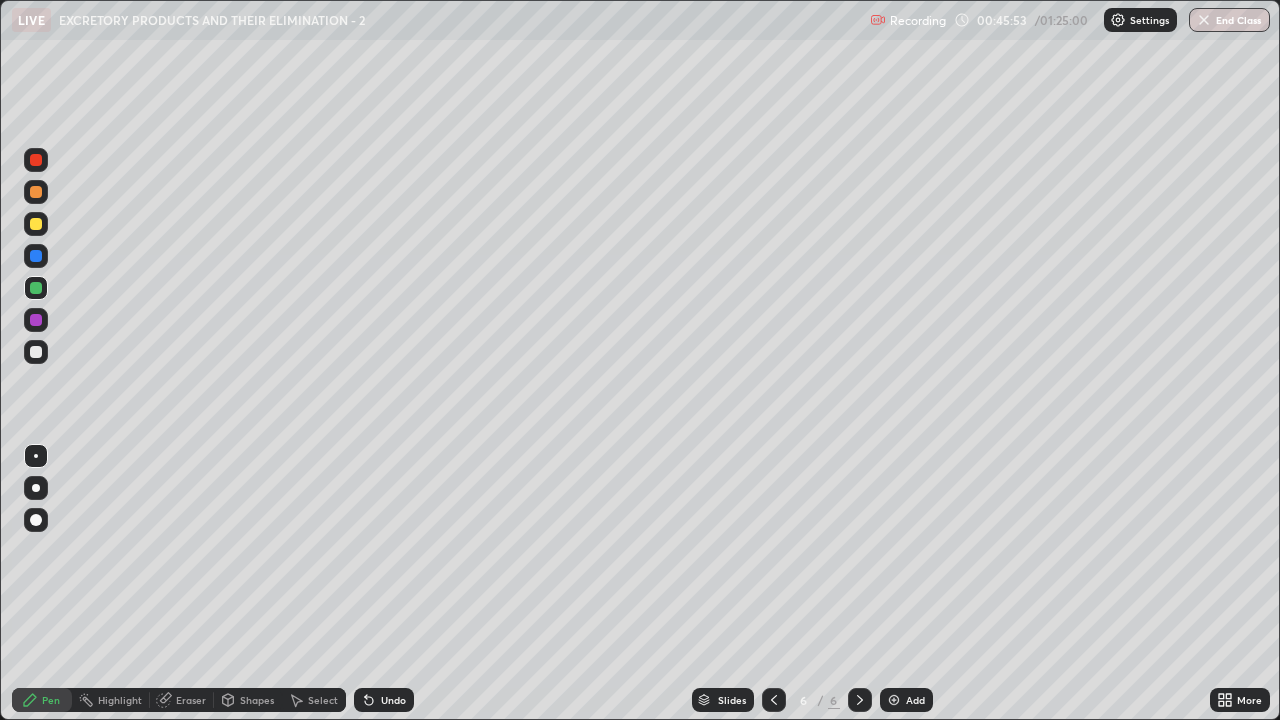 click at bounding box center (36, 352) 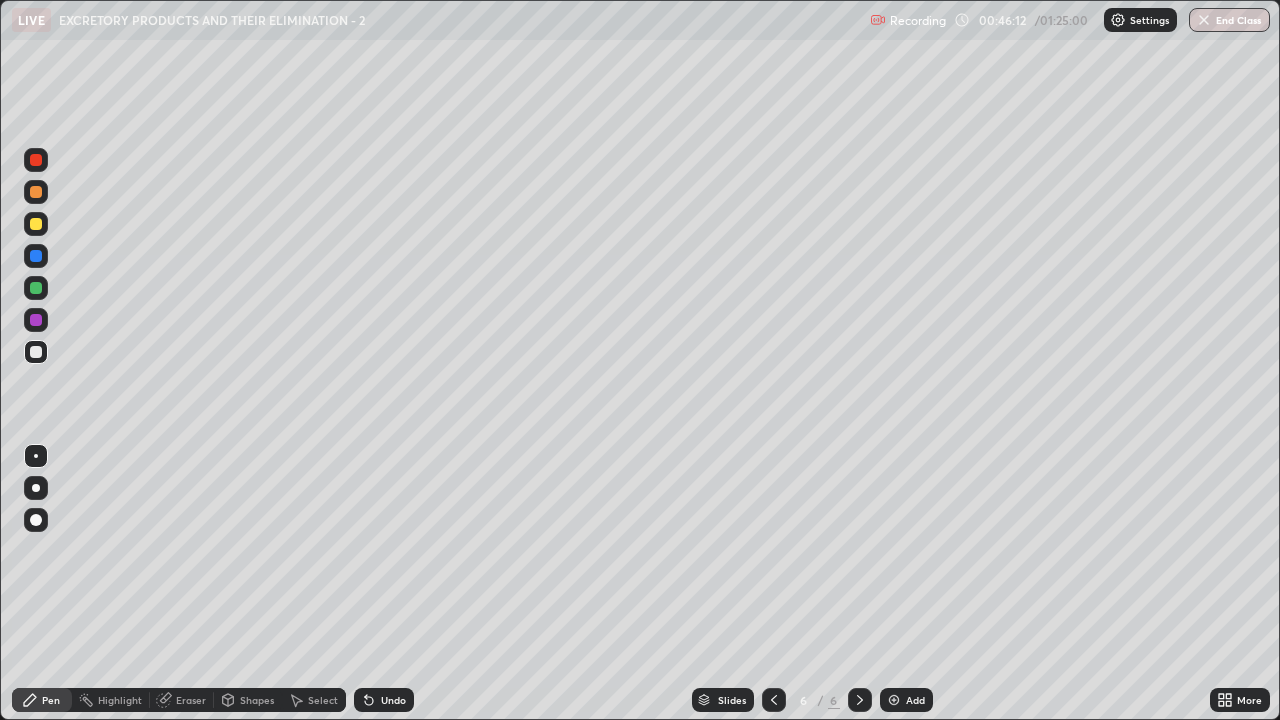 click at bounding box center (36, 288) 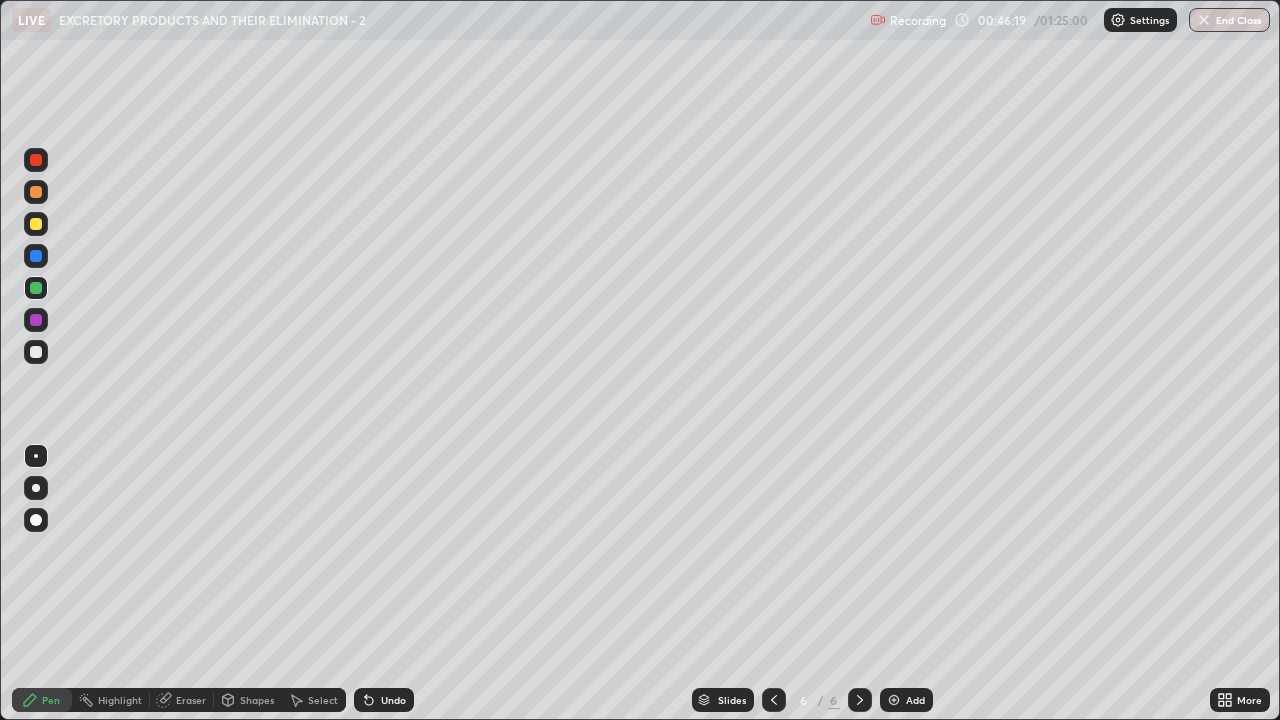 click at bounding box center [36, 352] 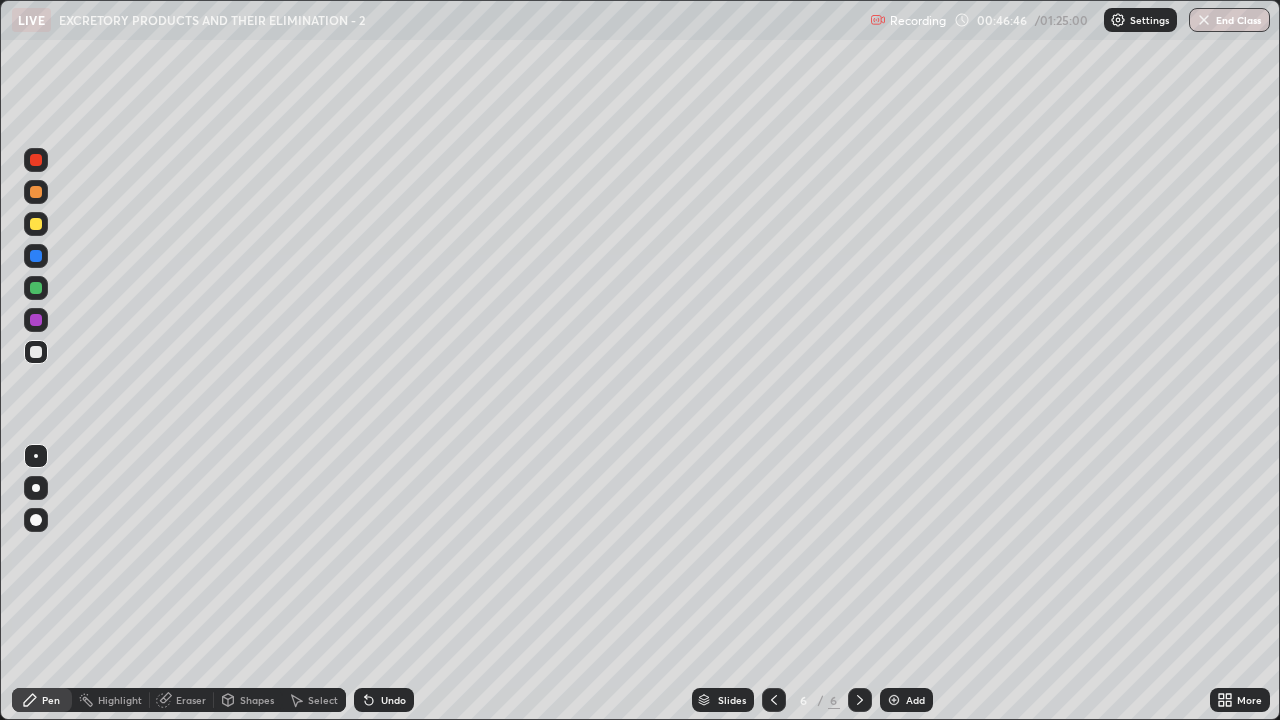 click at bounding box center [36, 352] 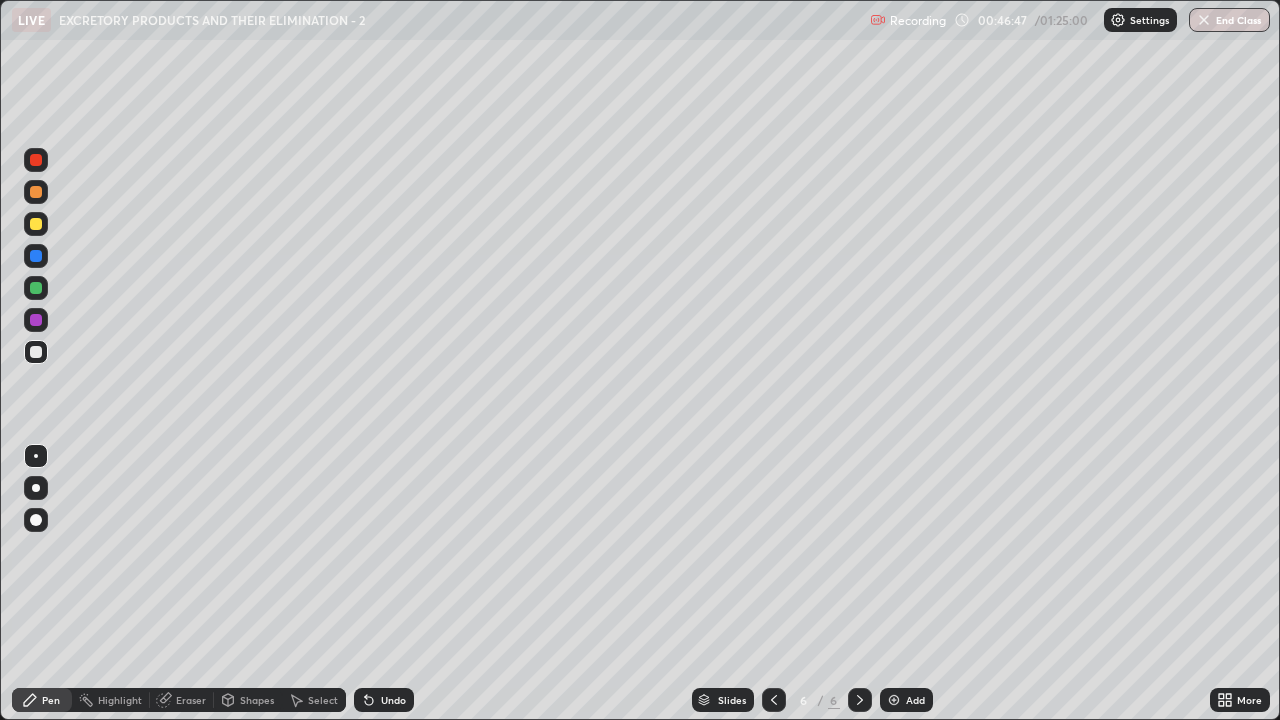 click at bounding box center (36, 320) 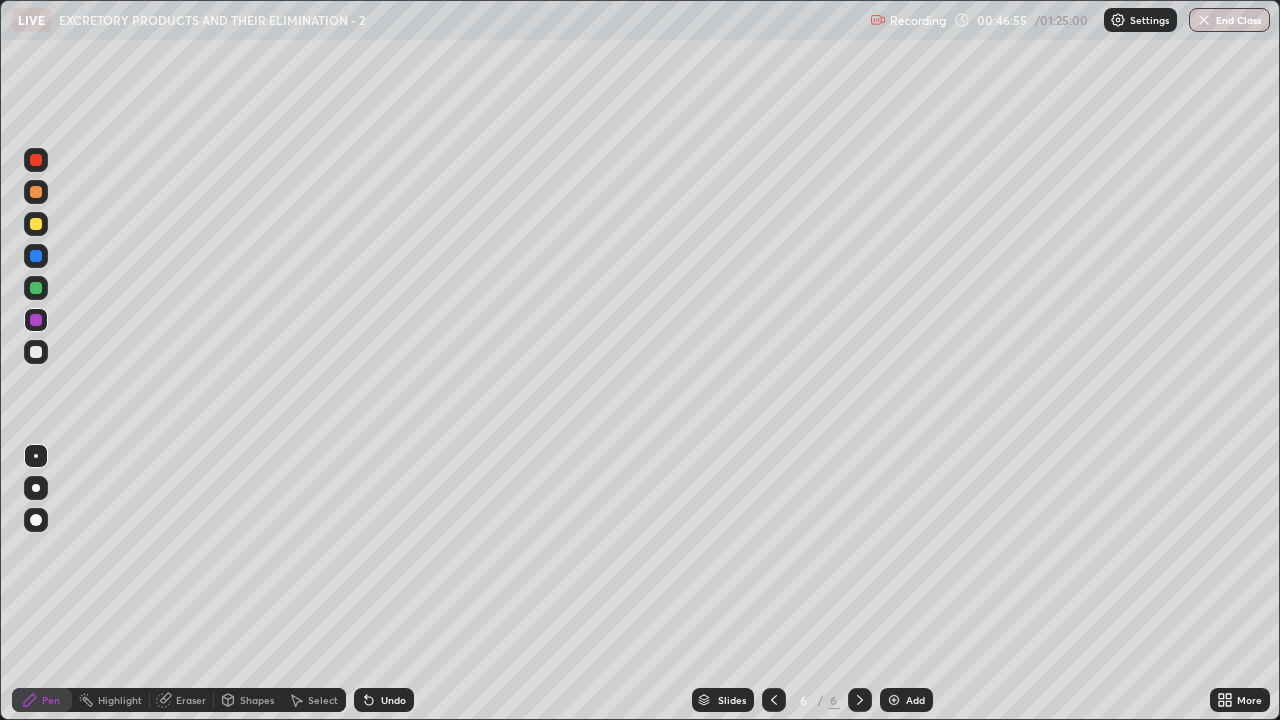 click at bounding box center [36, 256] 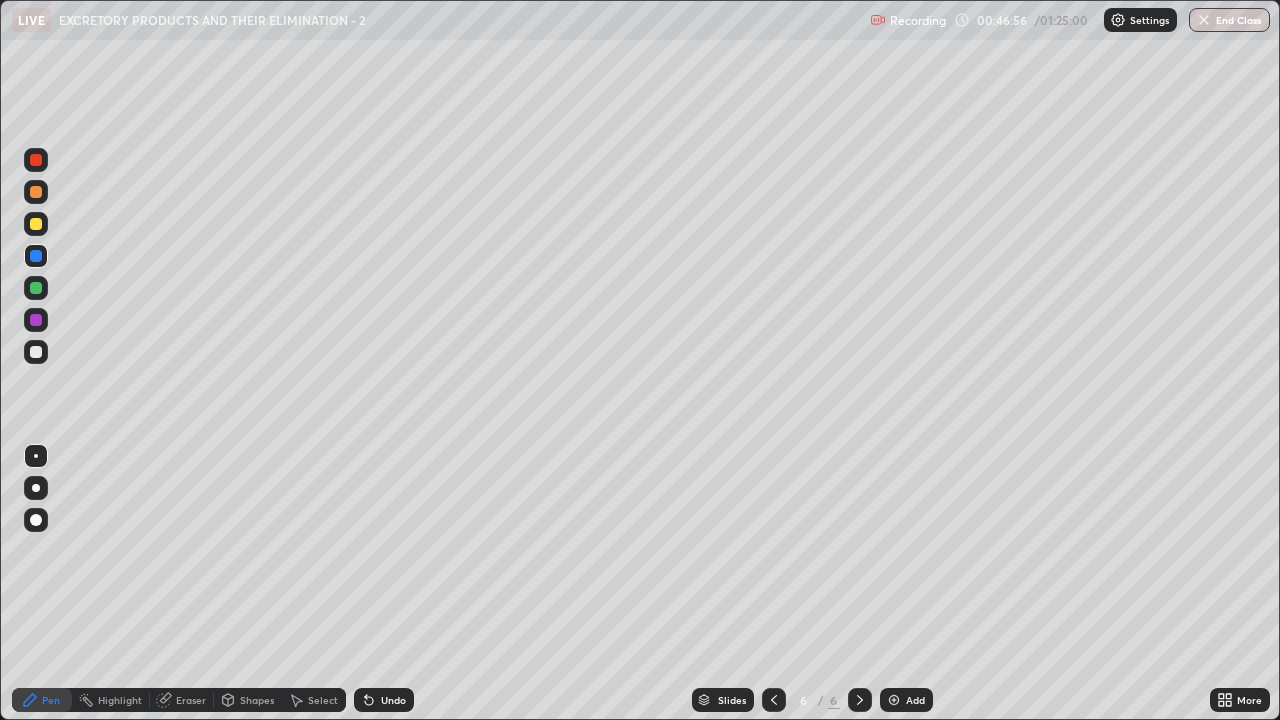 click at bounding box center (36, 224) 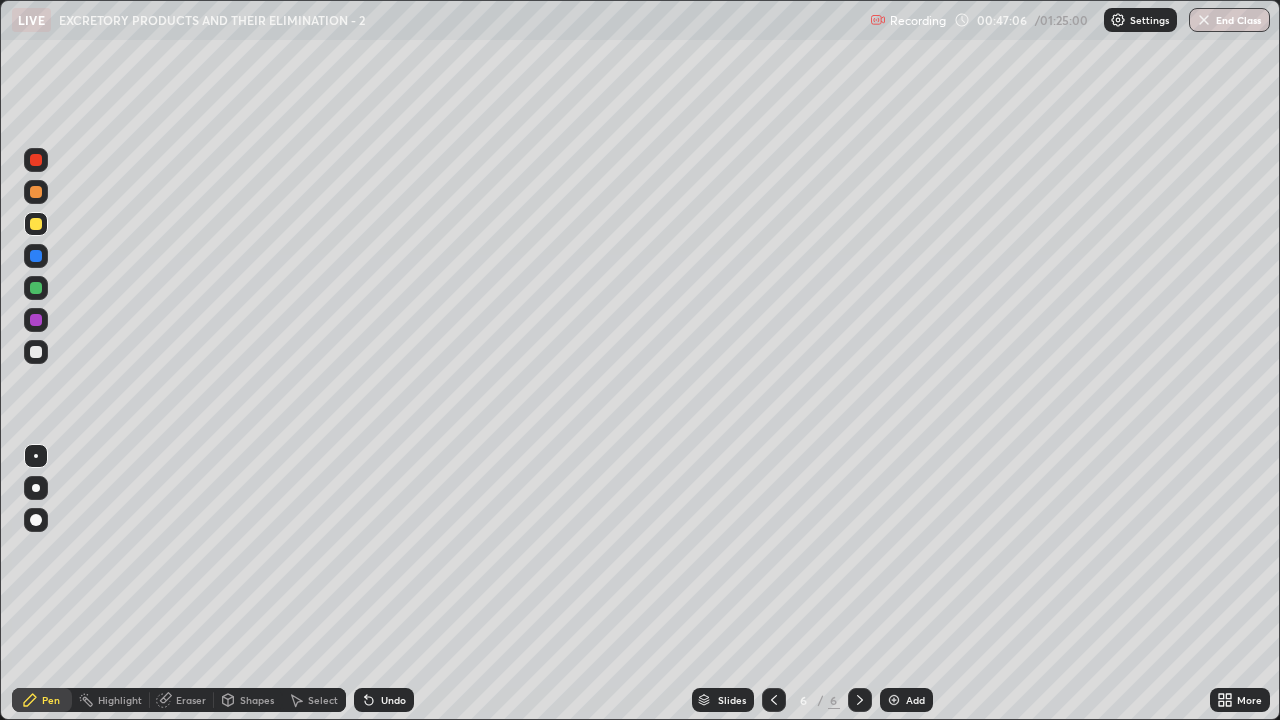 click at bounding box center (36, 288) 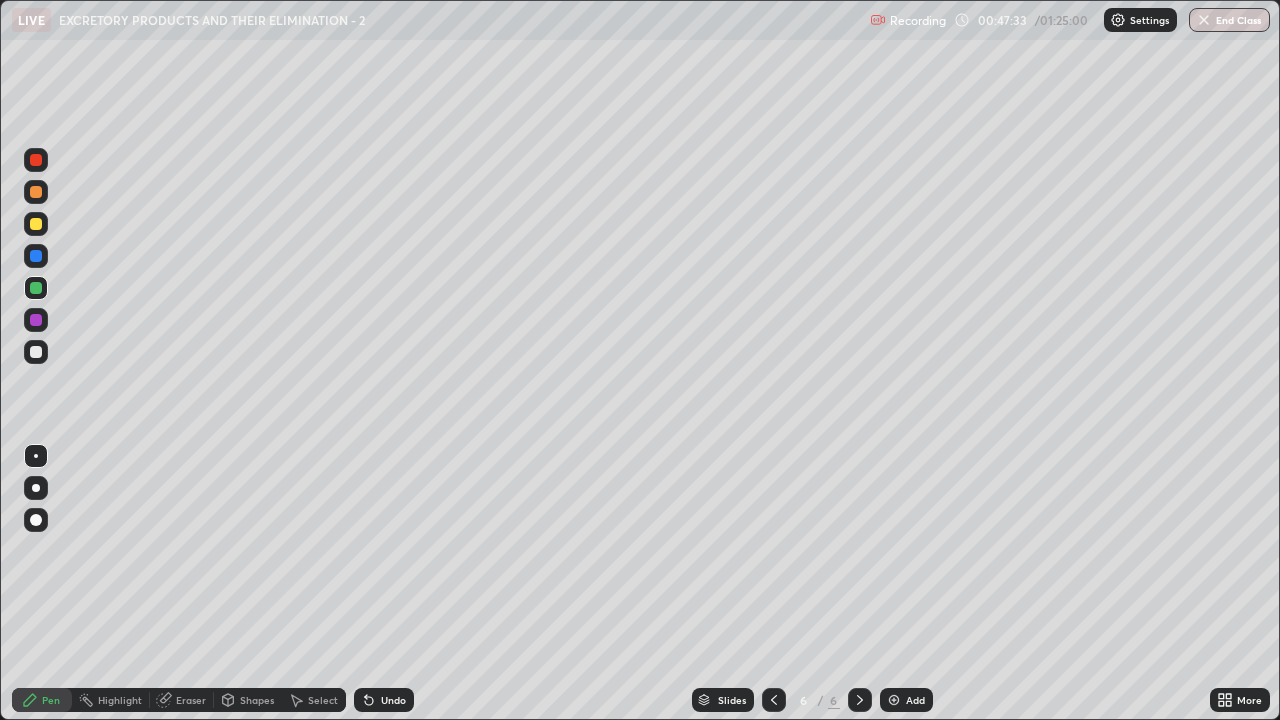 click at bounding box center (36, 192) 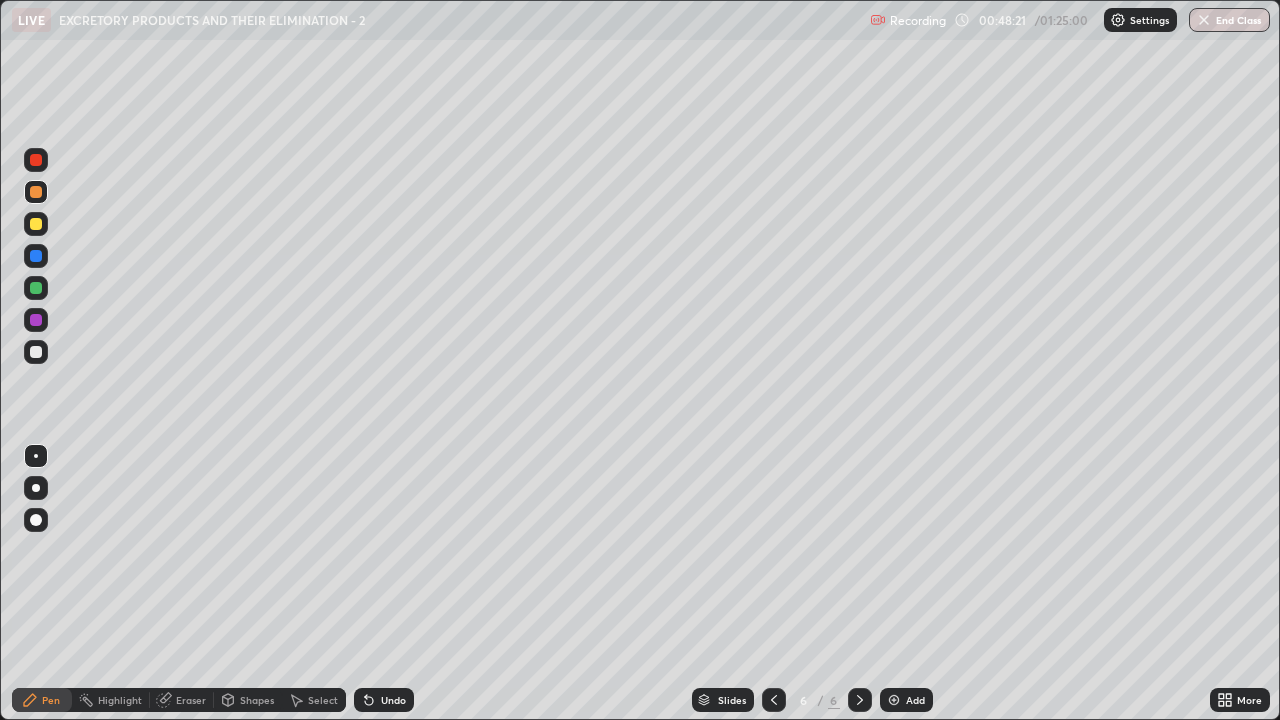 click at bounding box center [36, 456] 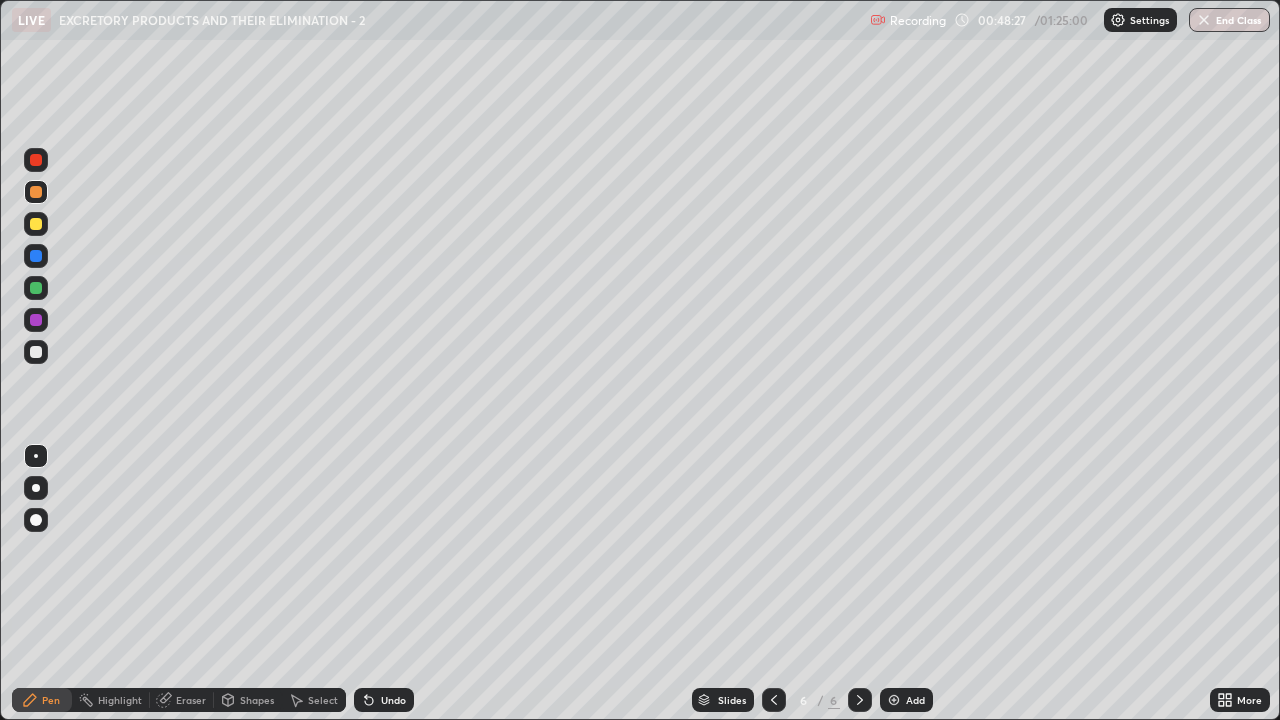 click at bounding box center (36, 352) 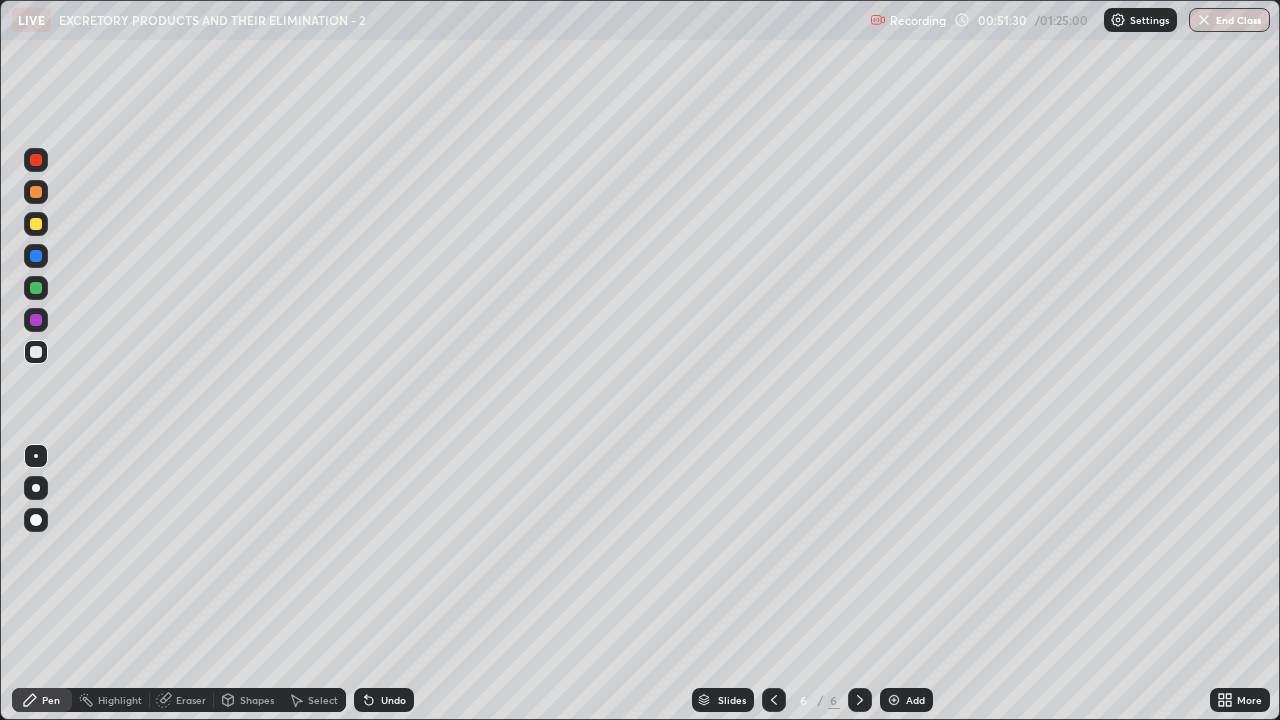 click 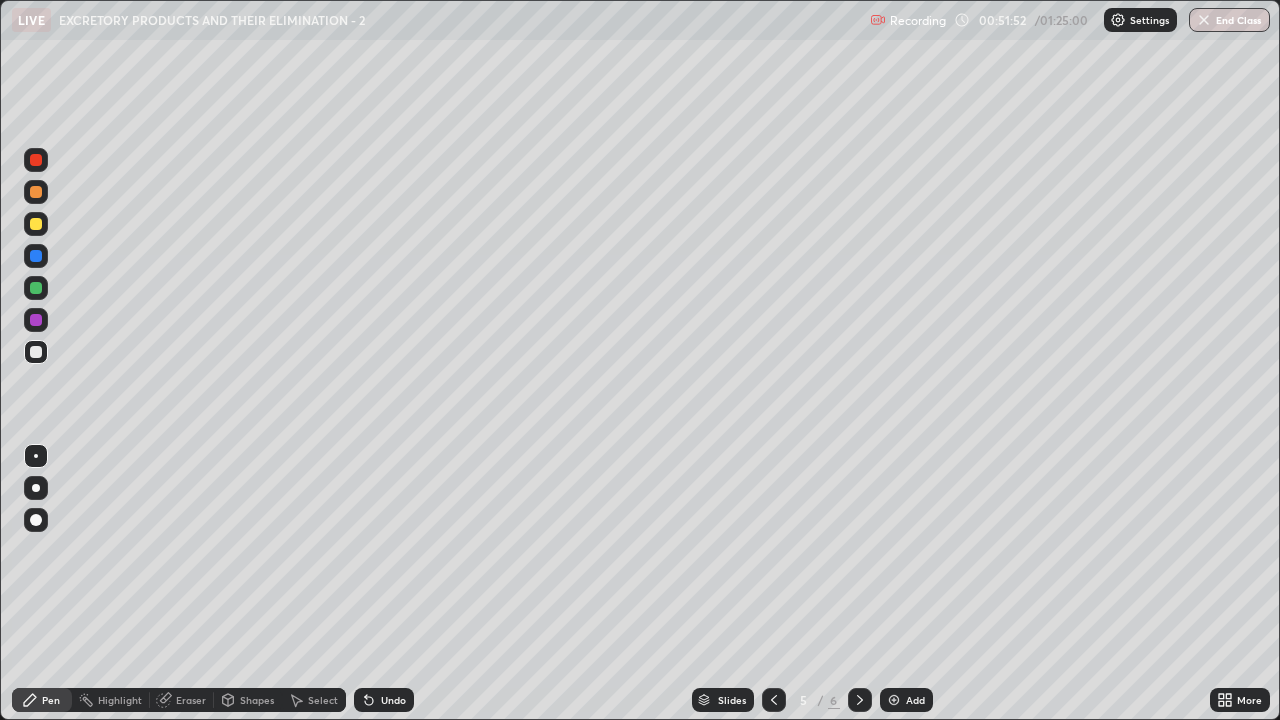 click 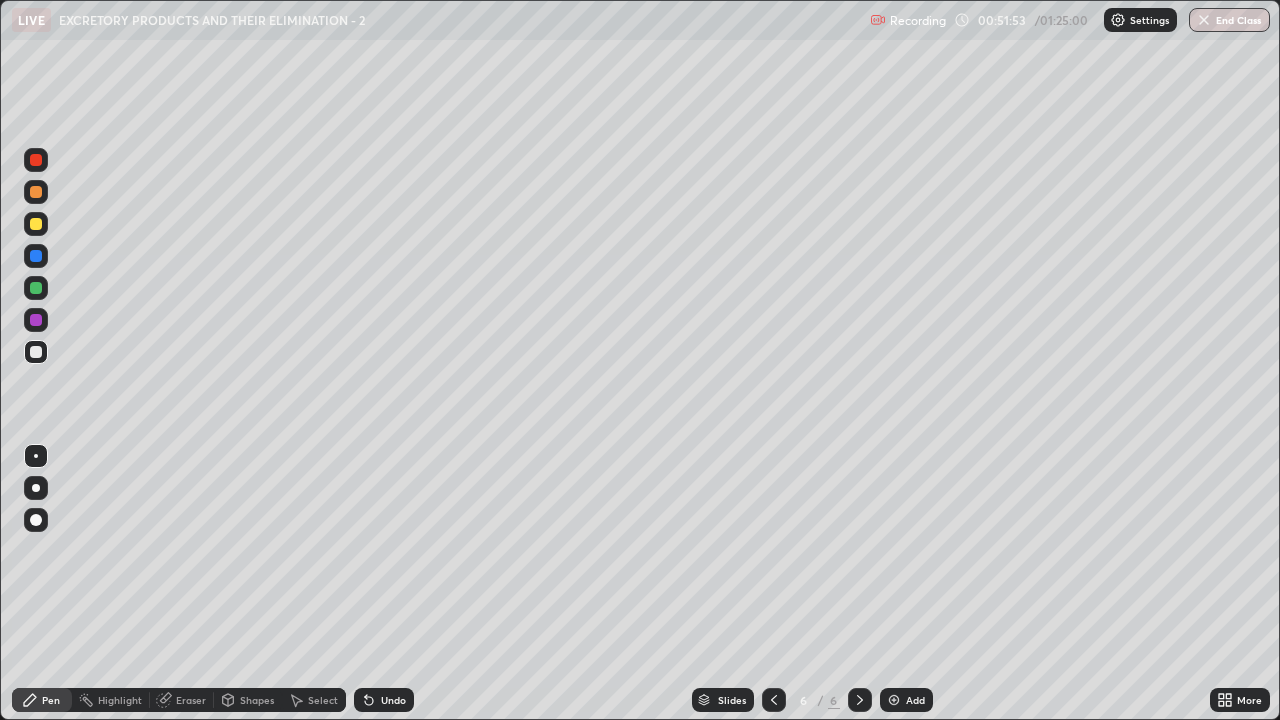 click on "Add" at bounding box center (915, 700) 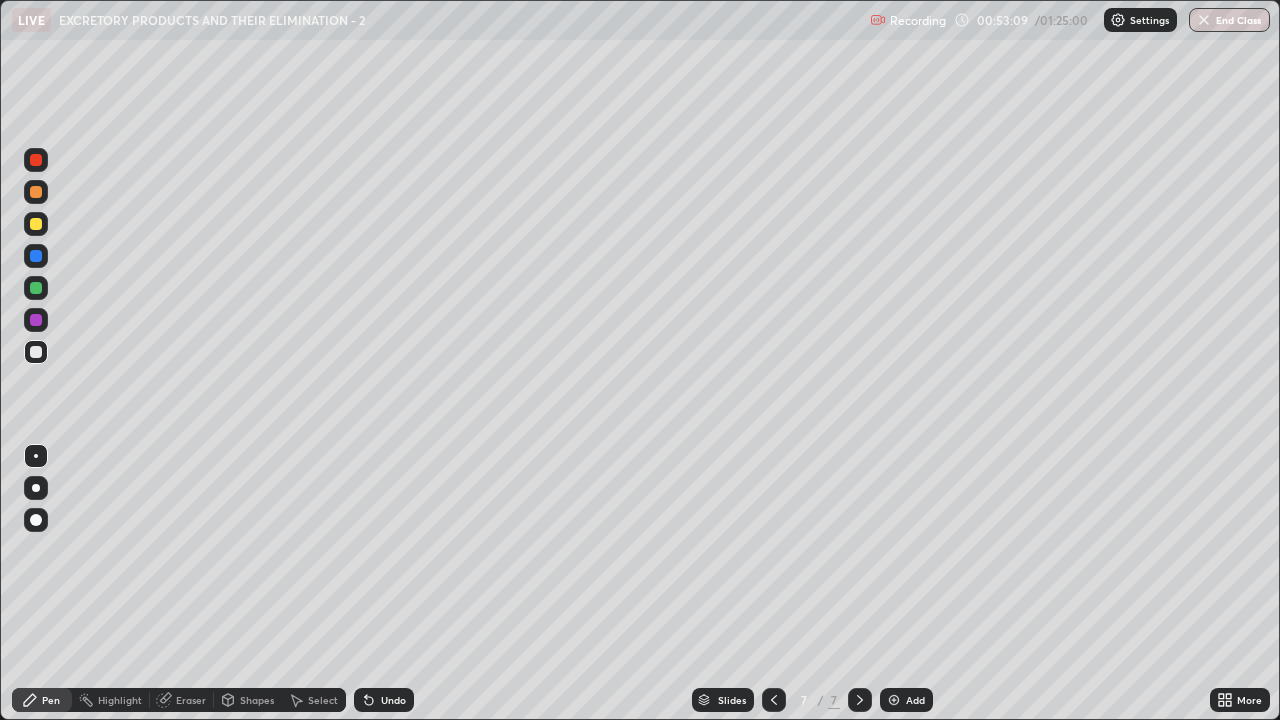 click at bounding box center [36, 192] 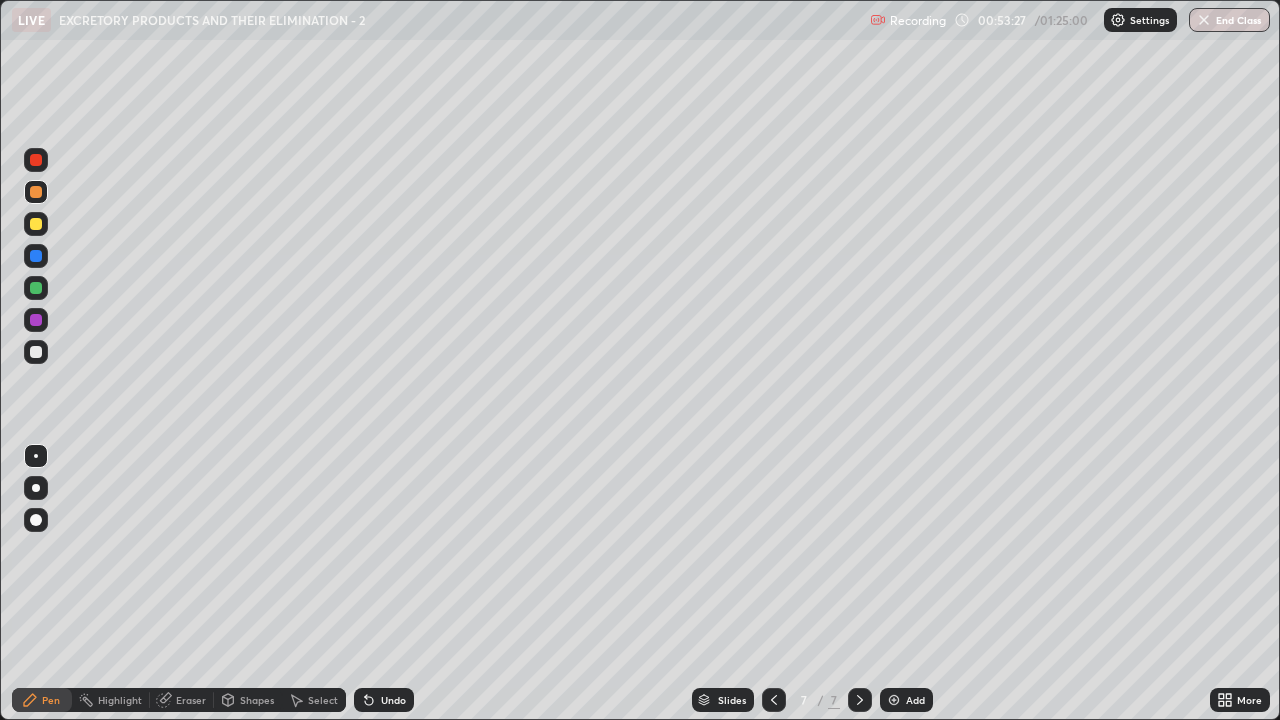 click at bounding box center (36, 352) 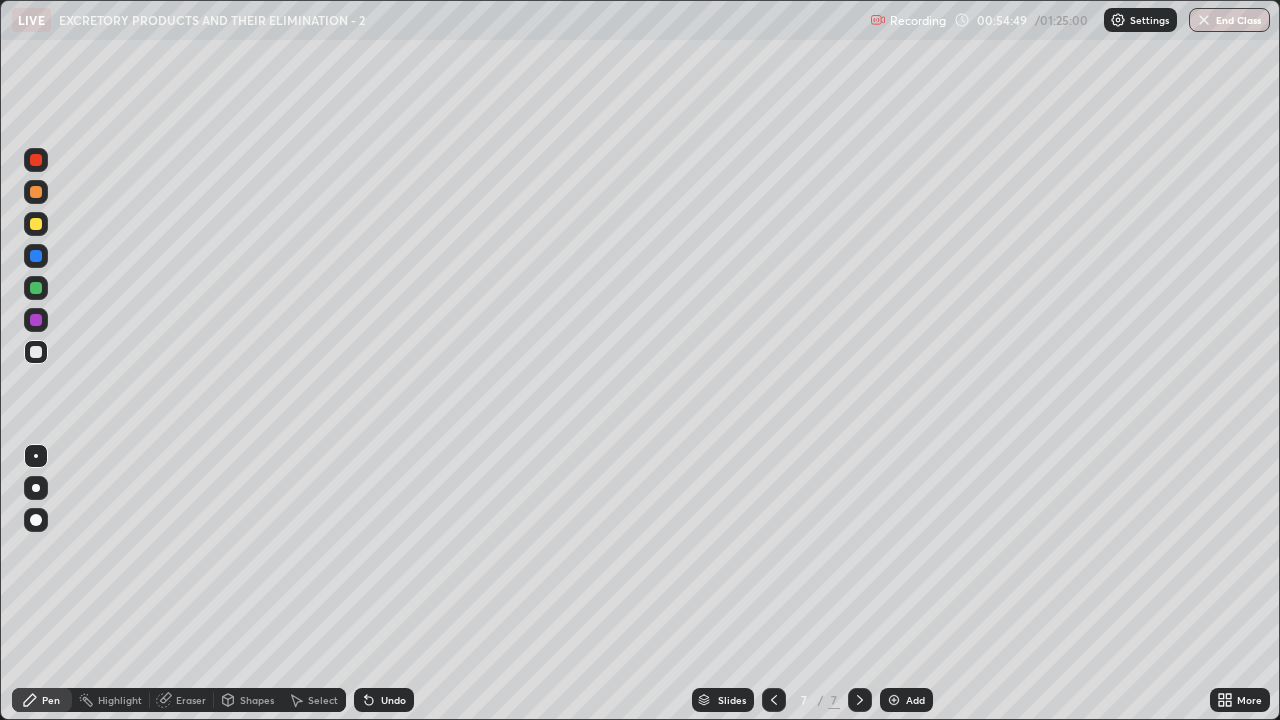 click at bounding box center [36, 352] 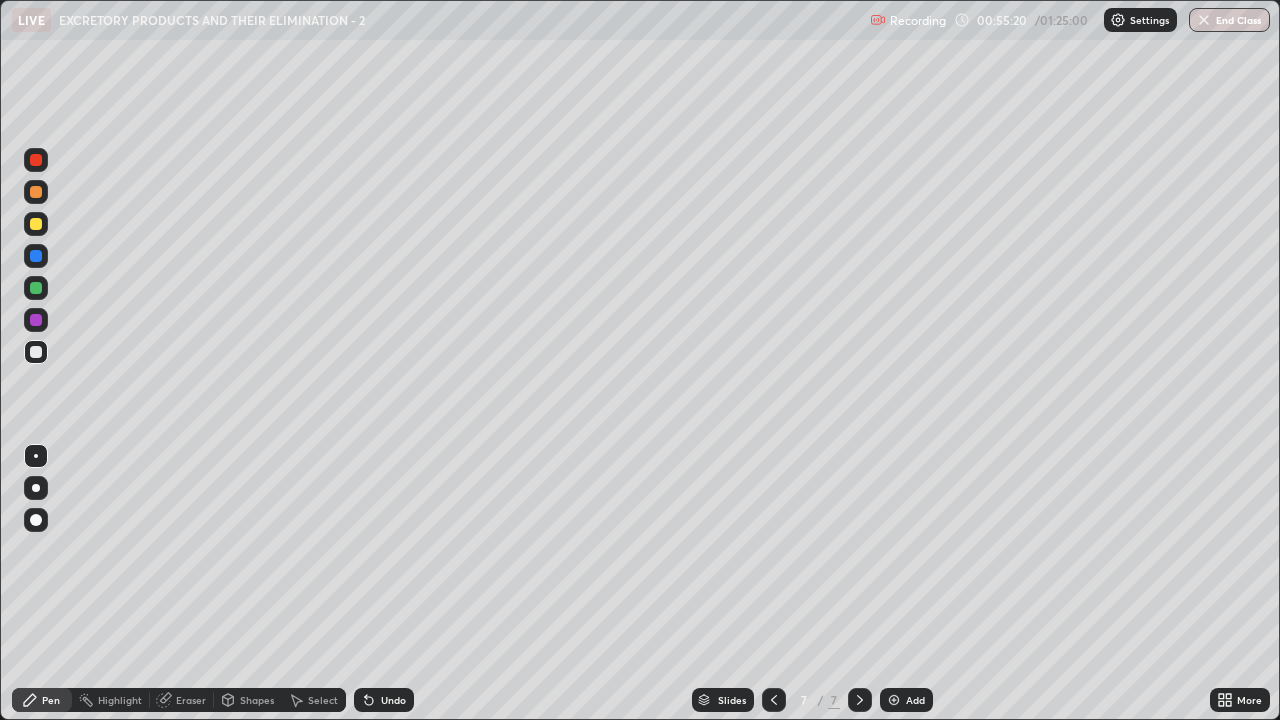 click at bounding box center [36, 192] 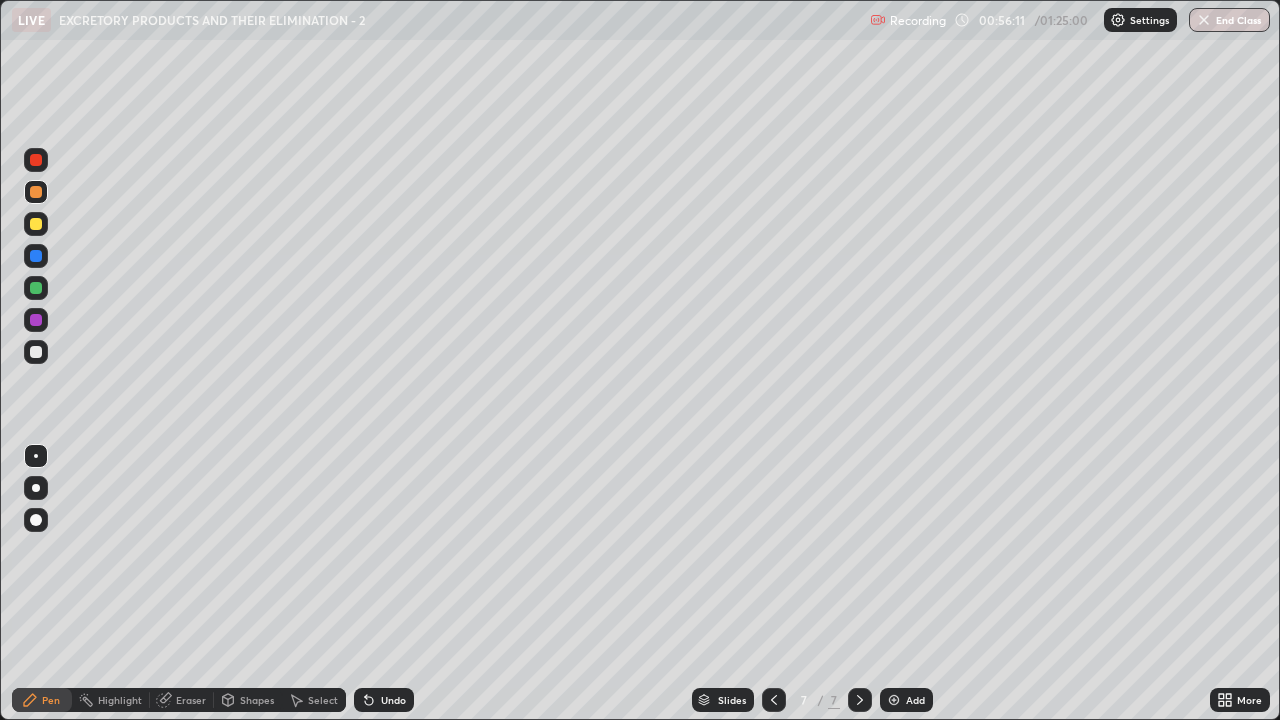 click at bounding box center (36, 352) 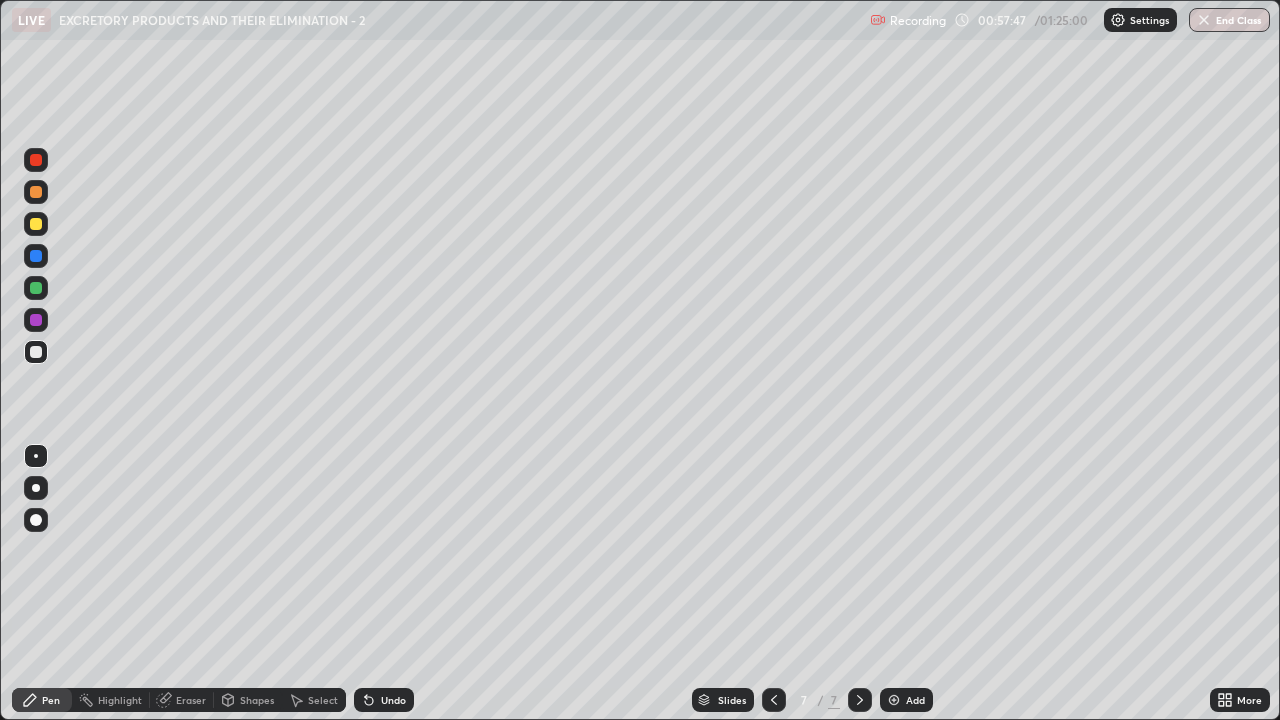 click at bounding box center (36, 224) 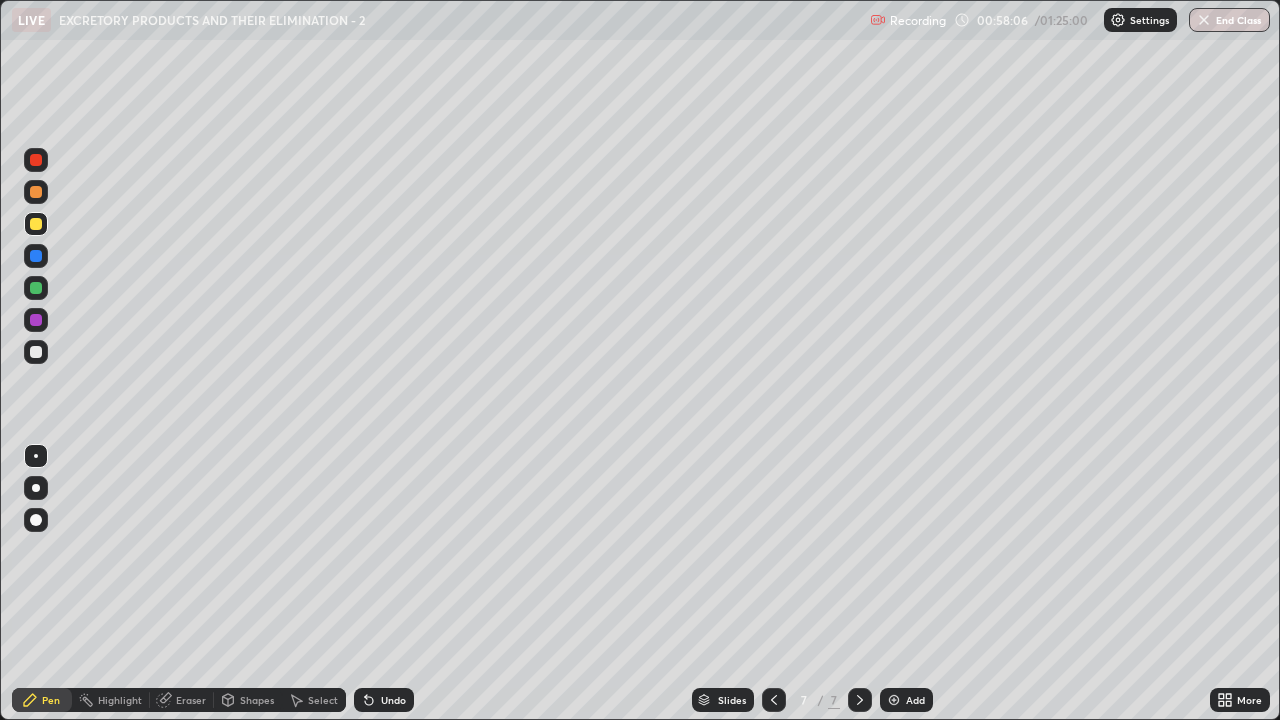 click at bounding box center (36, 352) 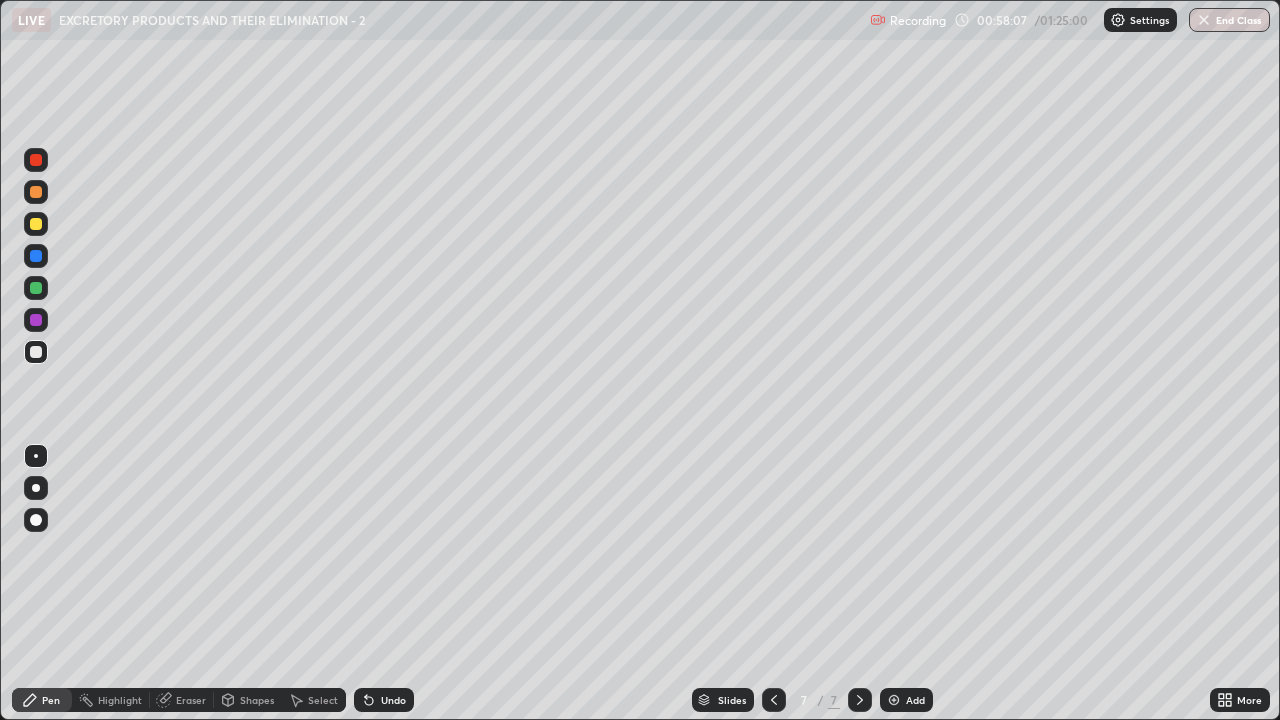 click at bounding box center [36, 192] 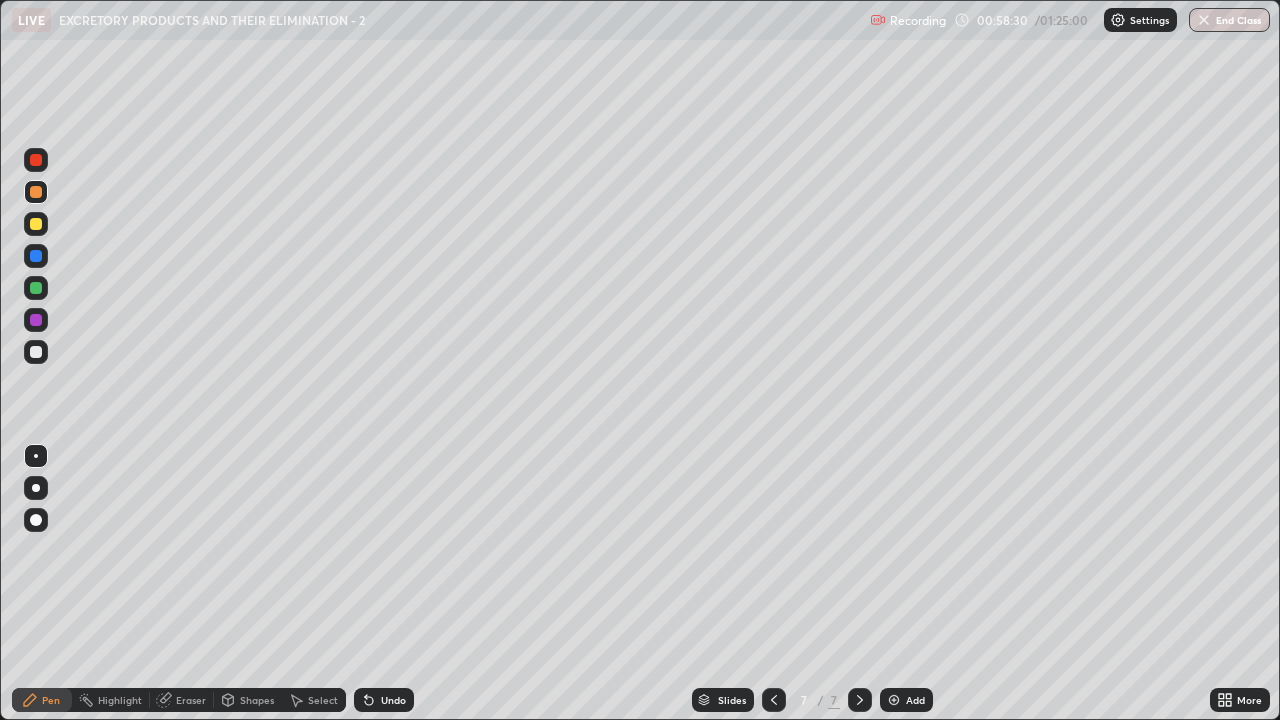 click on "Eraser" at bounding box center [191, 700] 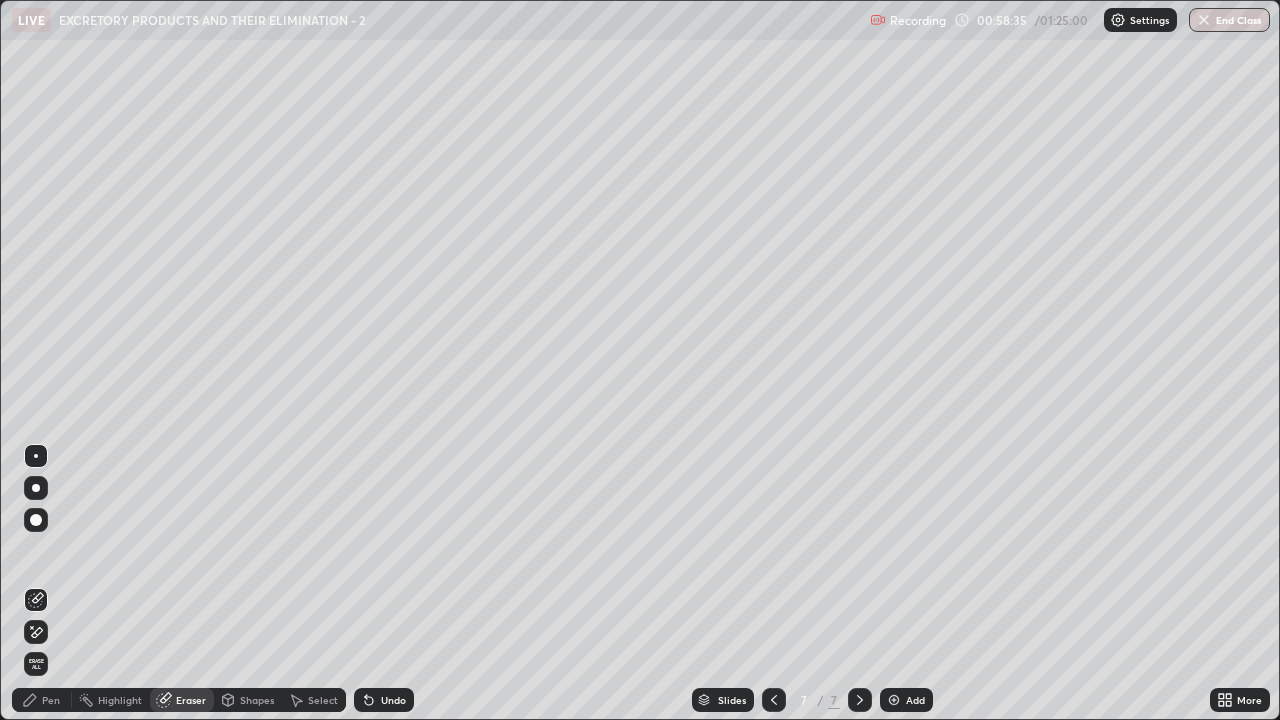 click on "Pen" at bounding box center [51, 700] 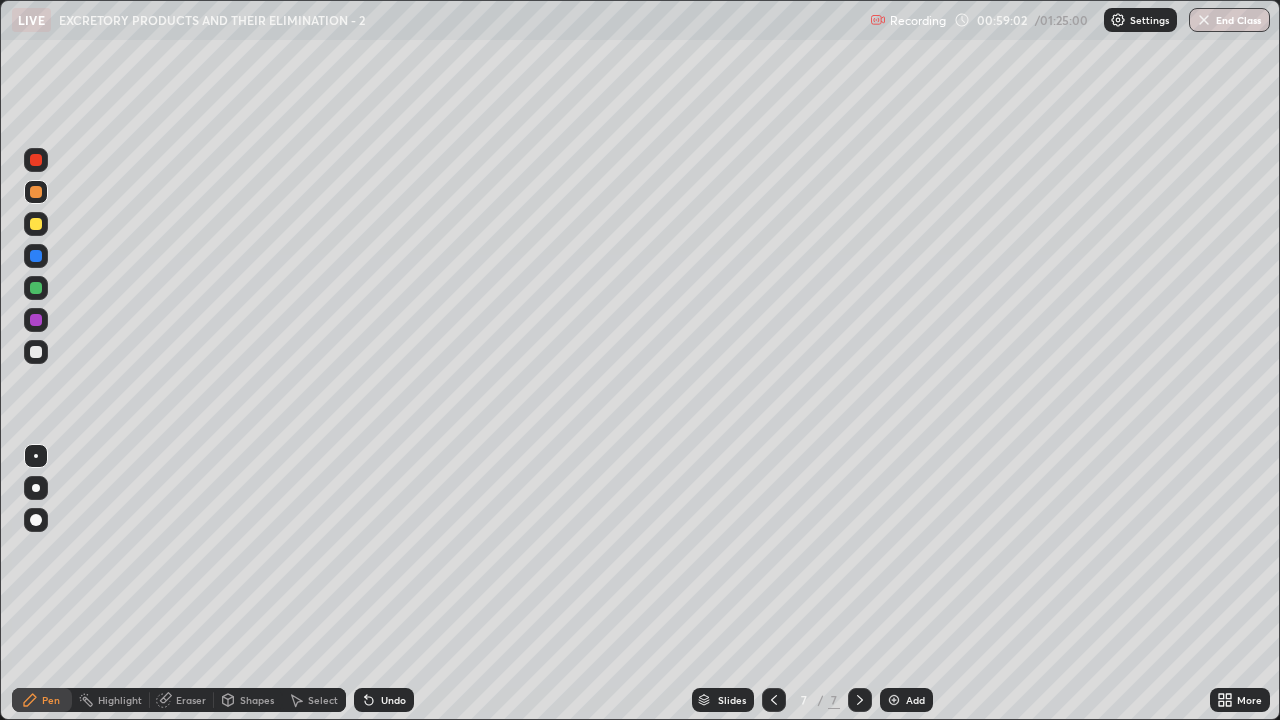click at bounding box center [36, 224] 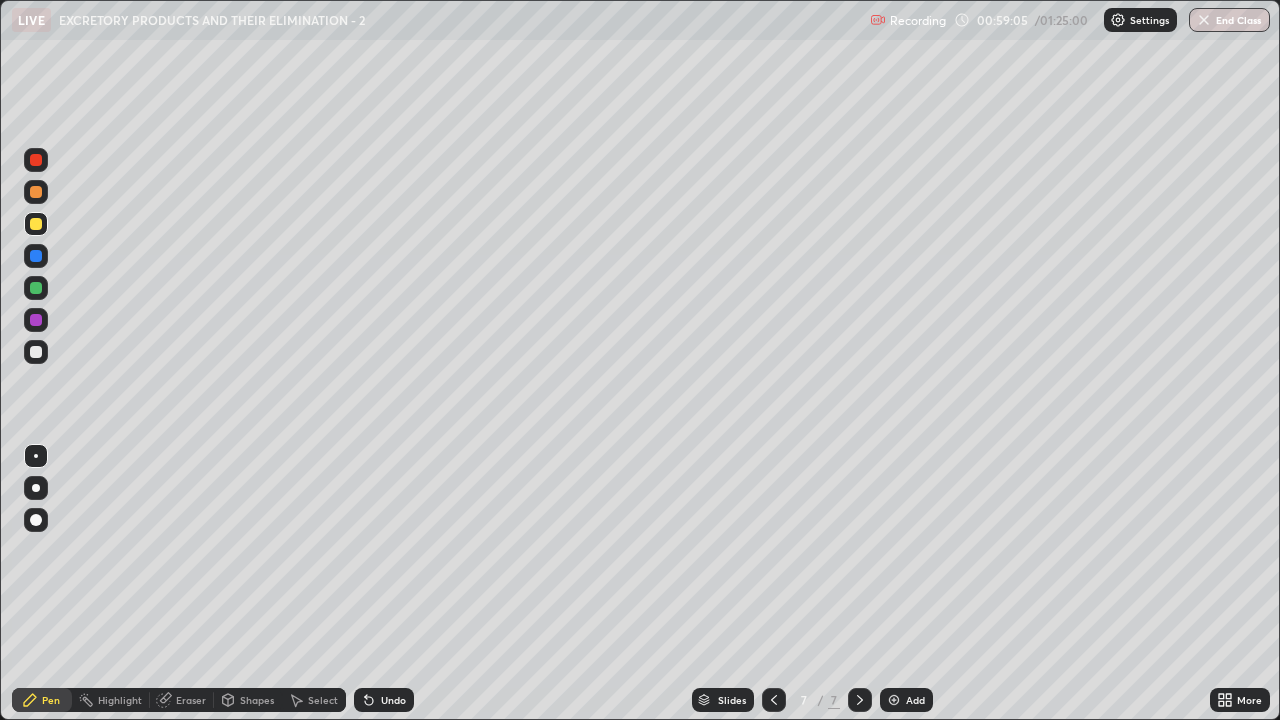 click at bounding box center (36, 192) 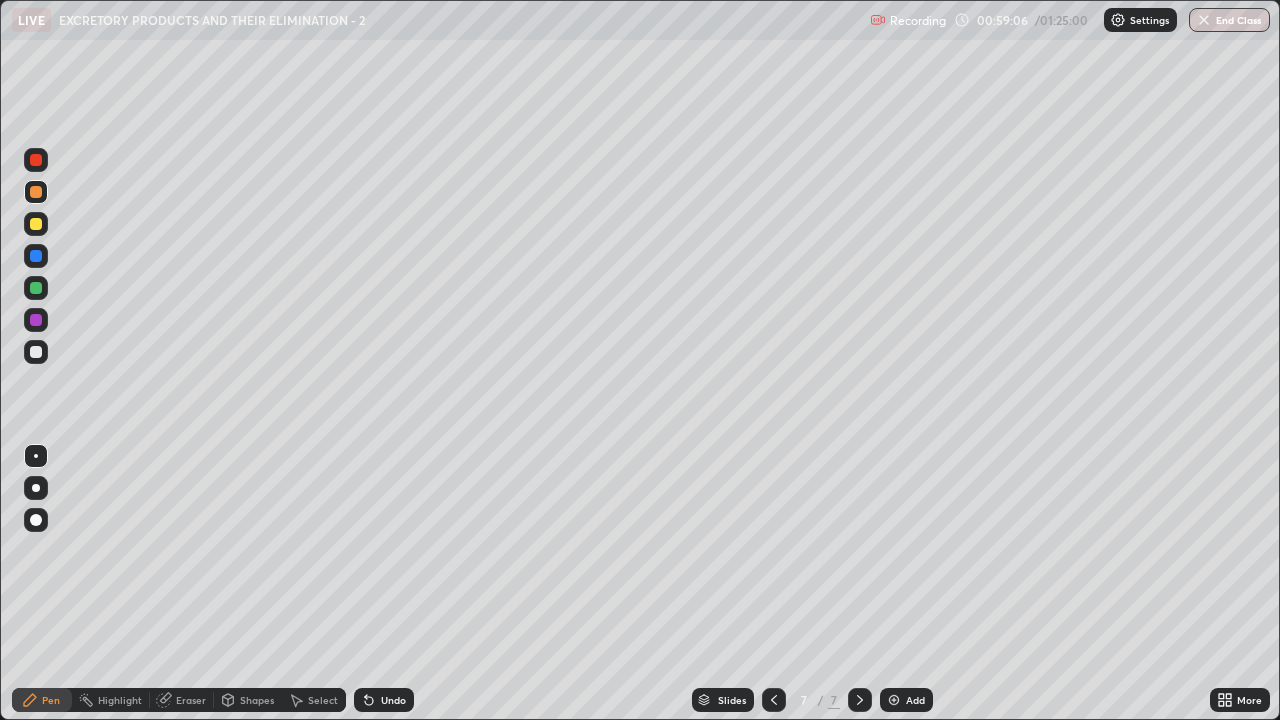 click at bounding box center [36, 288] 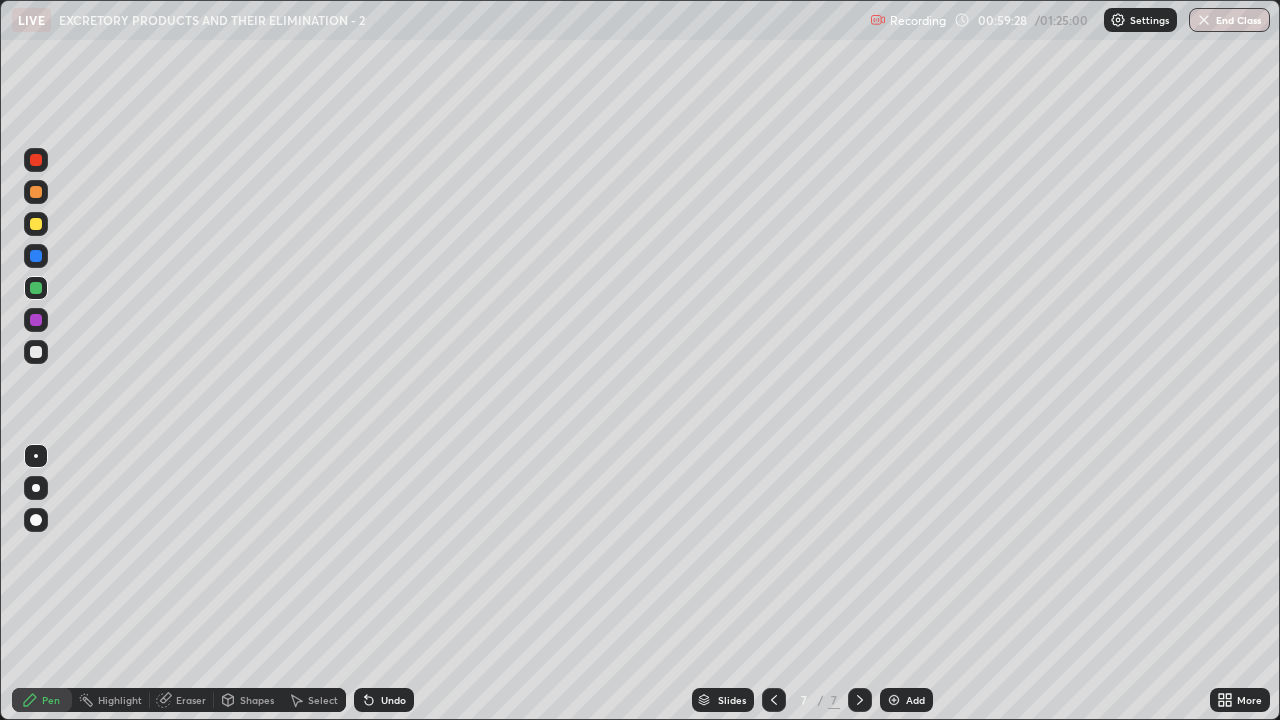 click at bounding box center (36, 192) 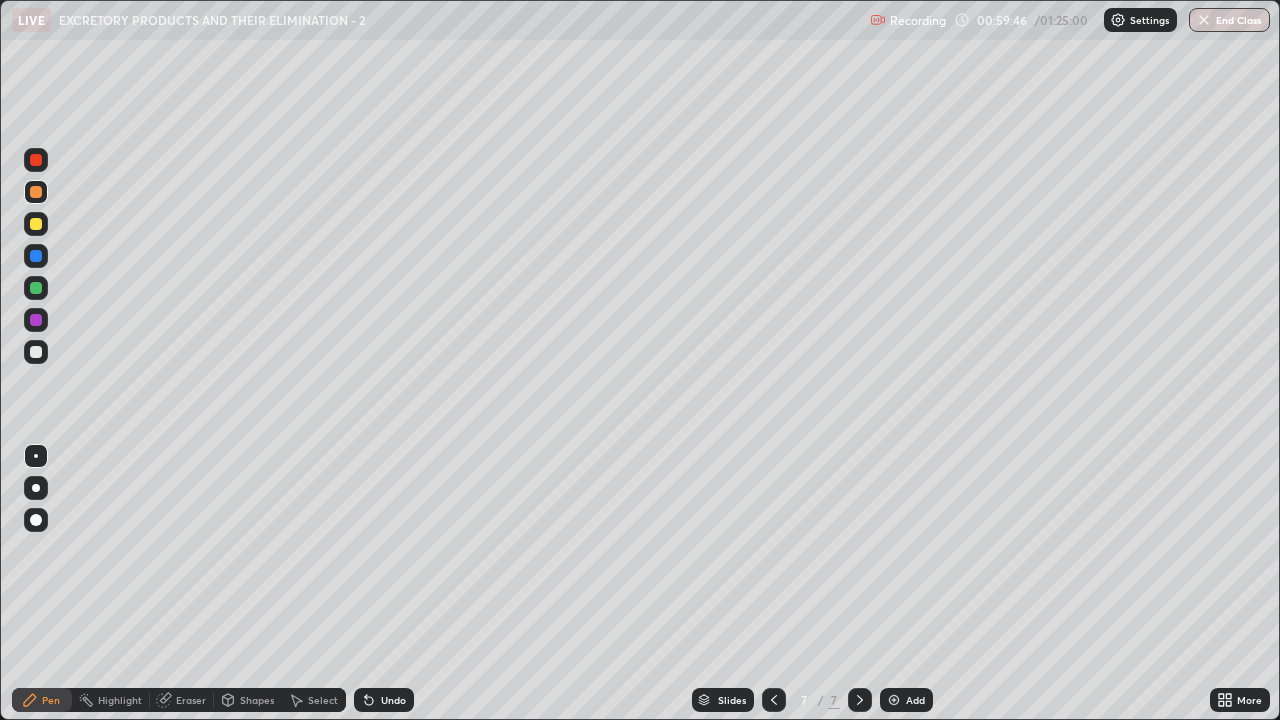 click at bounding box center (36, 320) 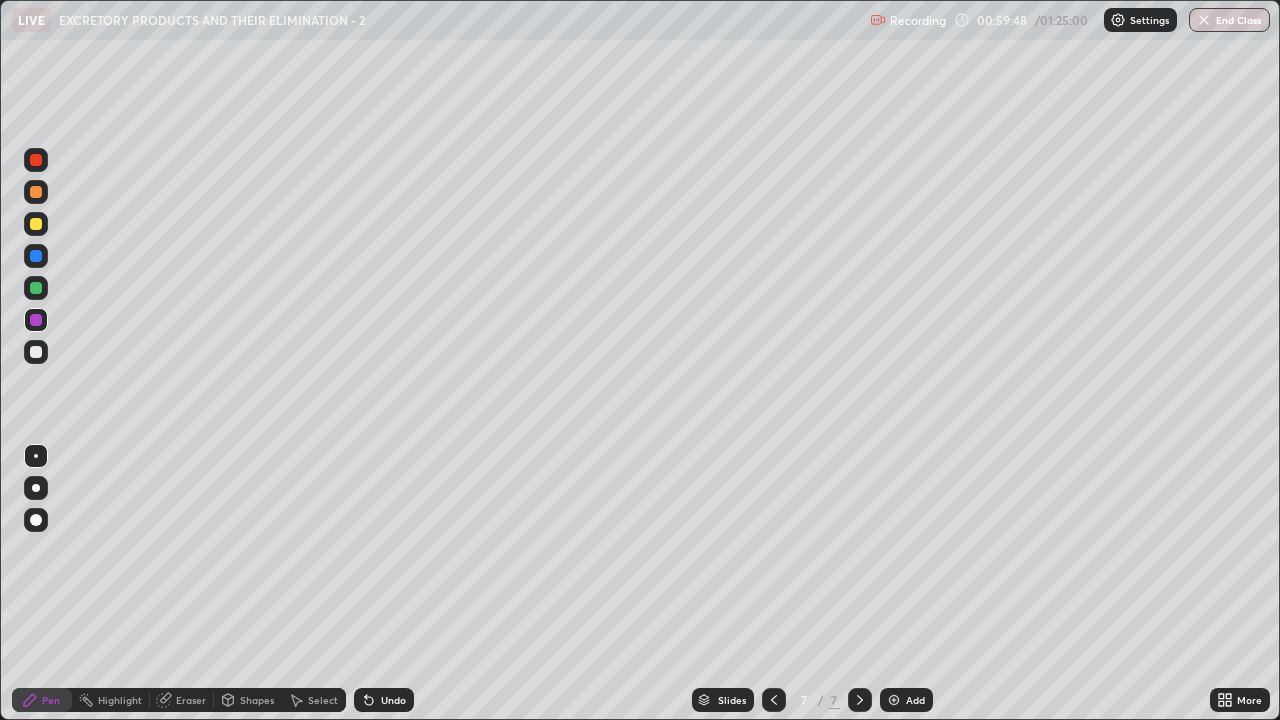 click at bounding box center (36, 352) 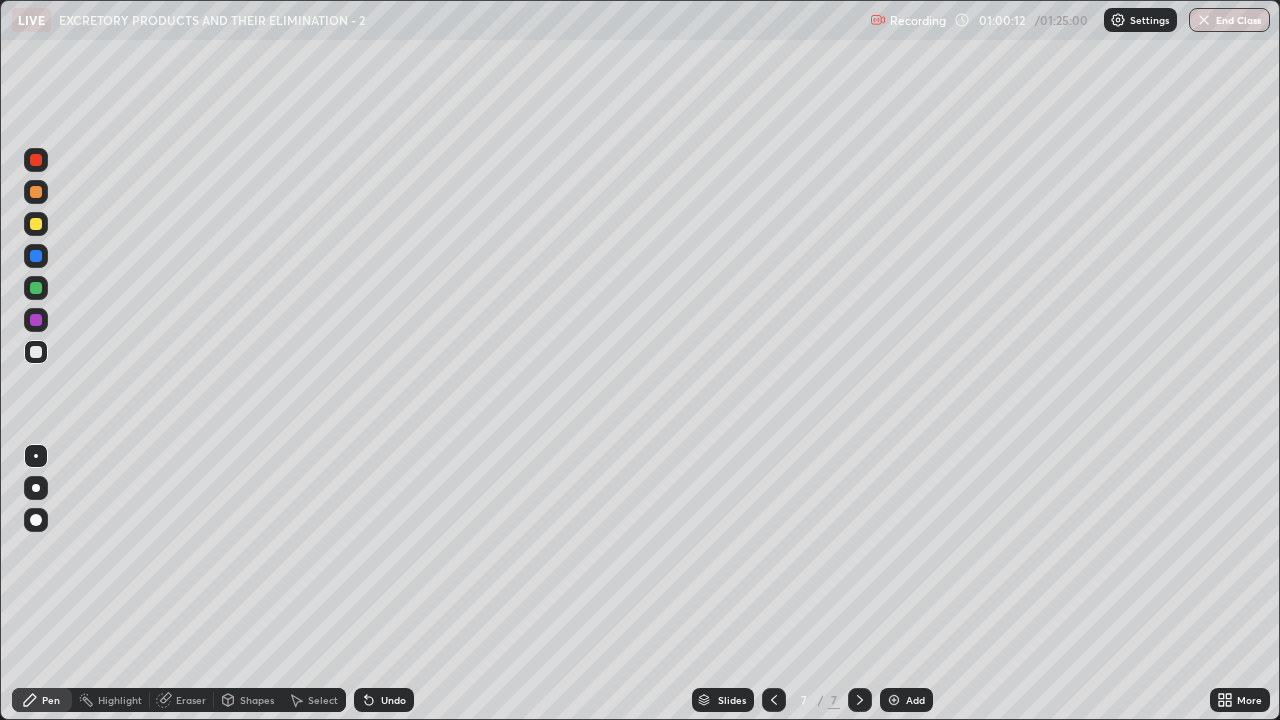 click at bounding box center (36, 192) 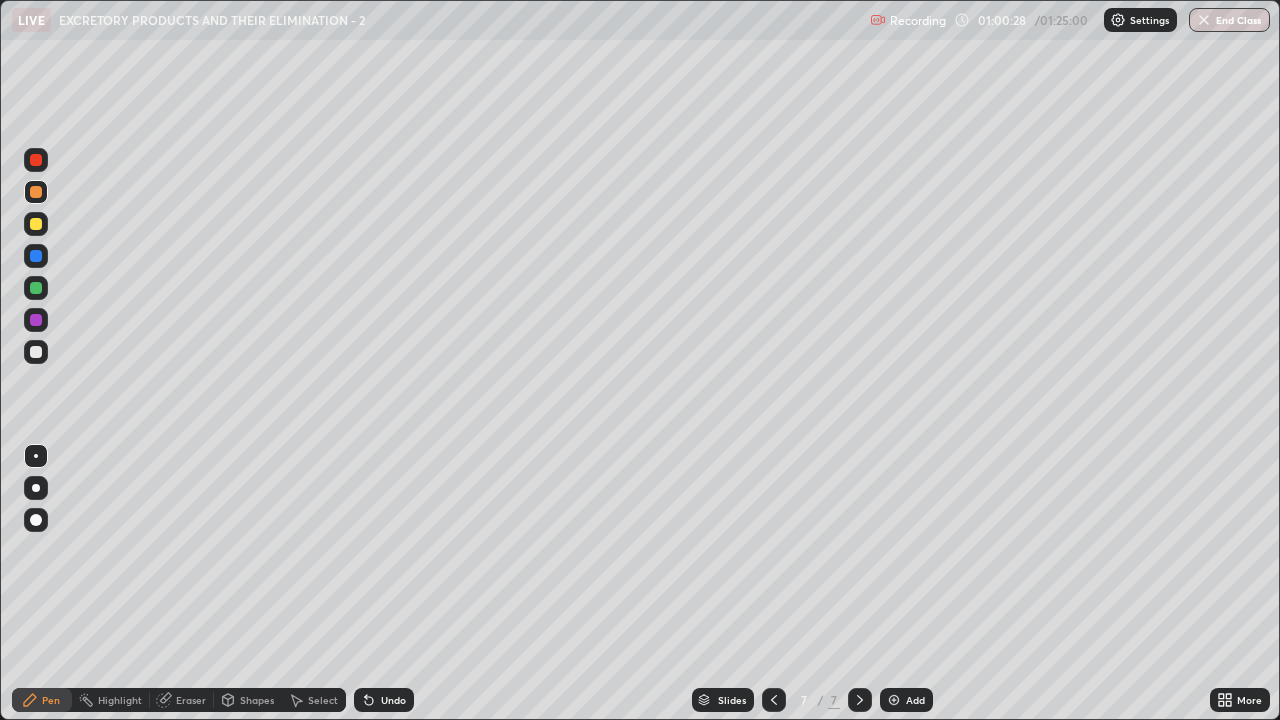 click at bounding box center [36, 320] 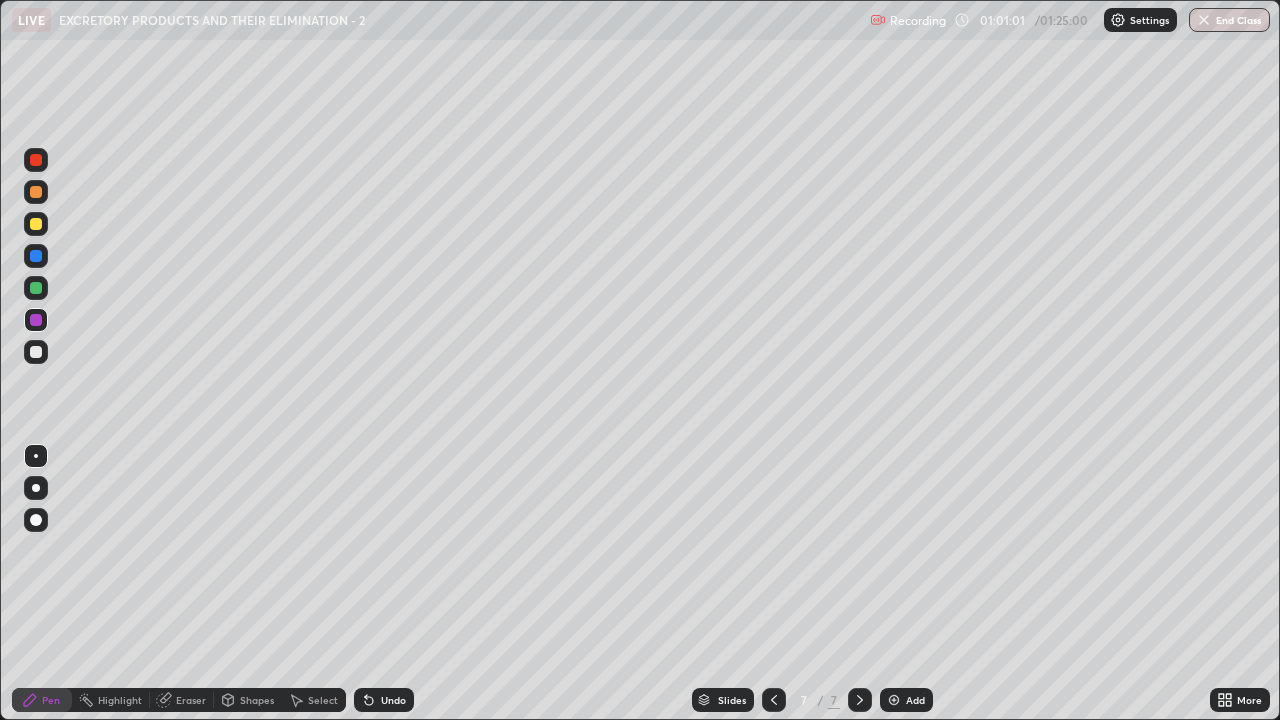 click at bounding box center [36, 192] 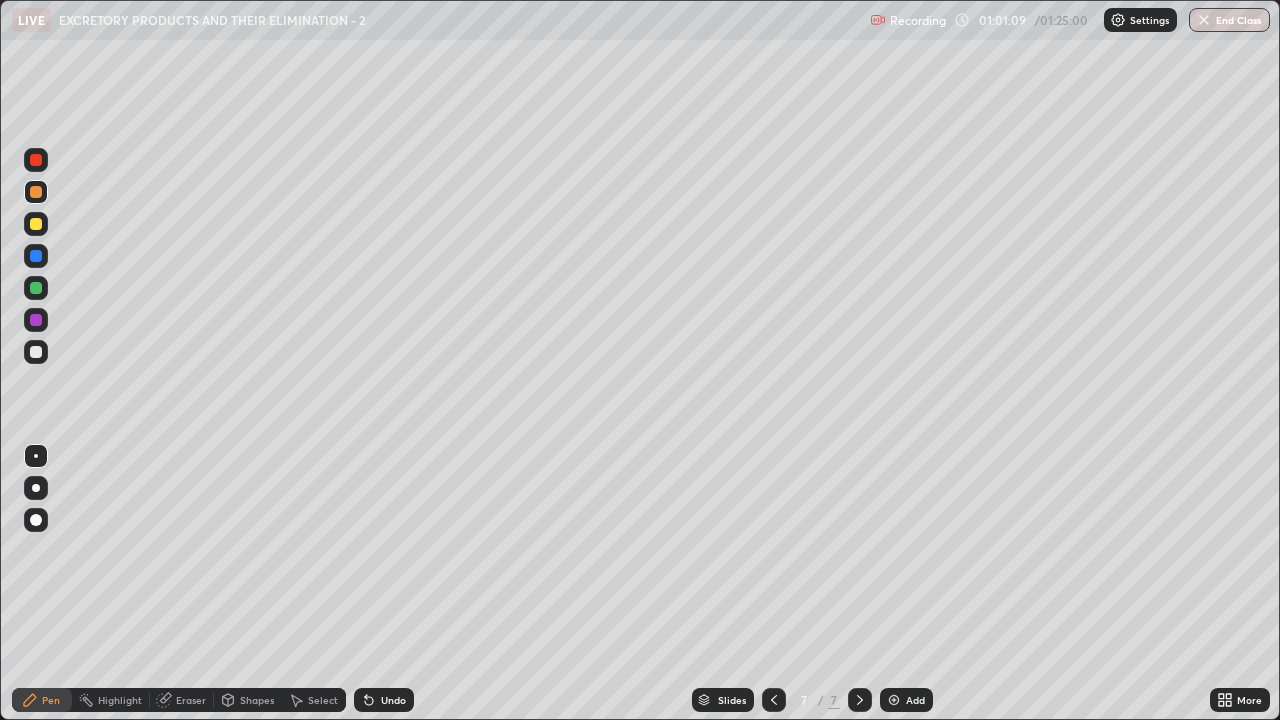 click on "Eraser" at bounding box center (191, 700) 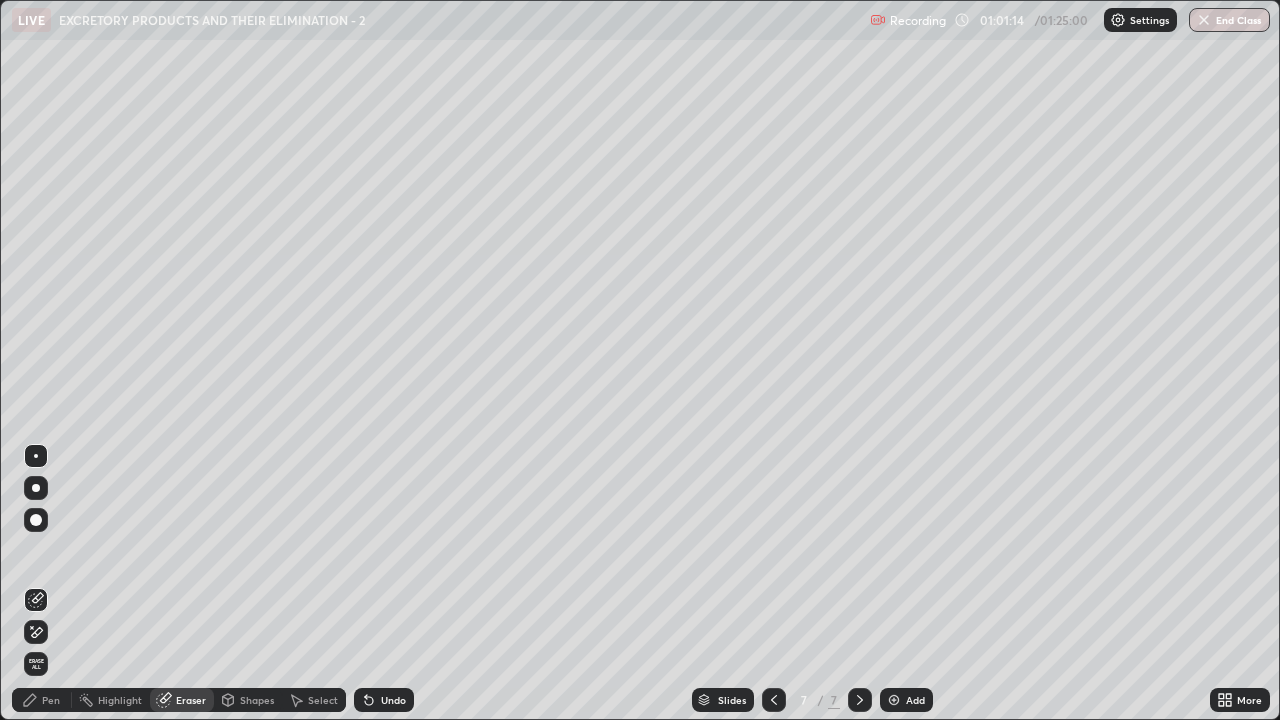 click on "Pen" at bounding box center (51, 700) 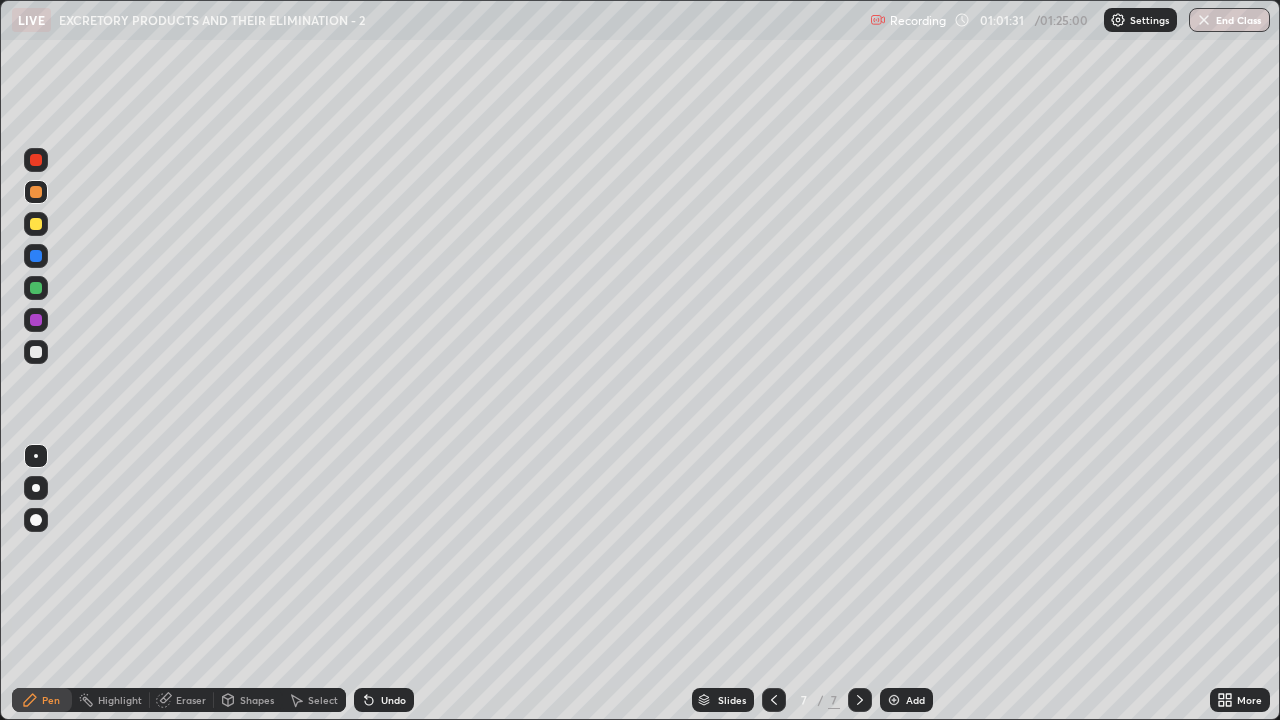 click at bounding box center [36, 352] 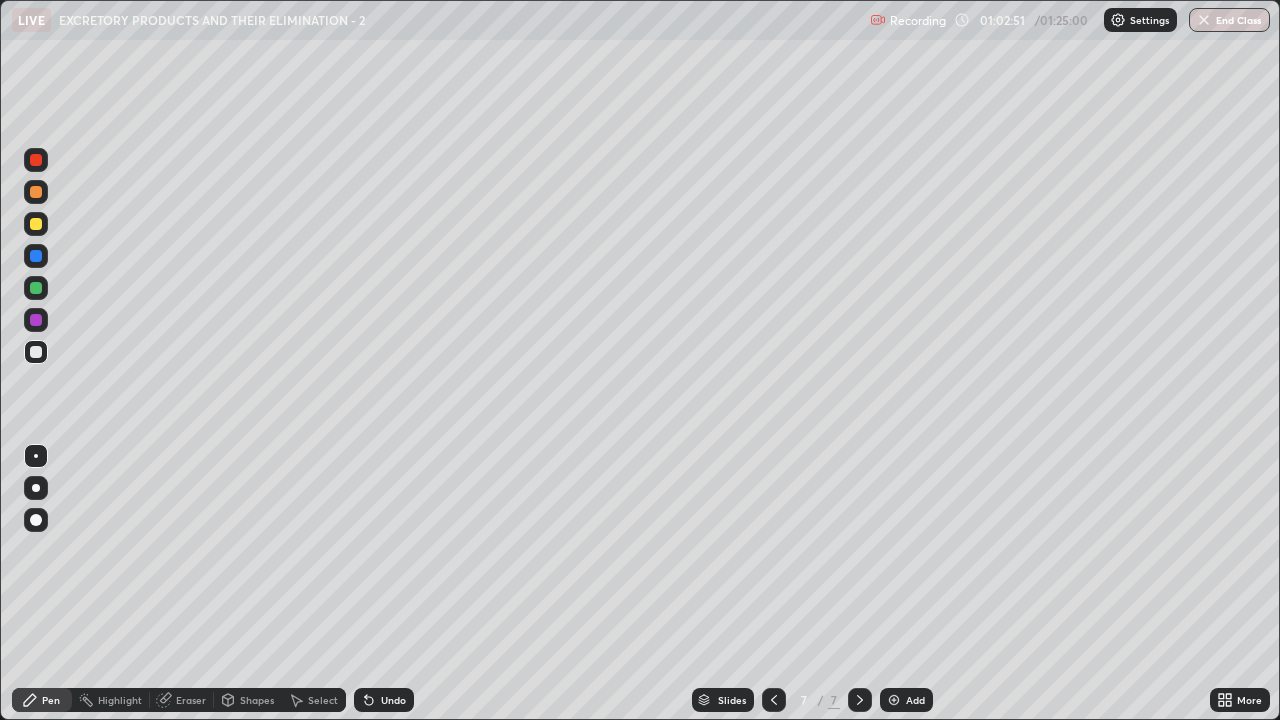 click at bounding box center (36, 288) 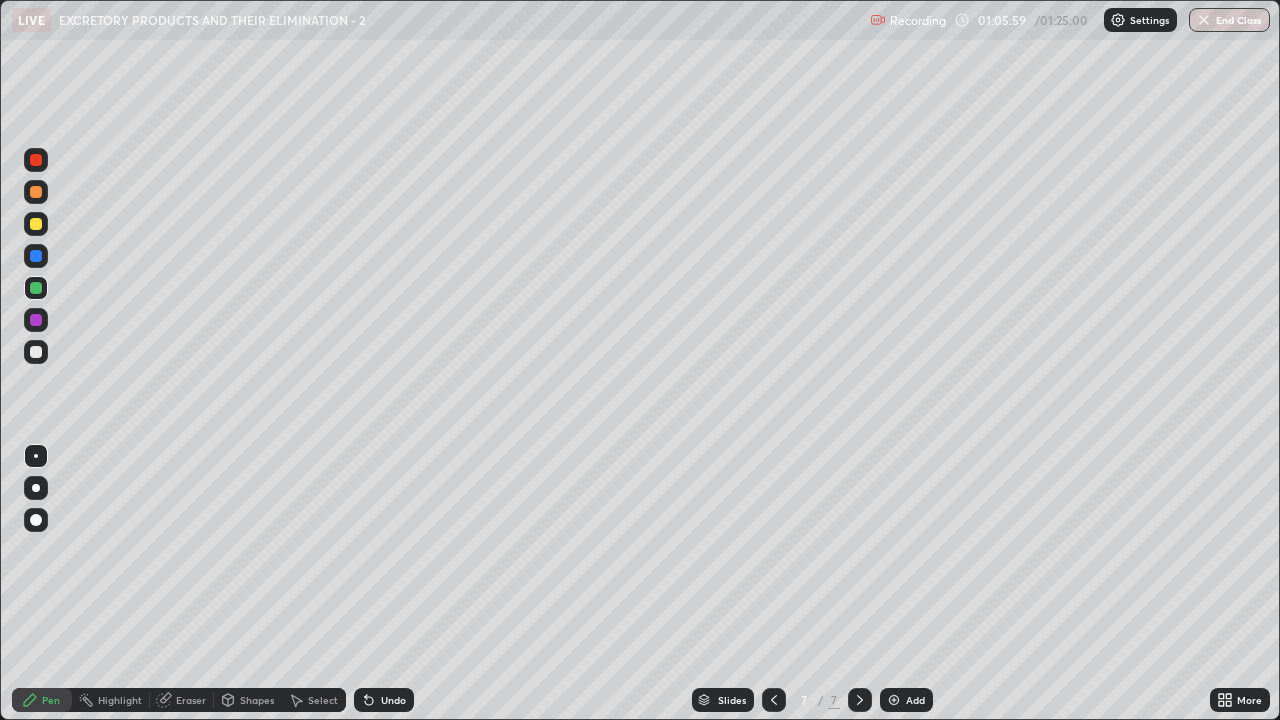 click at bounding box center (36, 256) 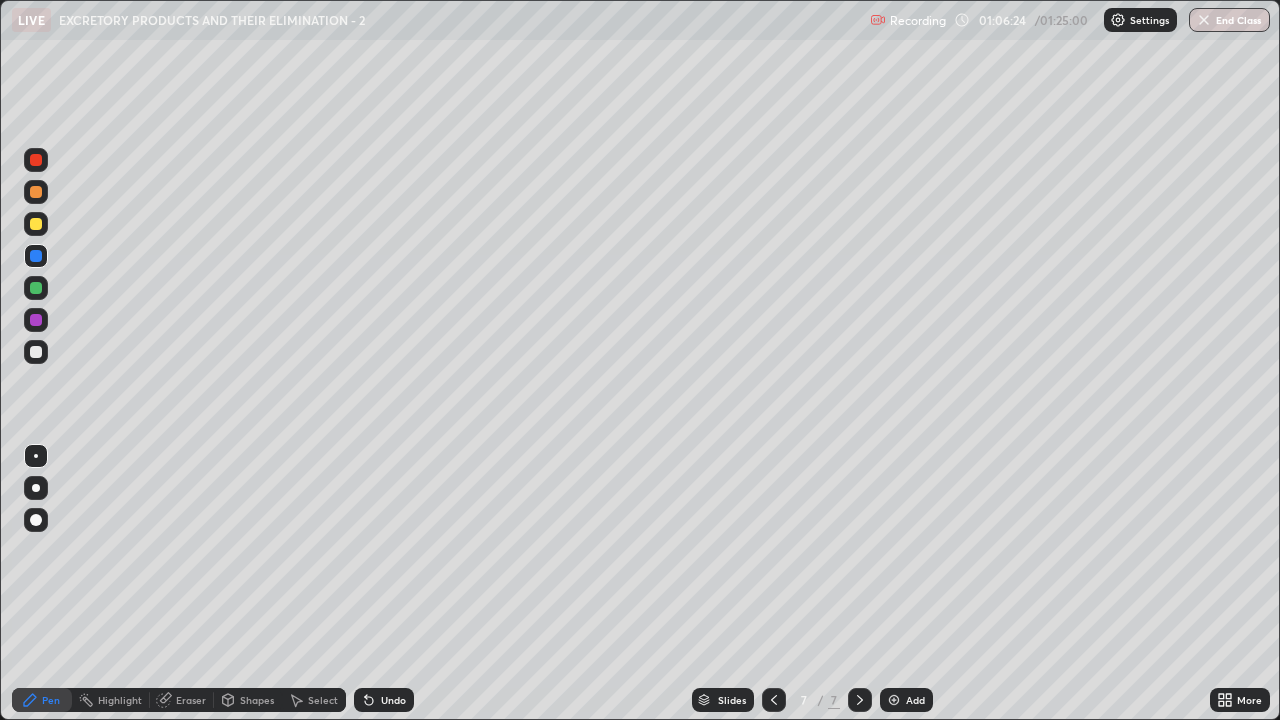 click at bounding box center [36, 288] 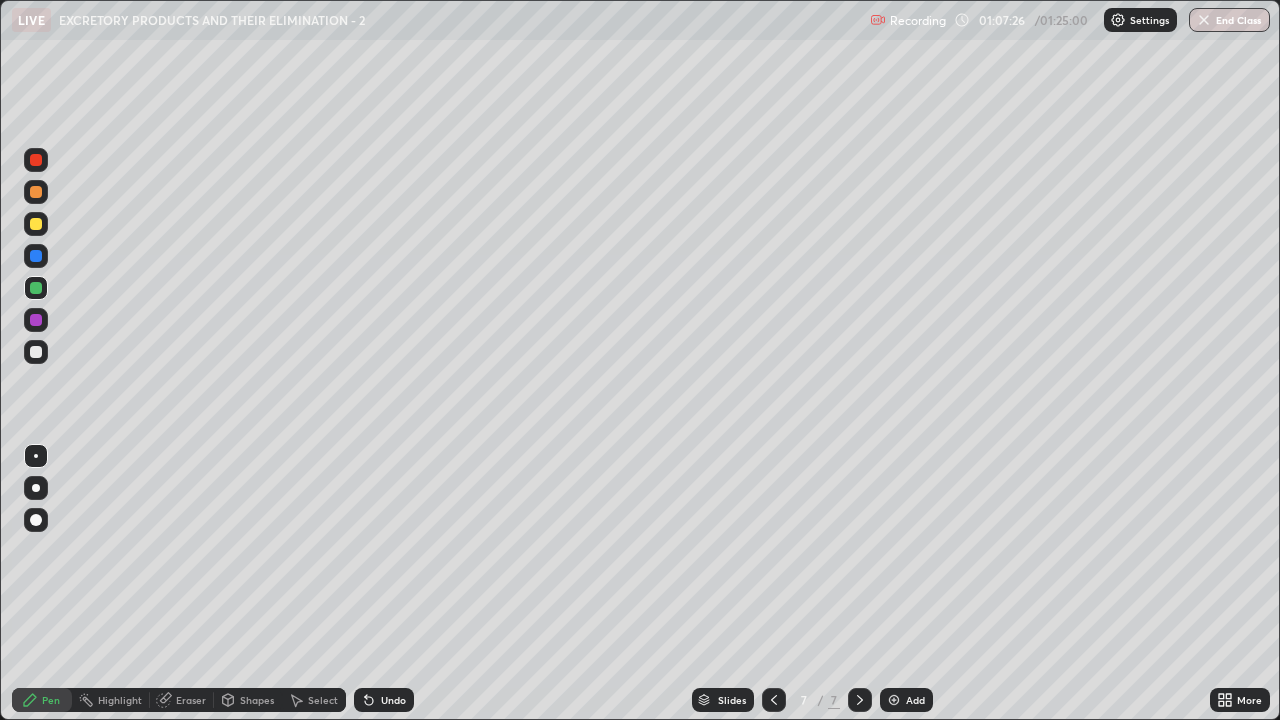 click on "Eraser" at bounding box center (191, 700) 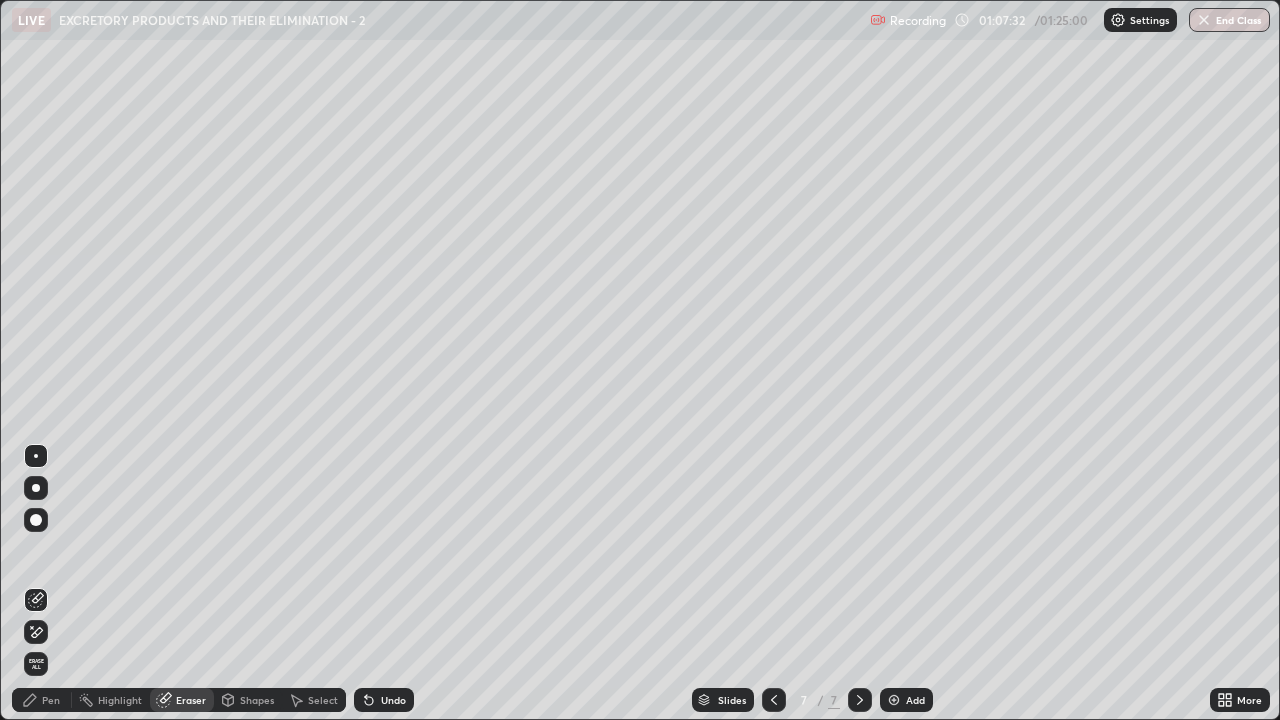 click on "Pen" at bounding box center [51, 700] 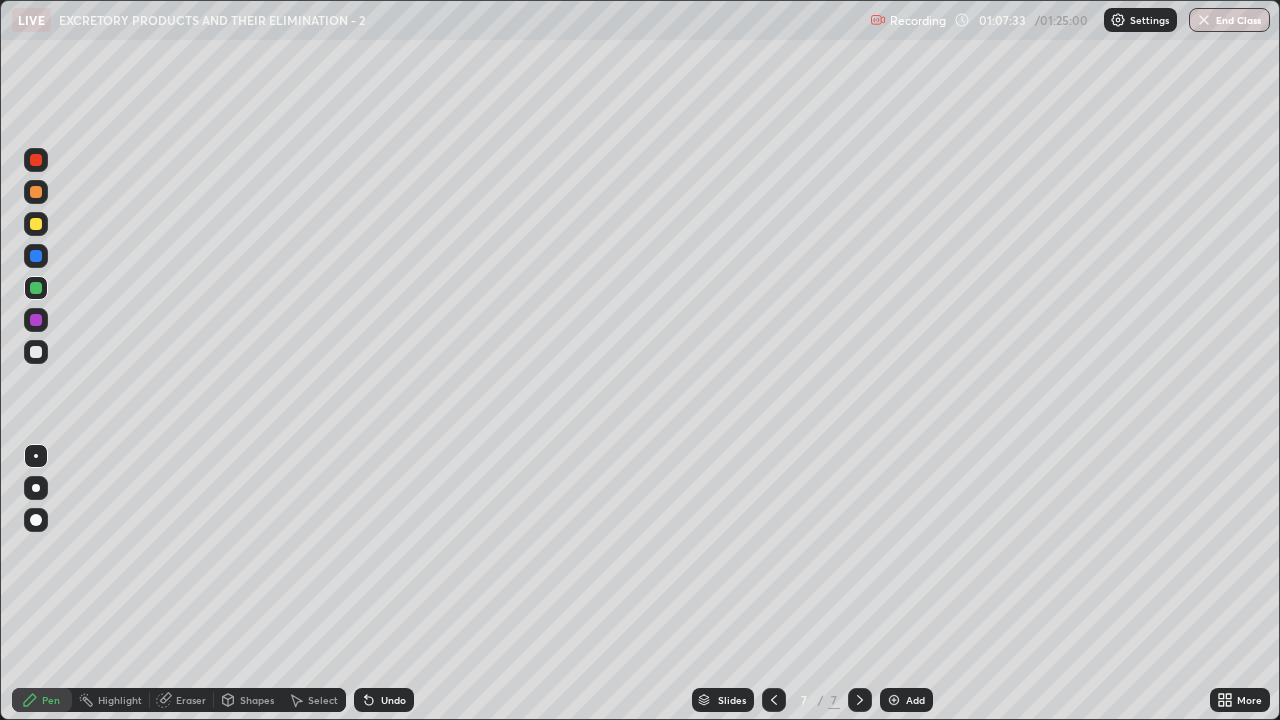 click at bounding box center (36, 256) 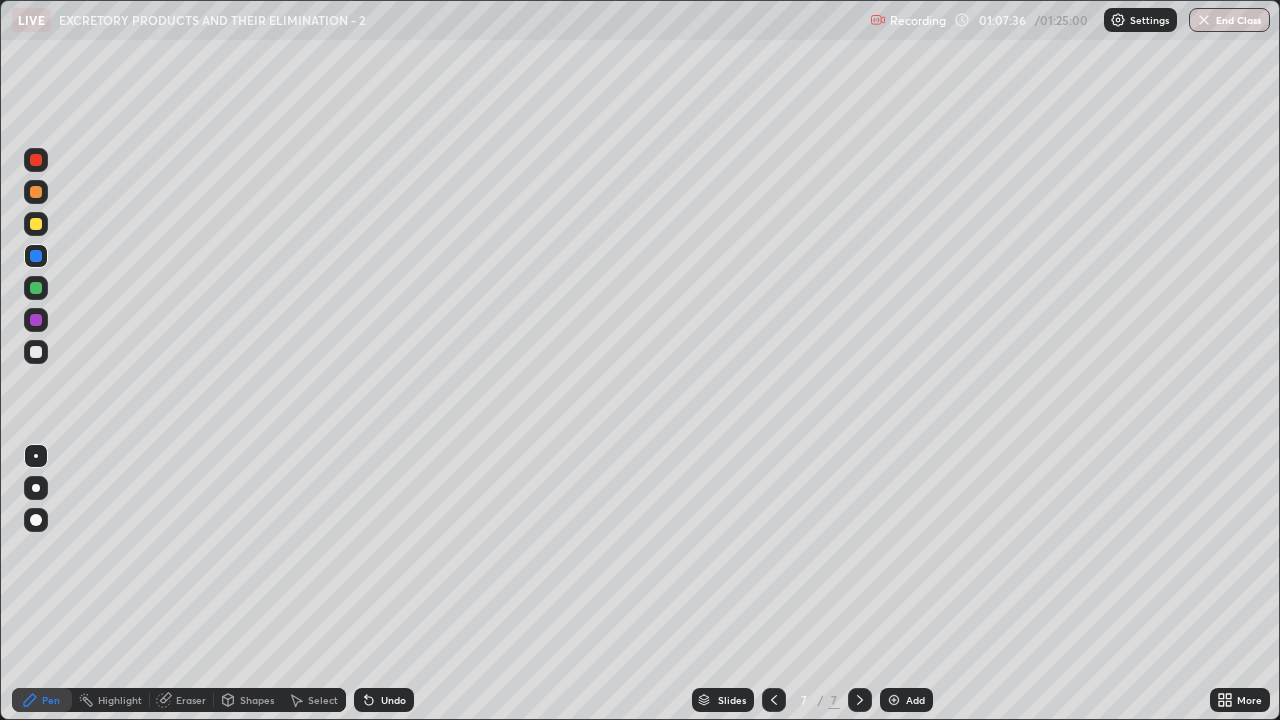 click at bounding box center [36, 288] 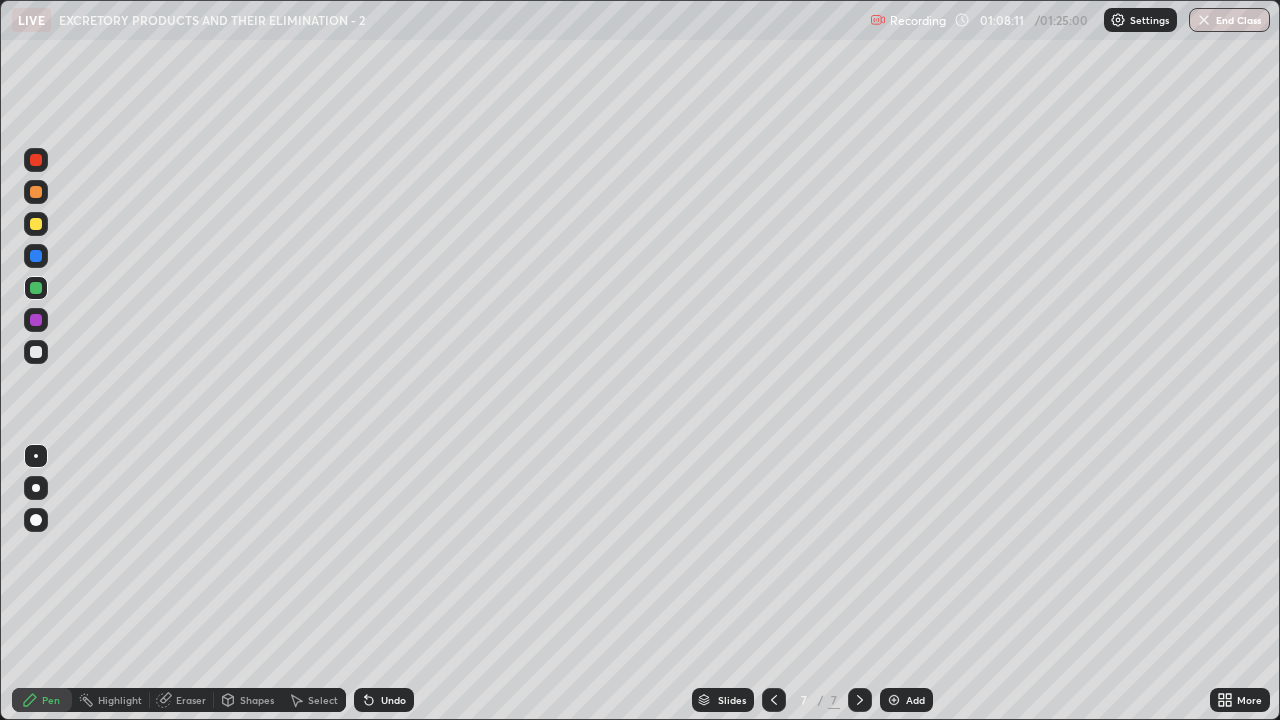 click at bounding box center [36, 320] 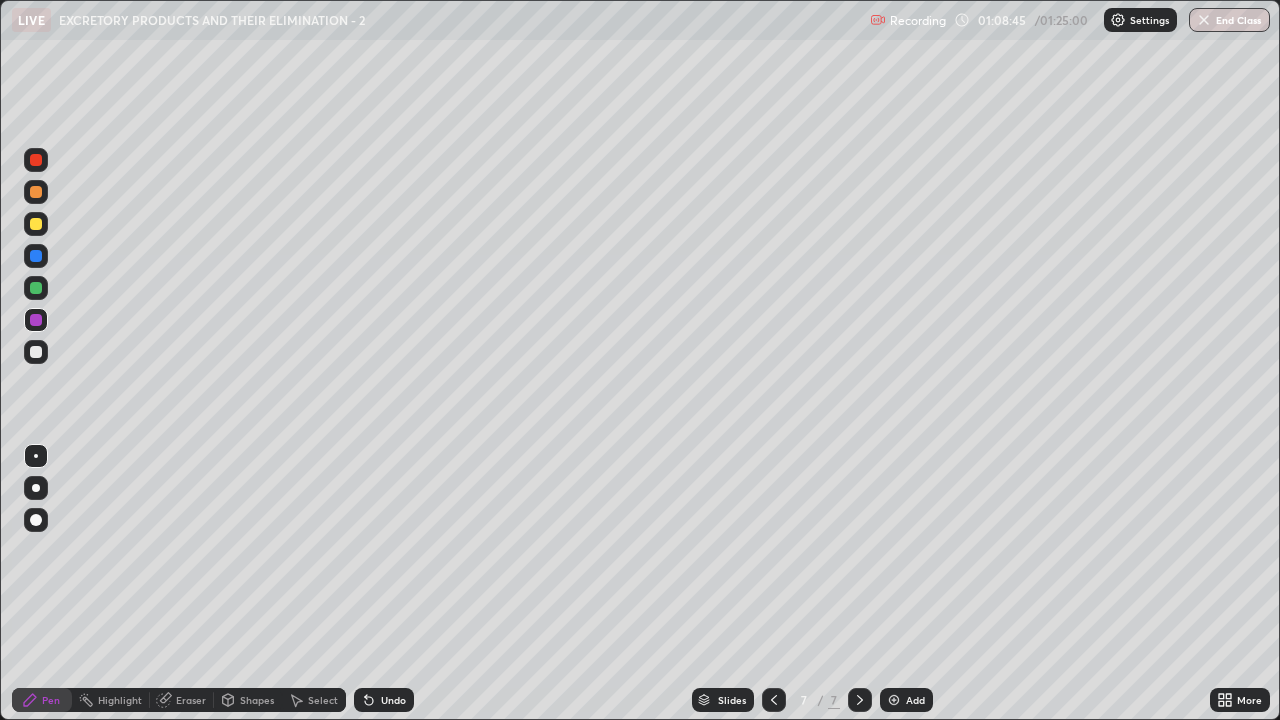 click at bounding box center (36, 352) 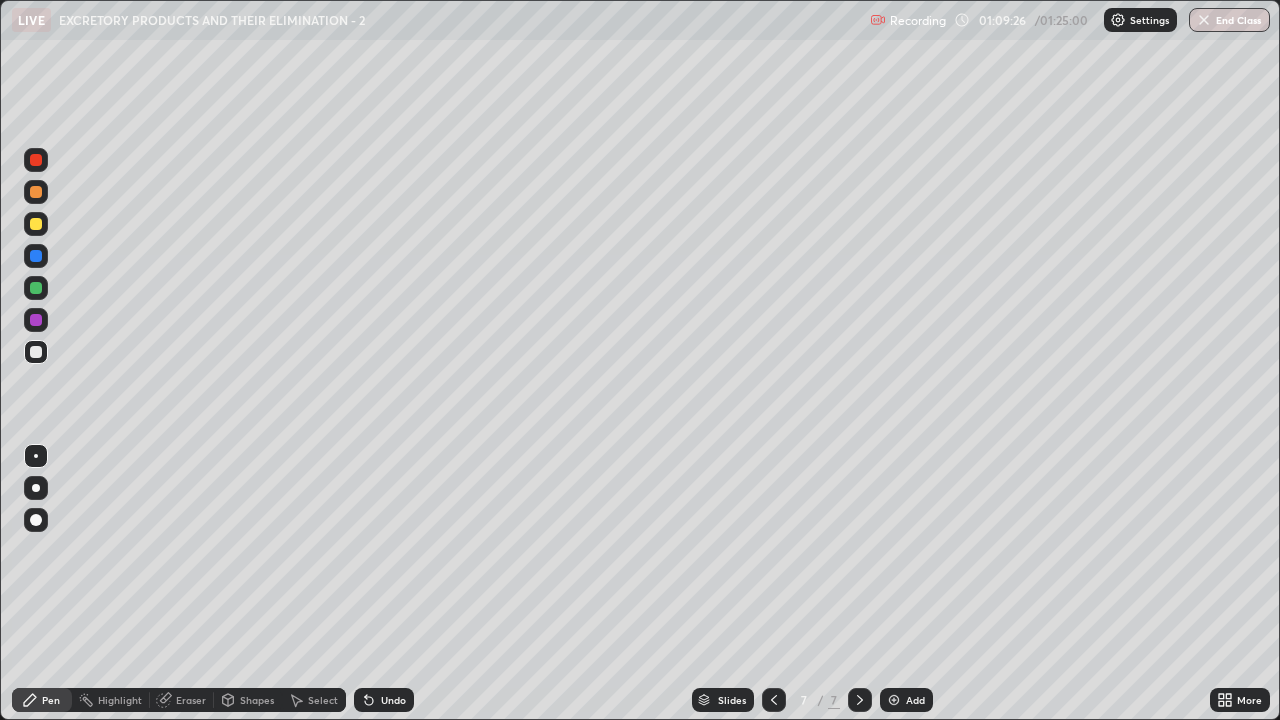click on "Eraser" at bounding box center [191, 700] 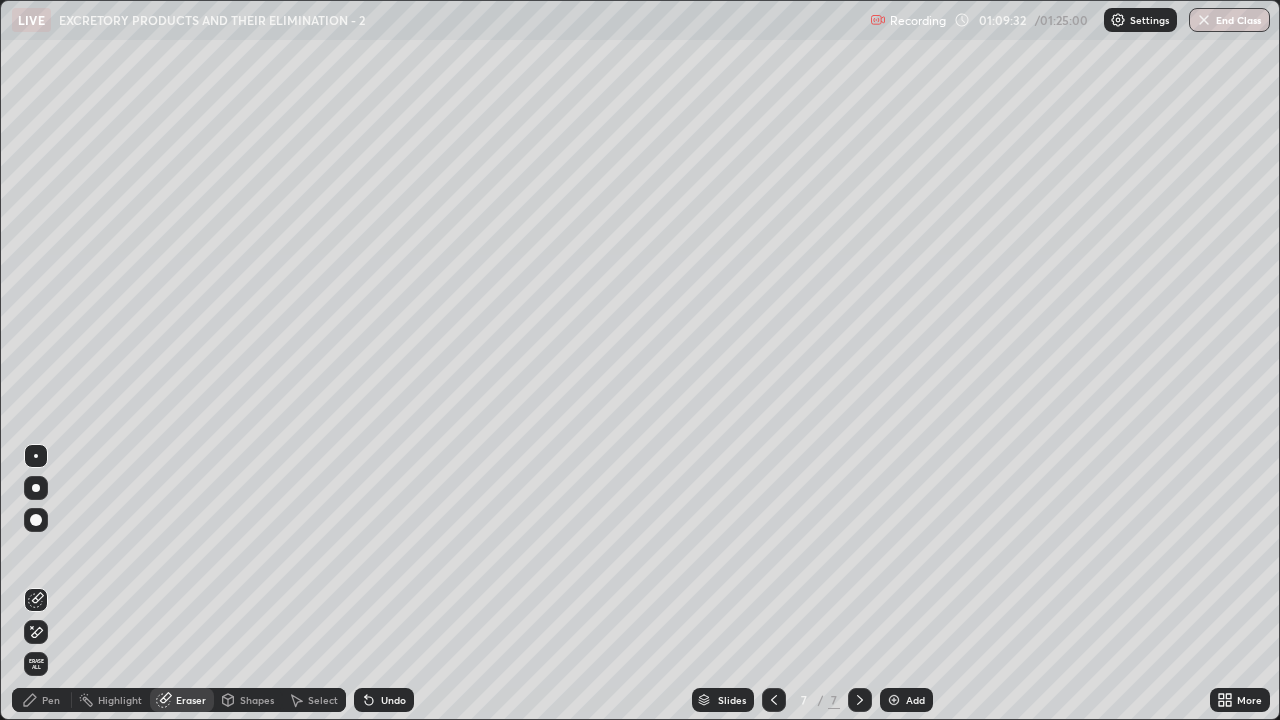 click on "Pen" at bounding box center [51, 700] 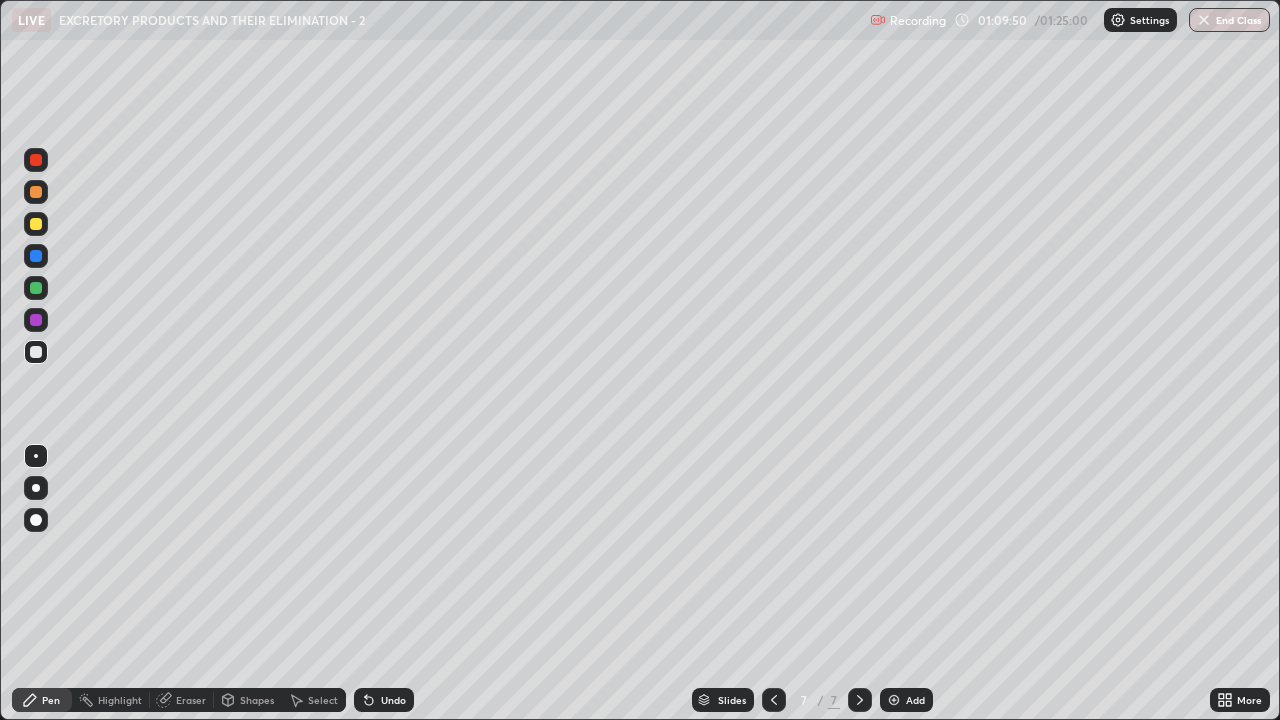 click at bounding box center [36, 288] 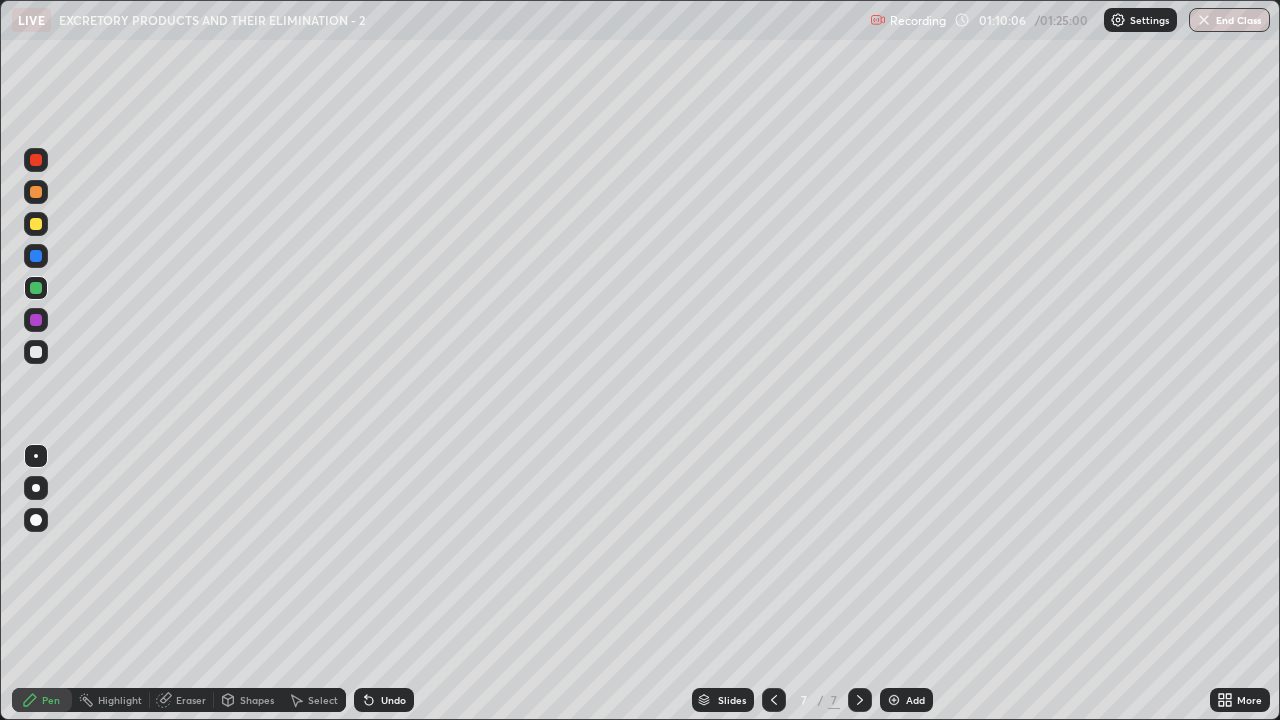 click at bounding box center (36, 352) 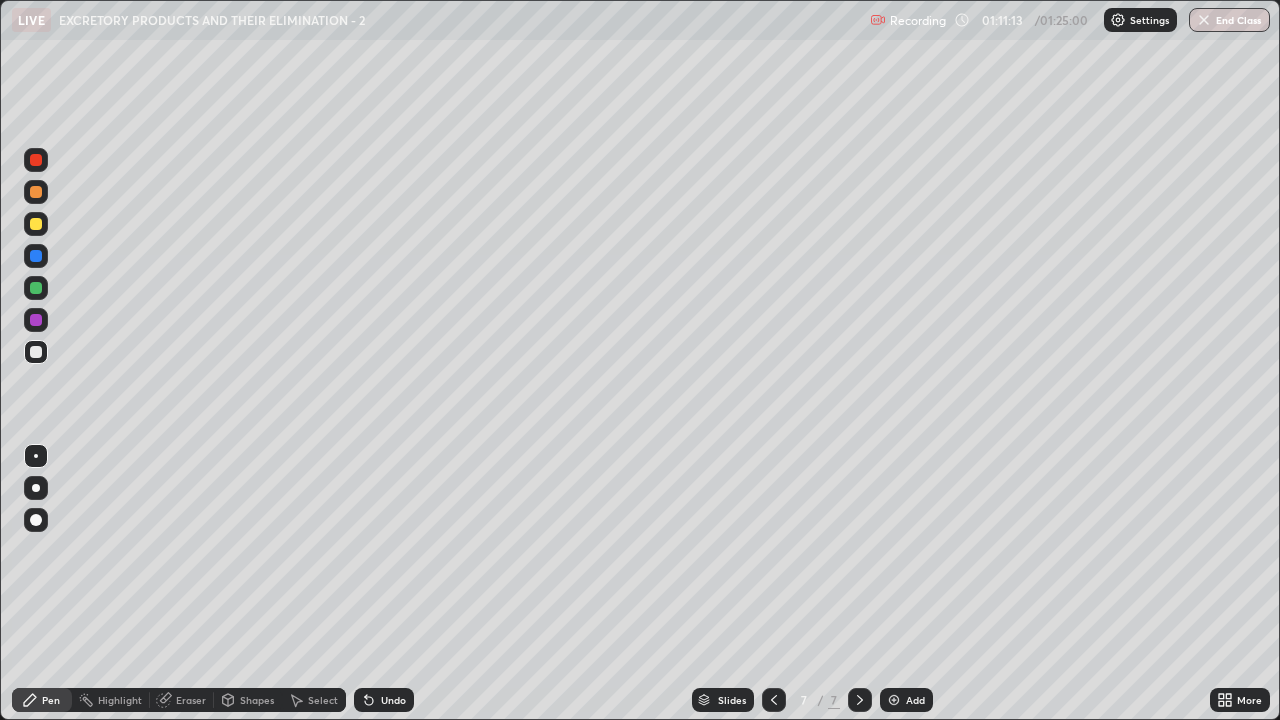 click at bounding box center [36, 224] 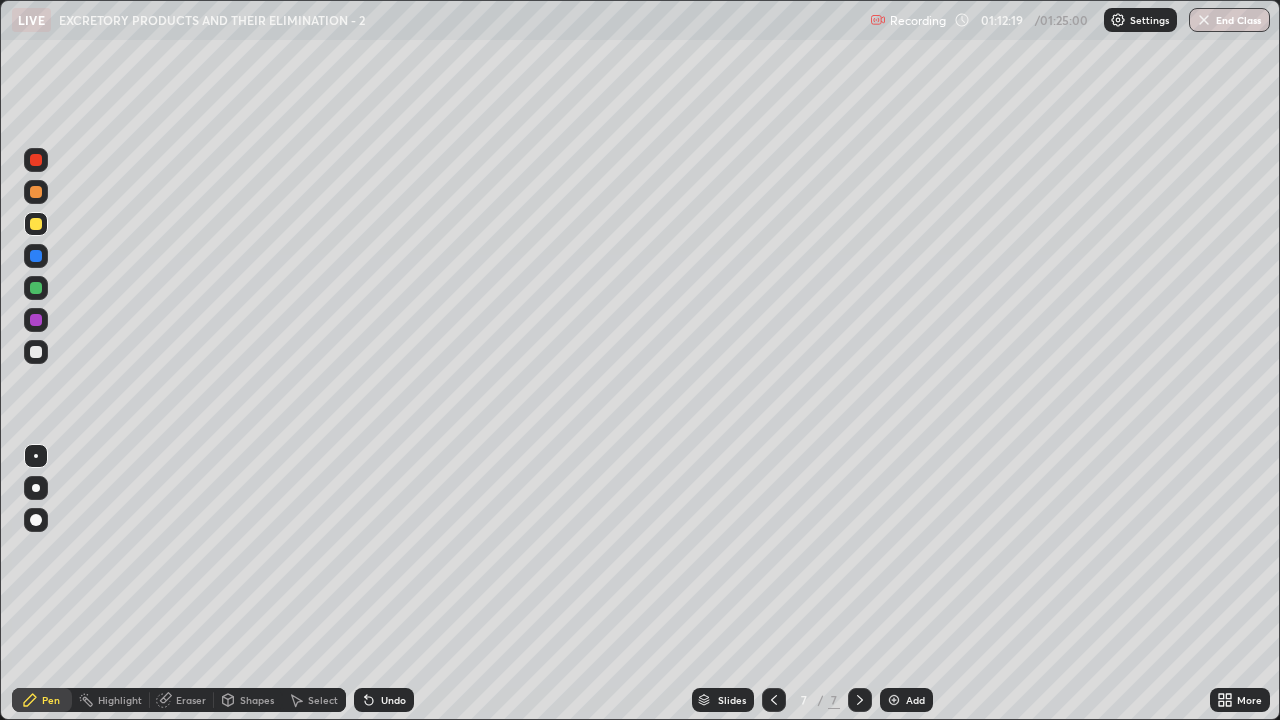 click at bounding box center [36, 352] 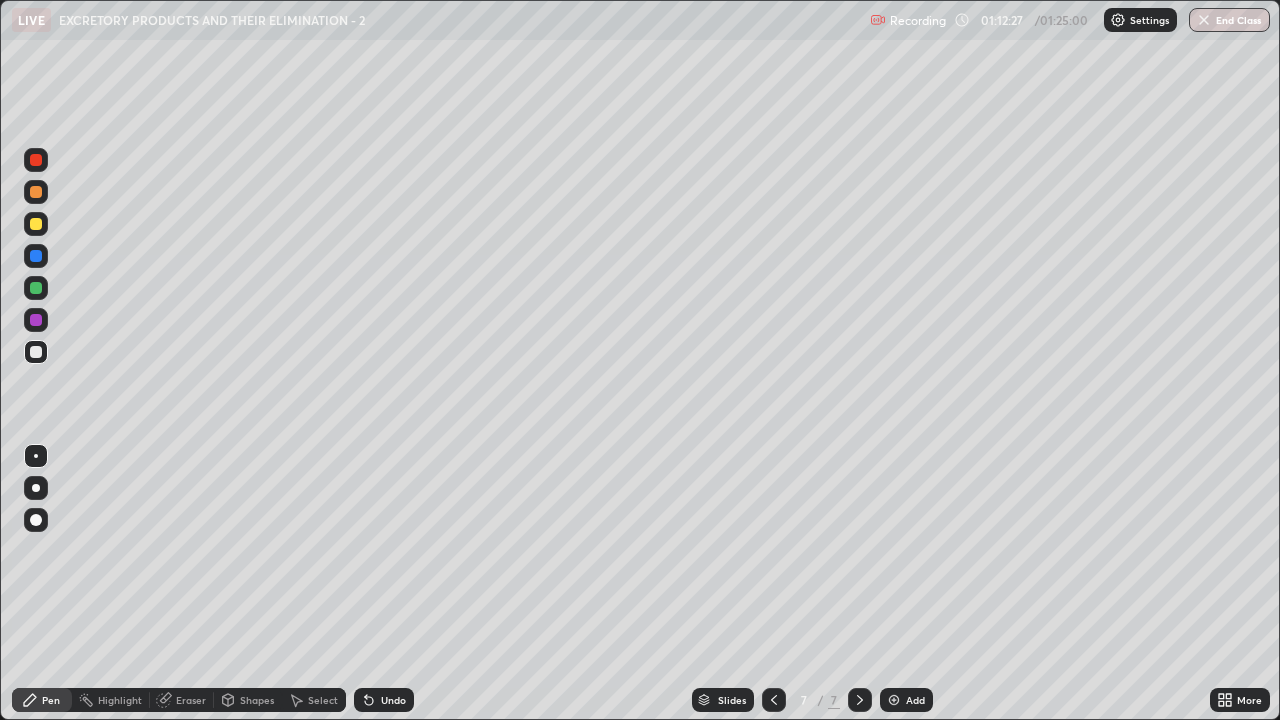 click at bounding box center (36, 256) 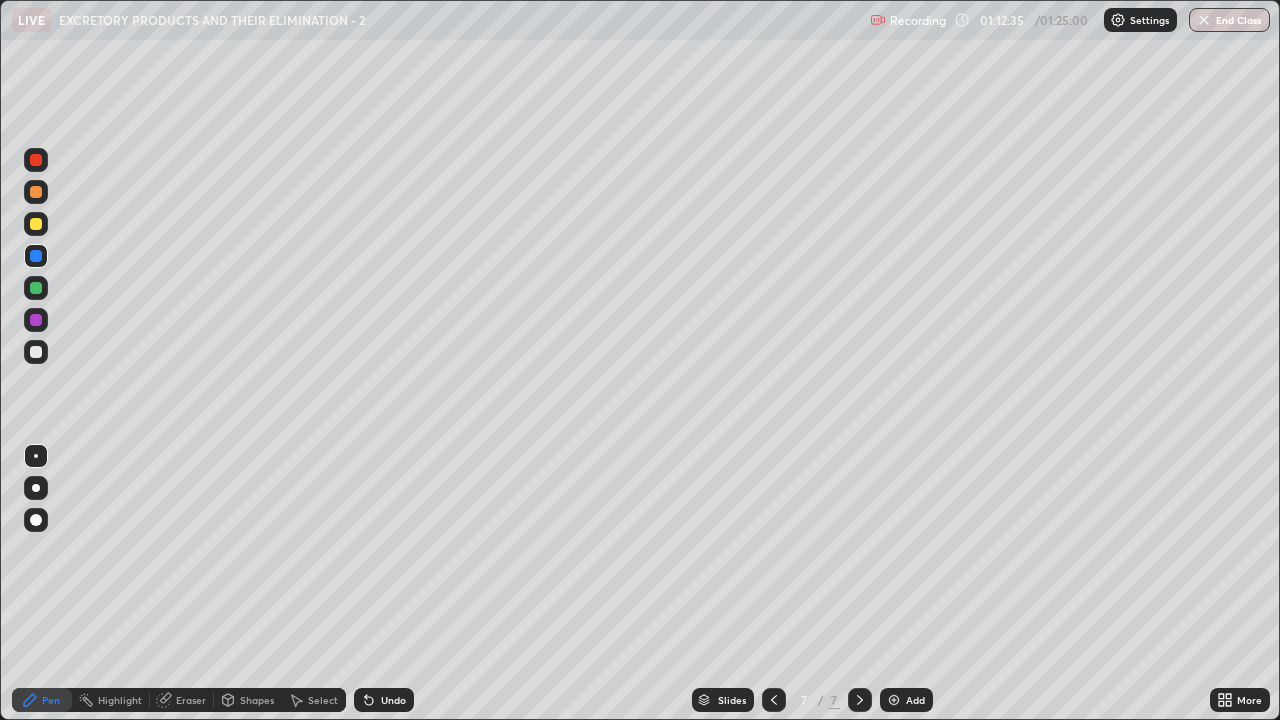 click at bounding box center [36, 224] 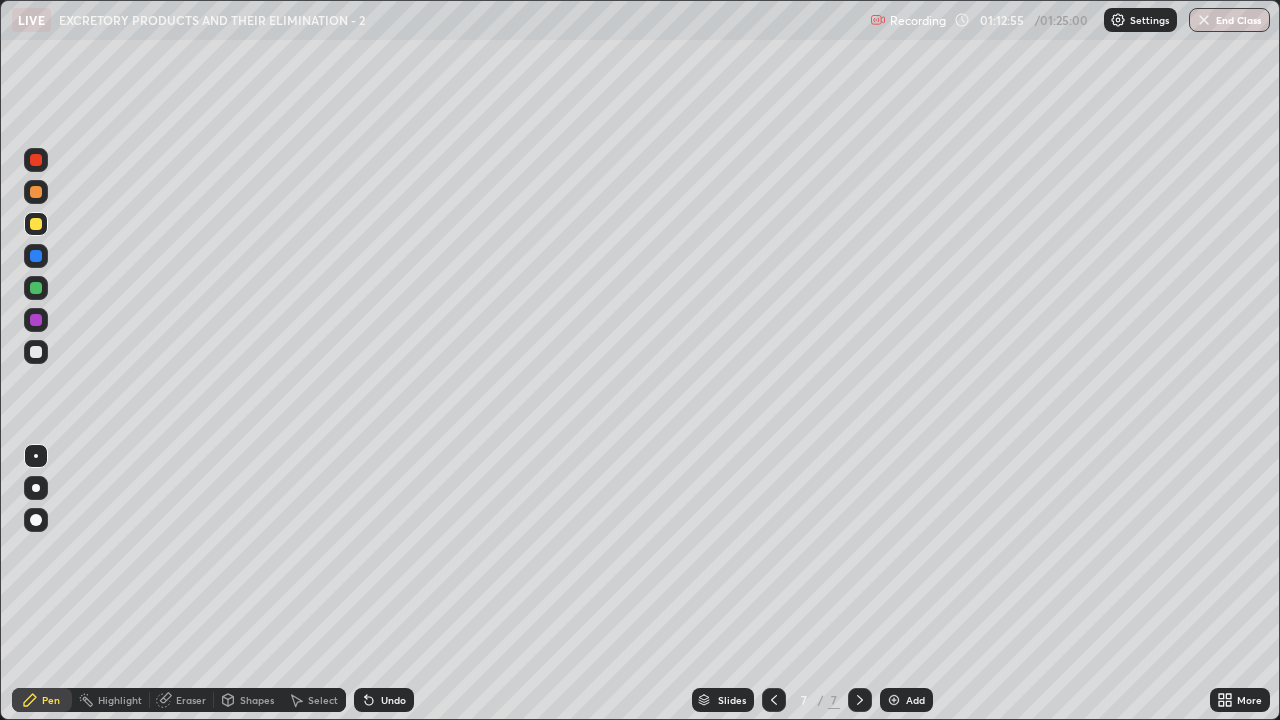 click at bounding box center (36, 352) 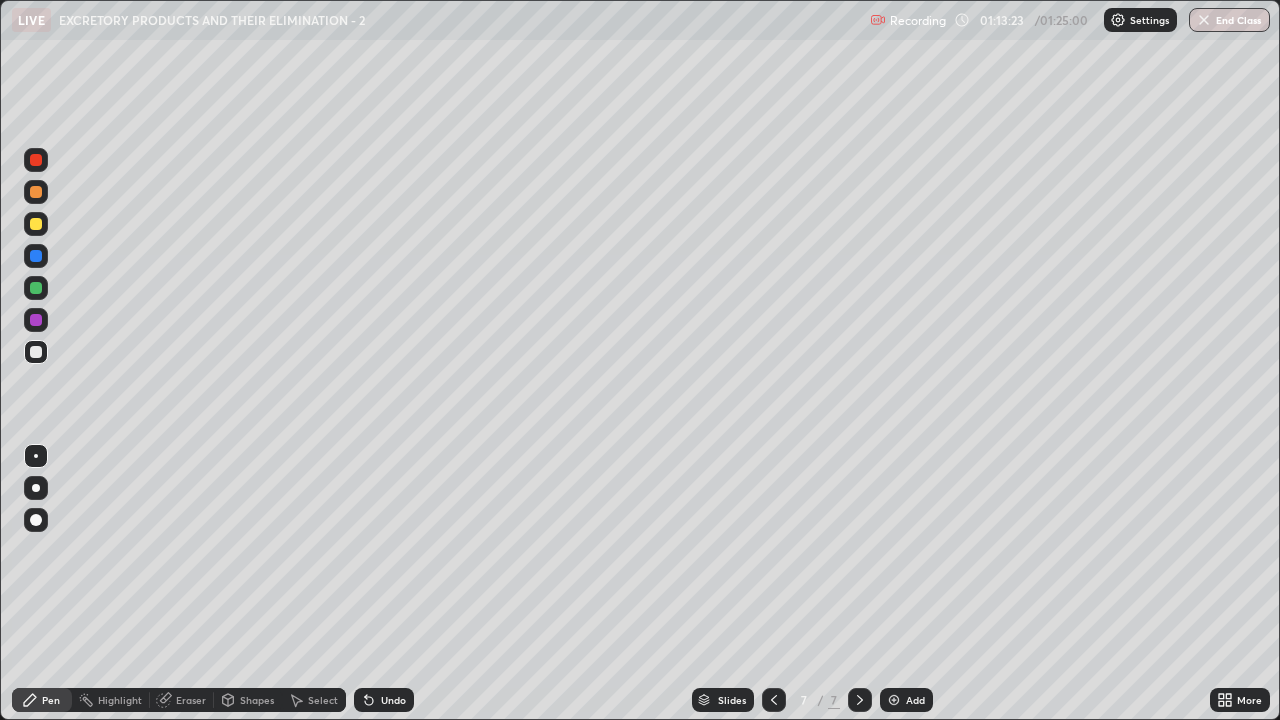 click at bounding box center (36, 320) 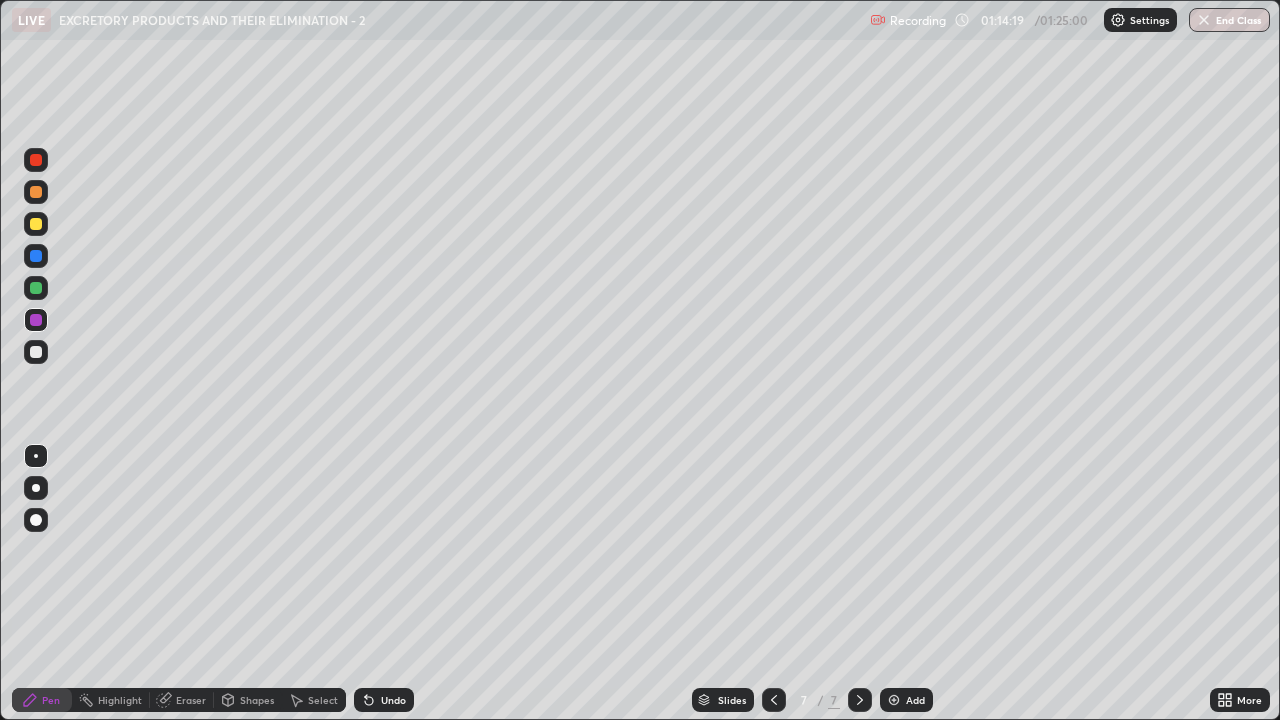 click at bounding box center (36, 352) 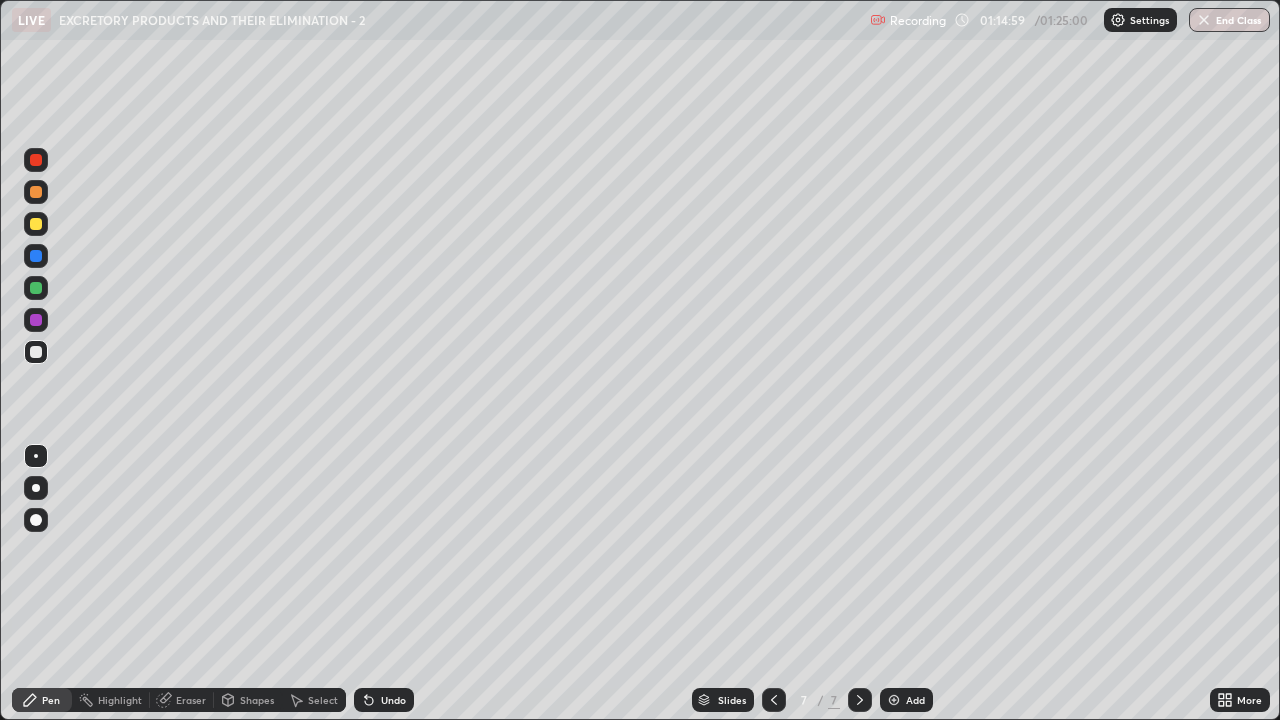 click at bounding box center [36, 352] 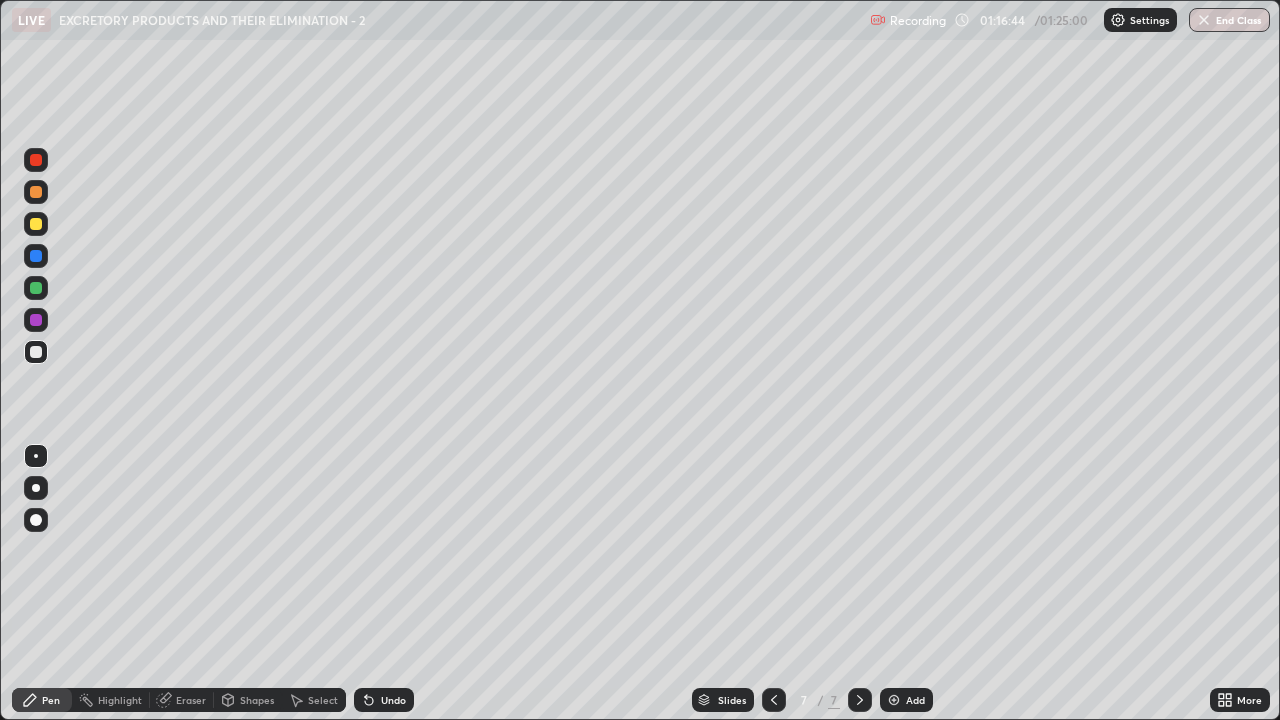click at bounding box center (36, 160) 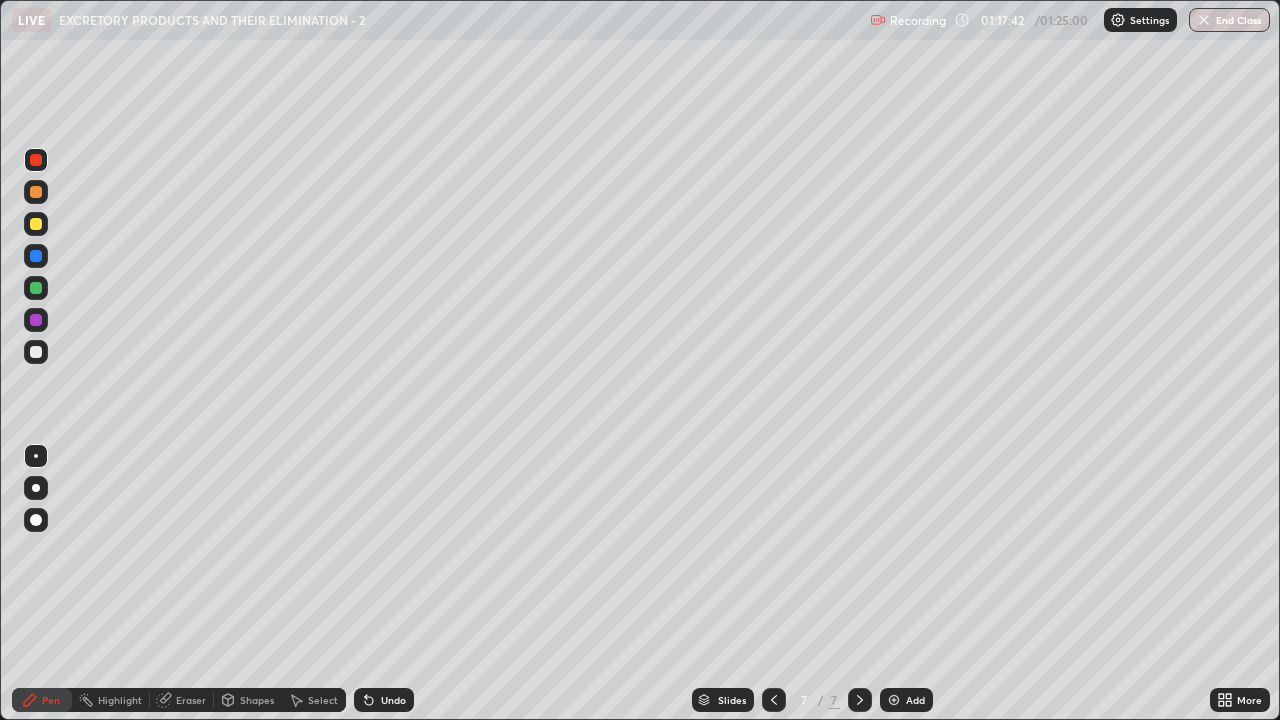 click at bounding box center [36, 224] 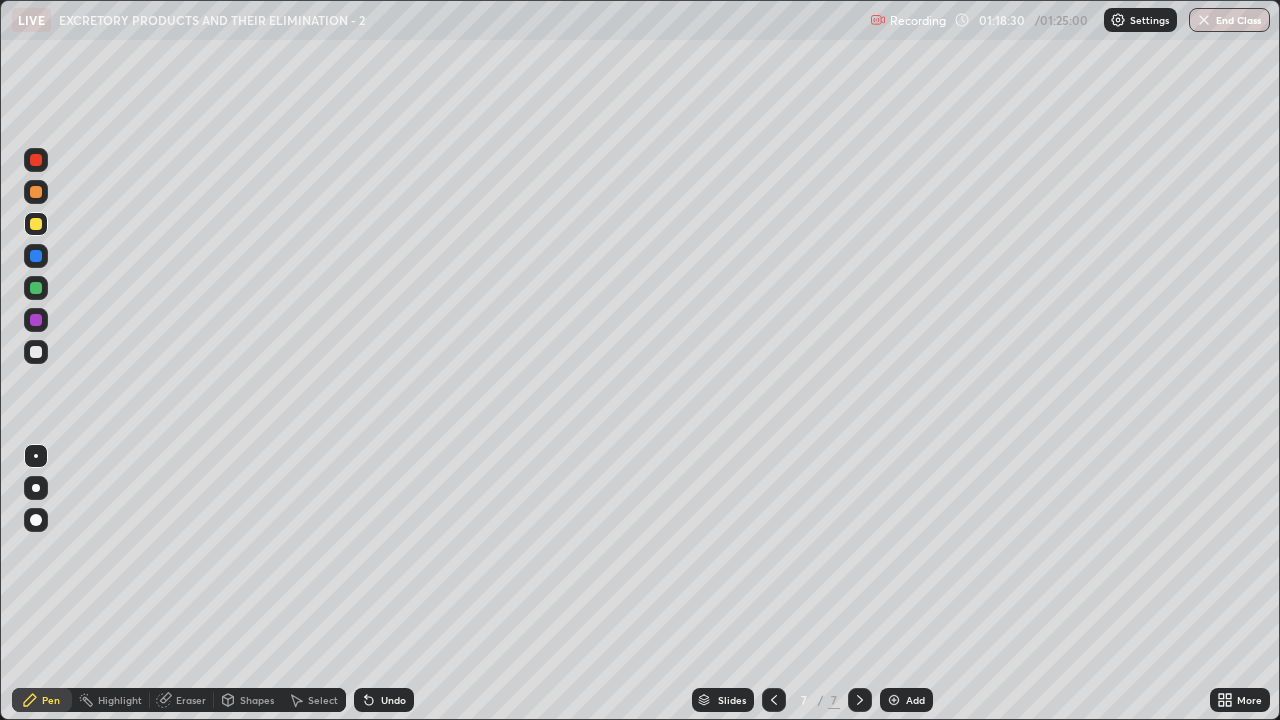 click at bounding box center (36, 352) 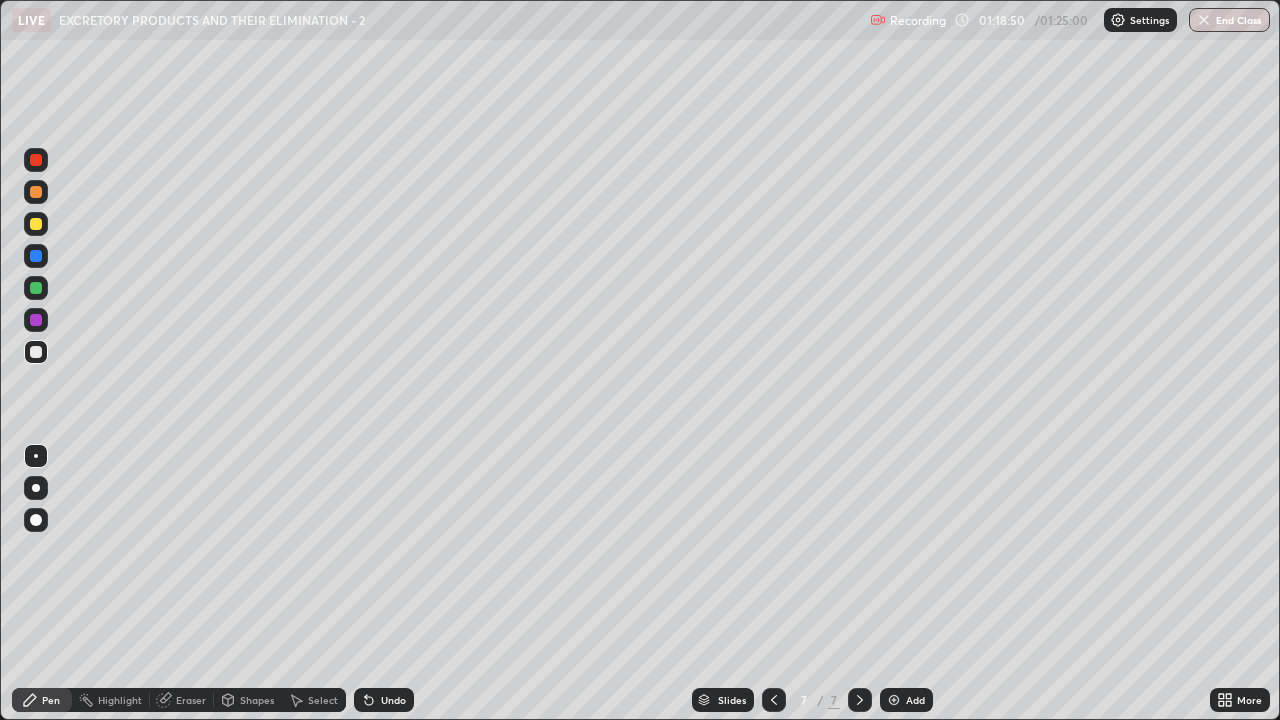 click 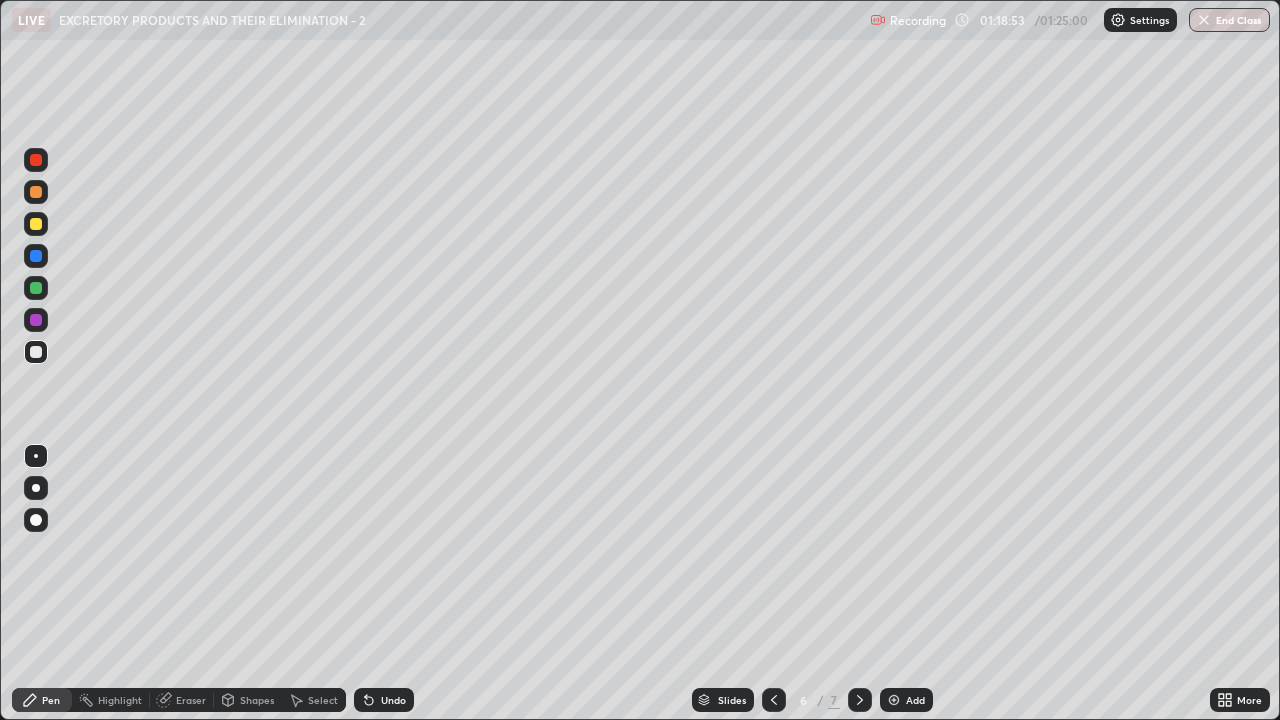 click 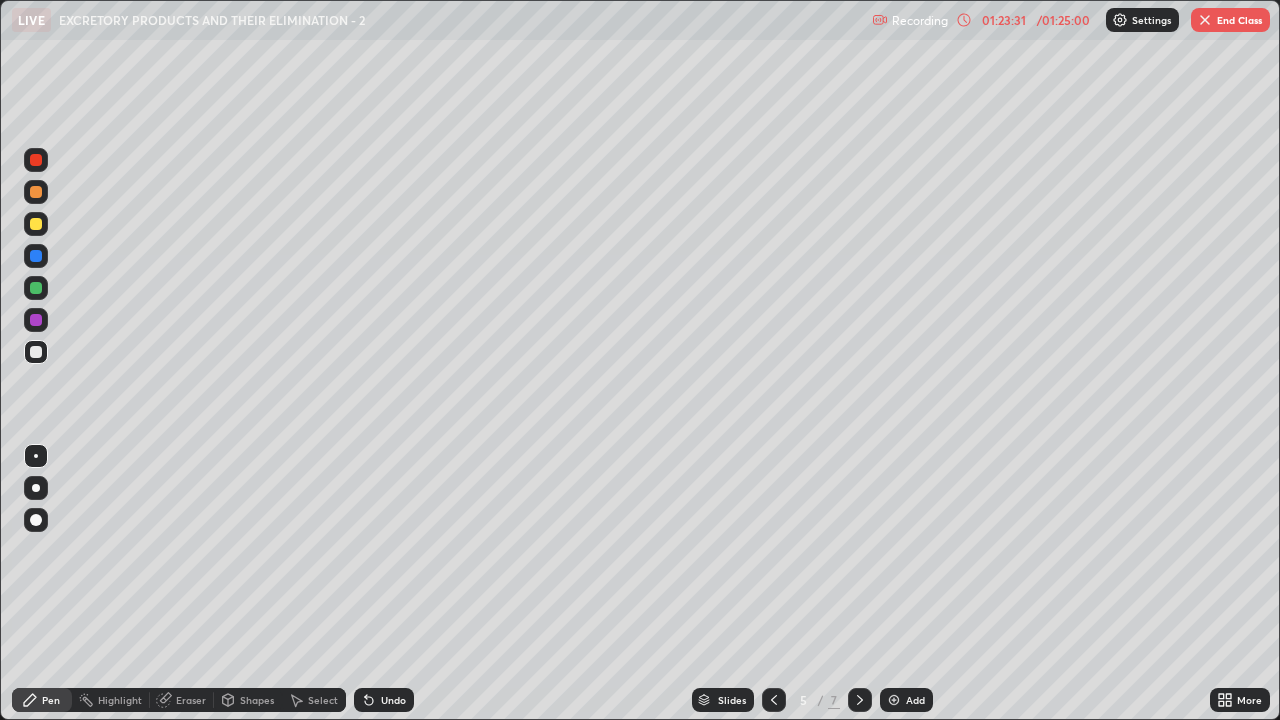 click at bounding box center (894, 700) 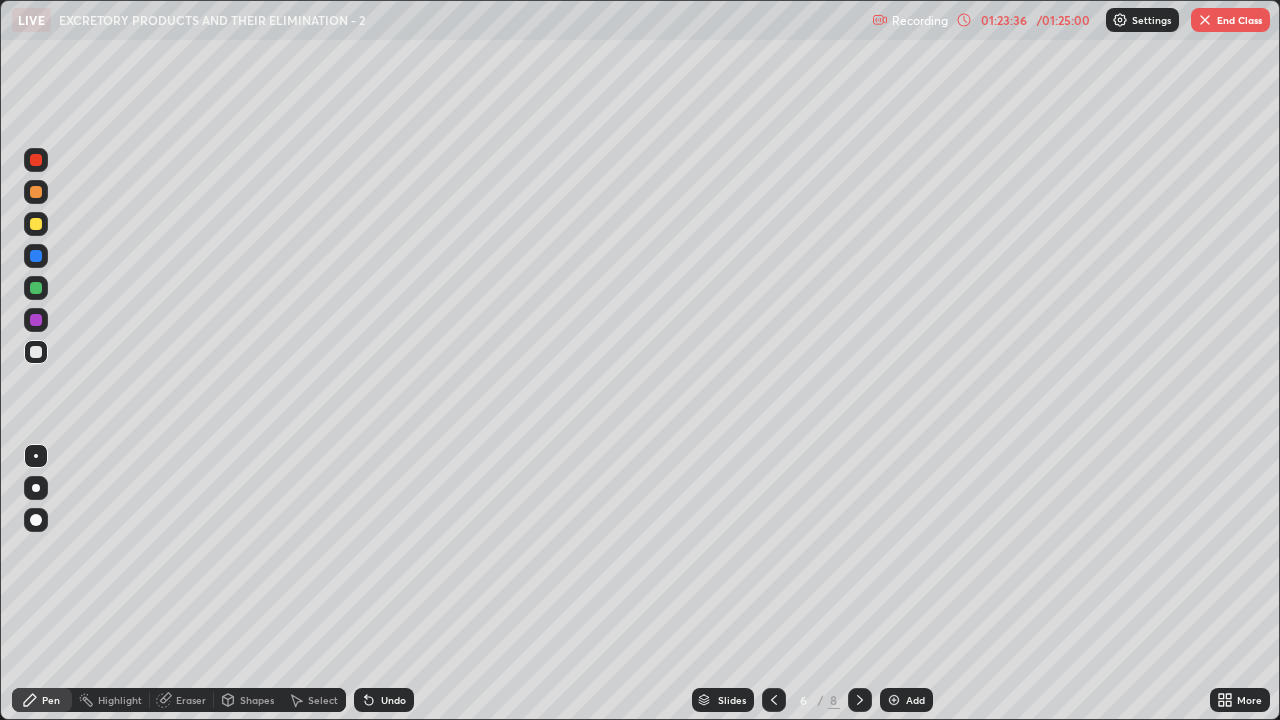 click at bounding box center [36, 352] 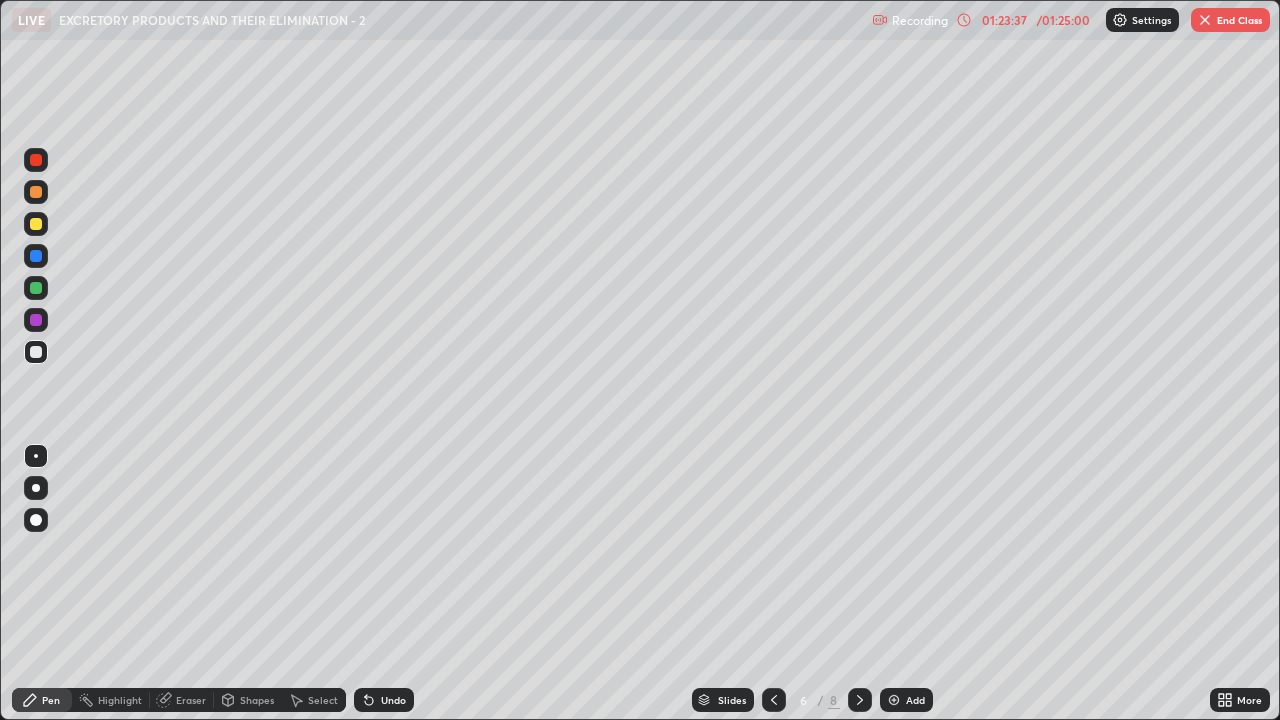 click at bounding box center [36, 224] 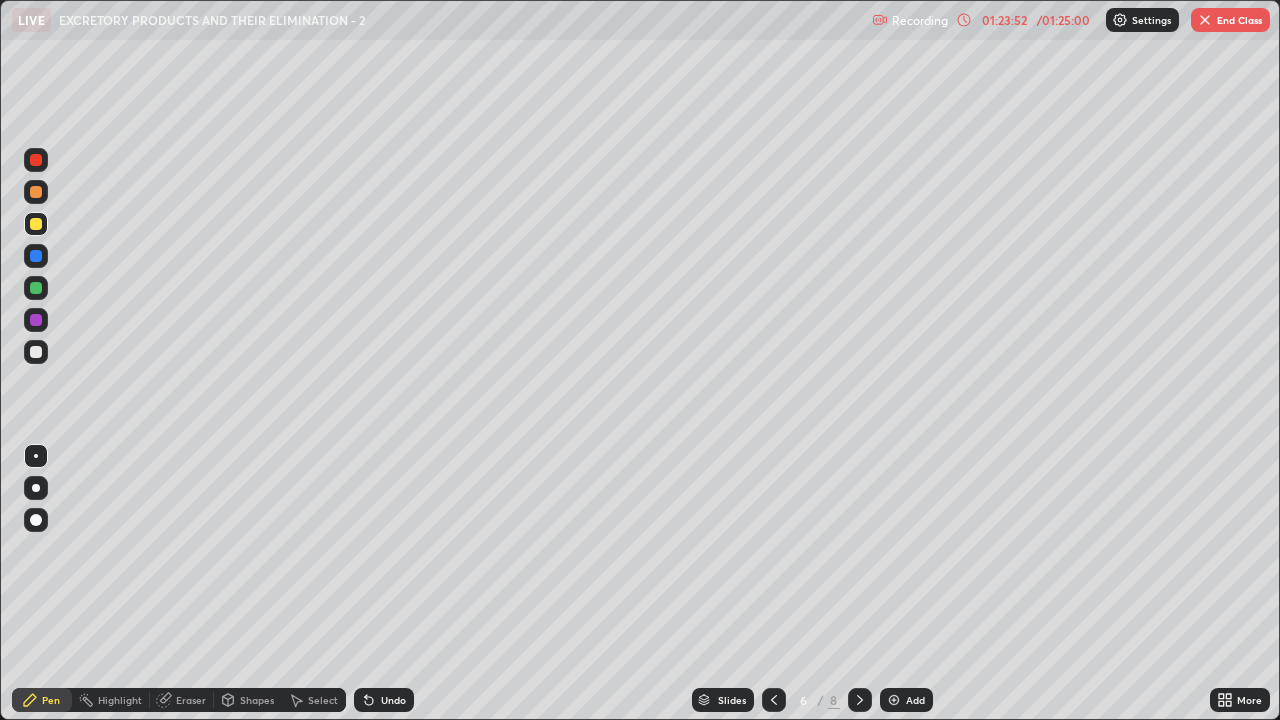 click at bounding box center (36, 352) 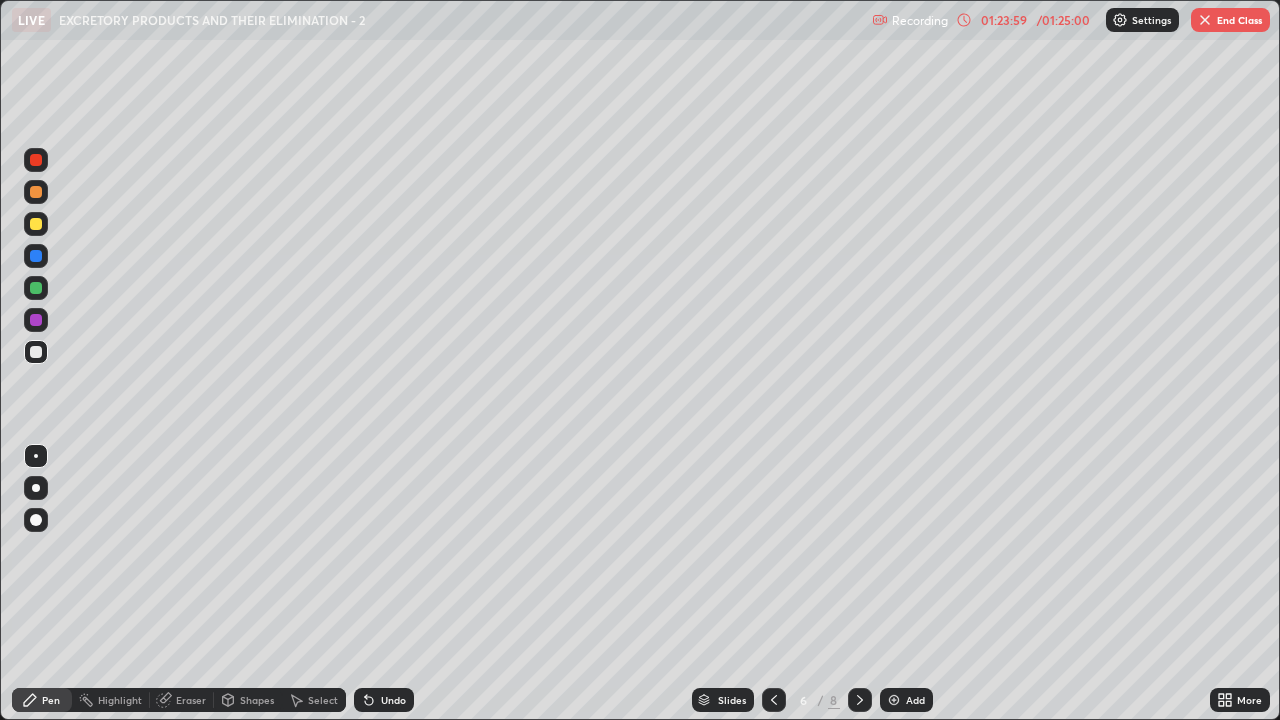 click at bounding box center (36, 224) 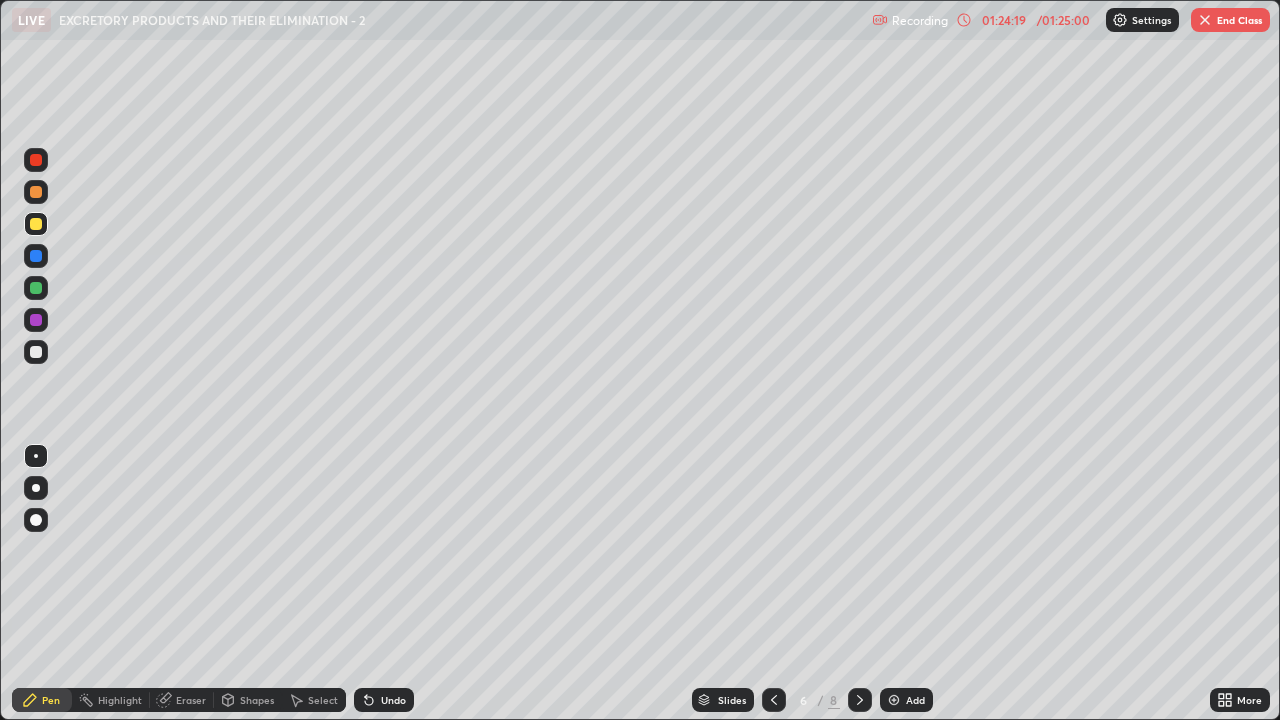 click at bounding box center [36, 352] 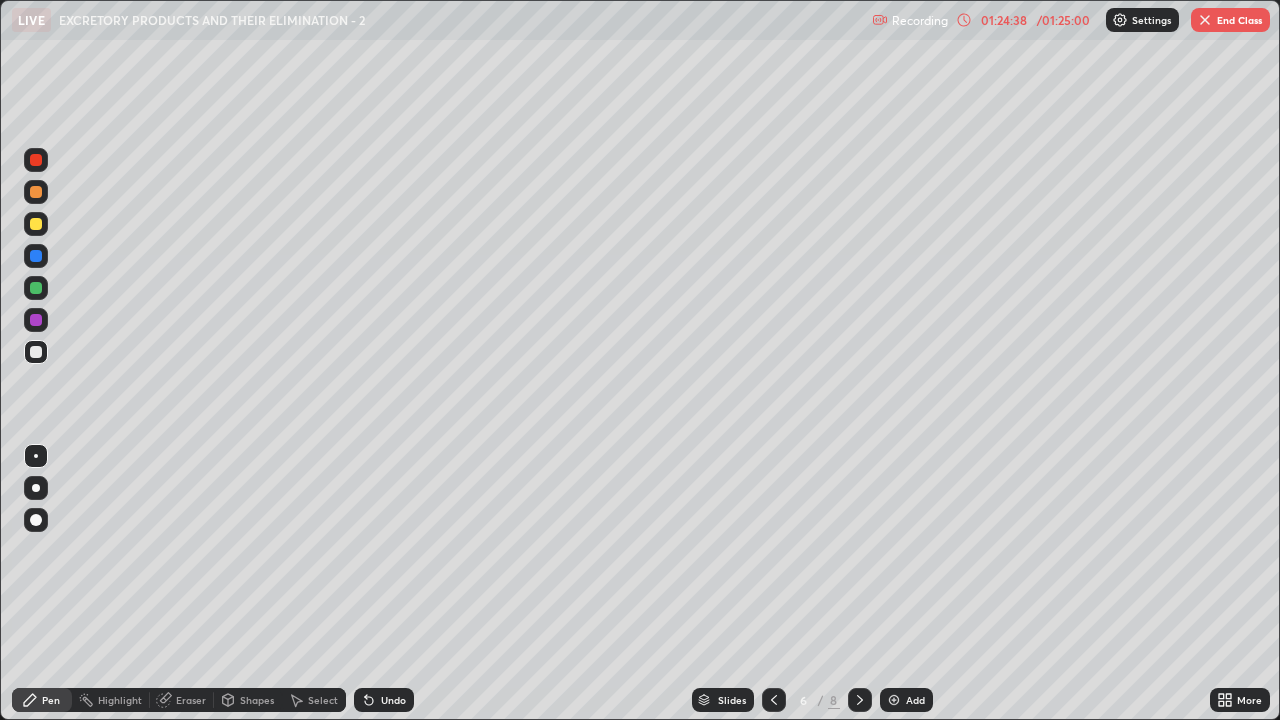 click at bounding box center (36, 288) 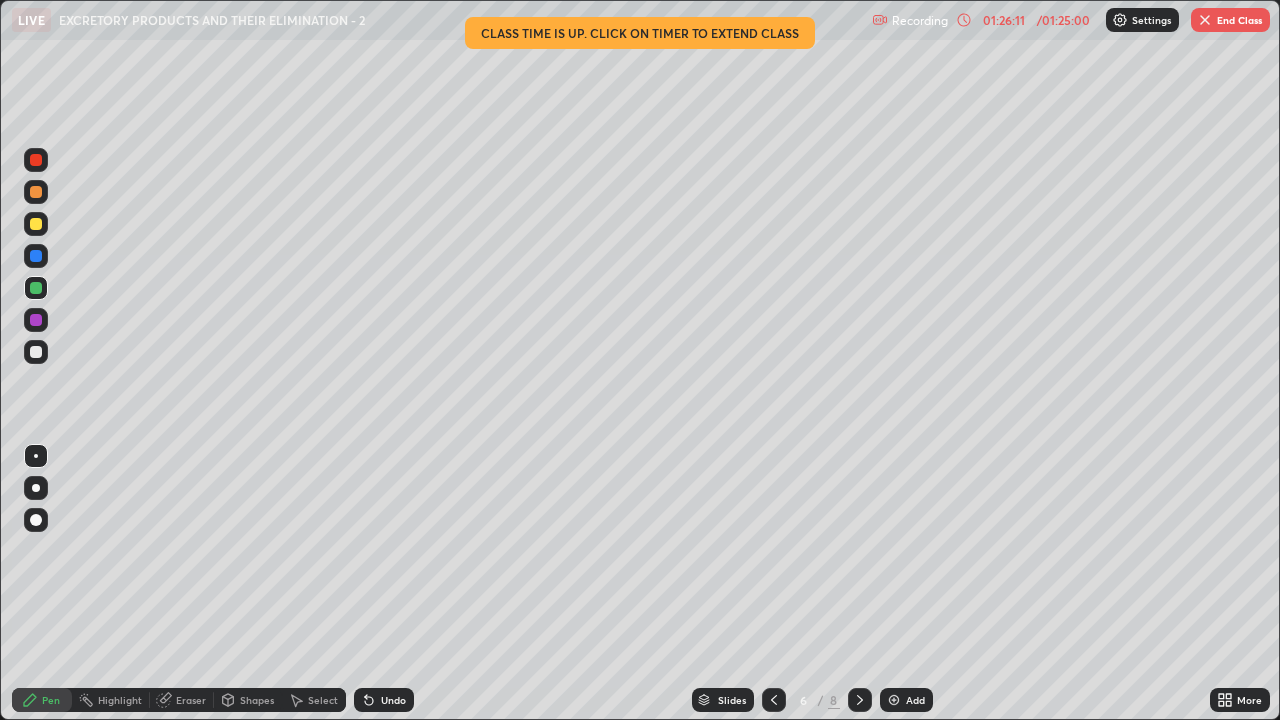 click on "Eraser" at bounding box center (191, 700) 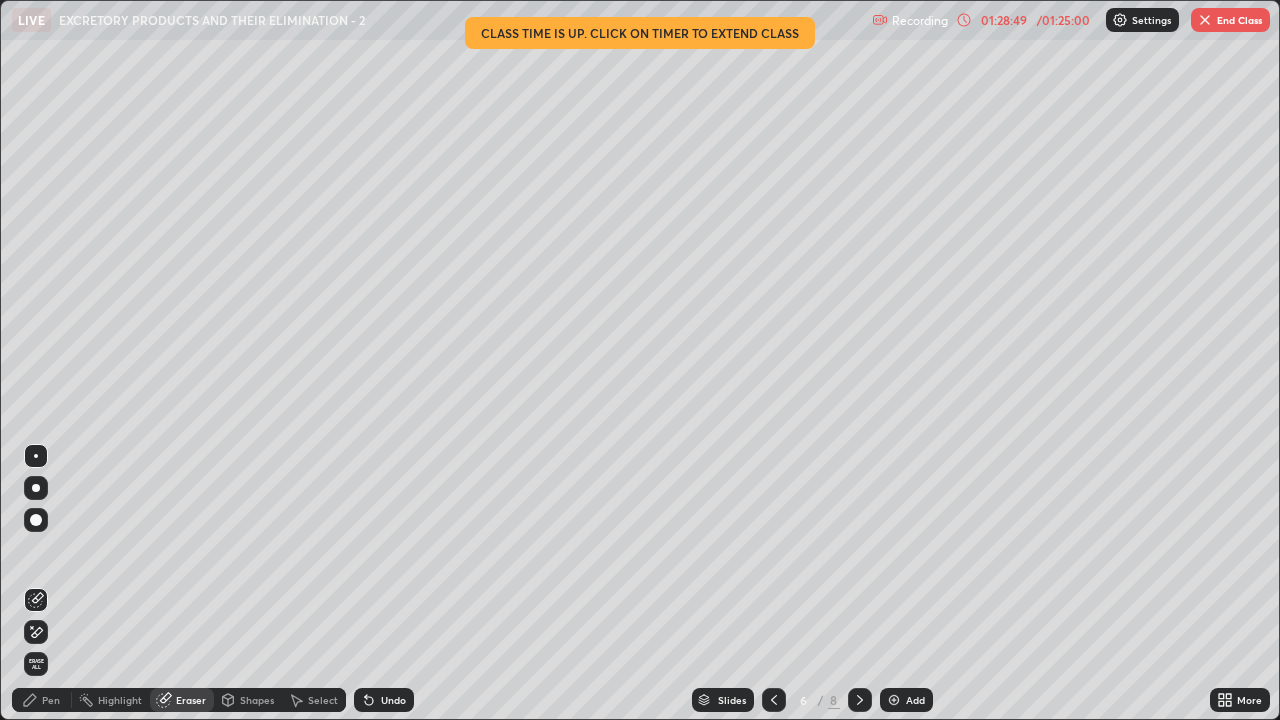 click 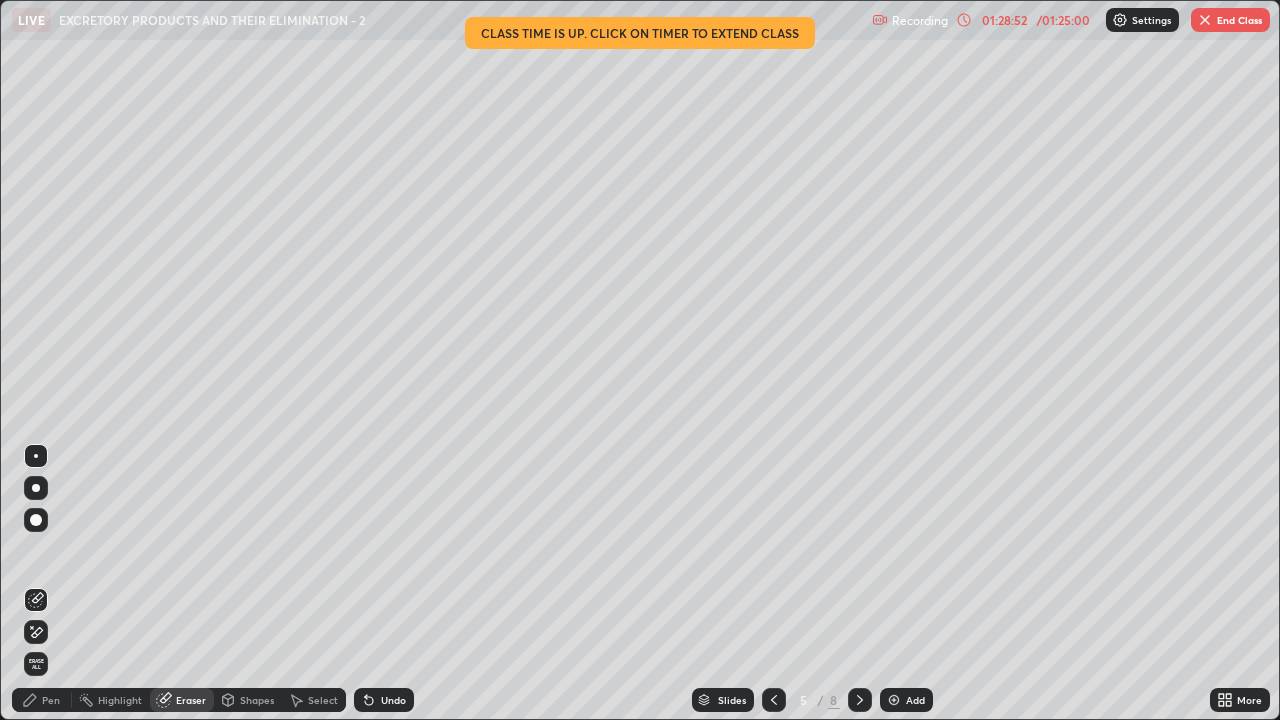 click 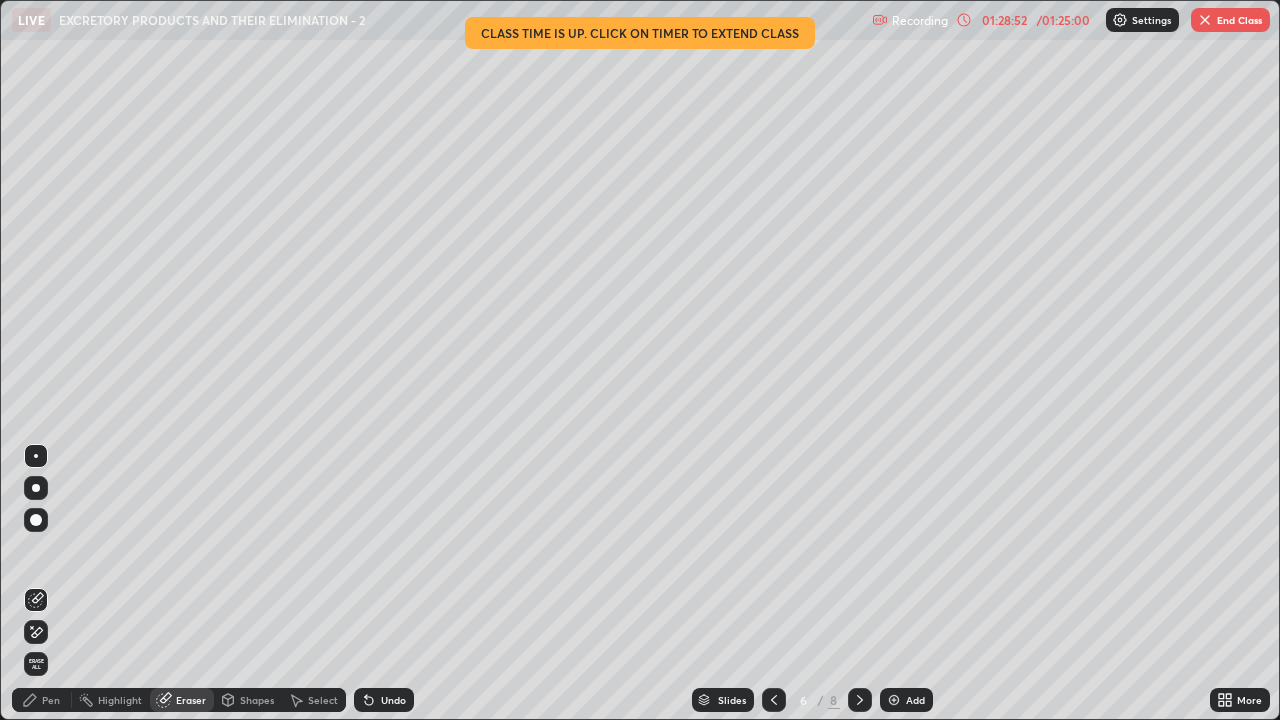click 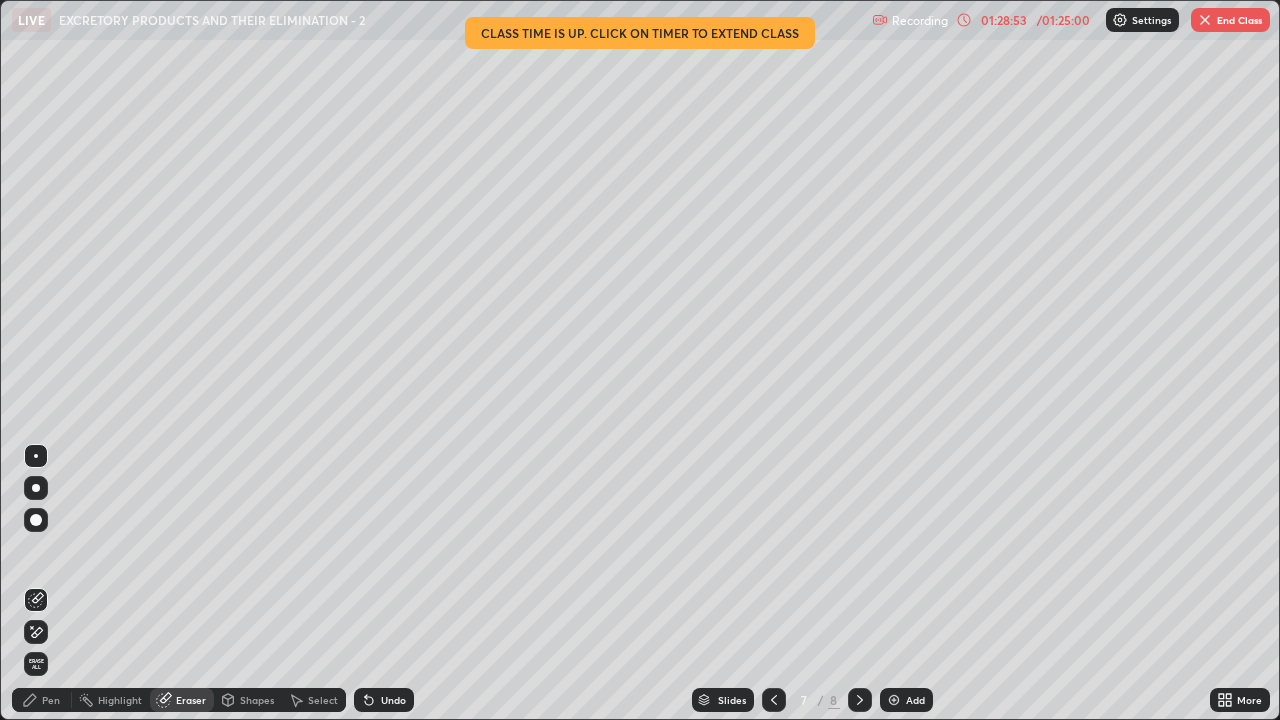 click 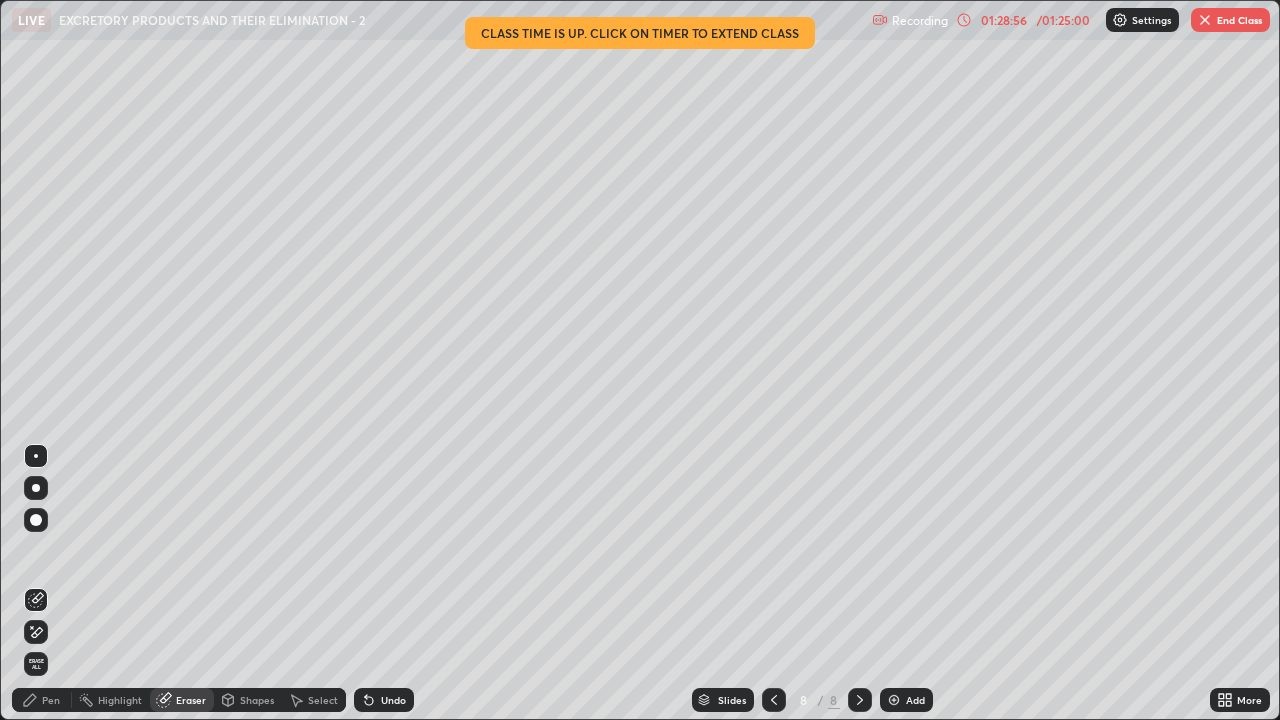 click 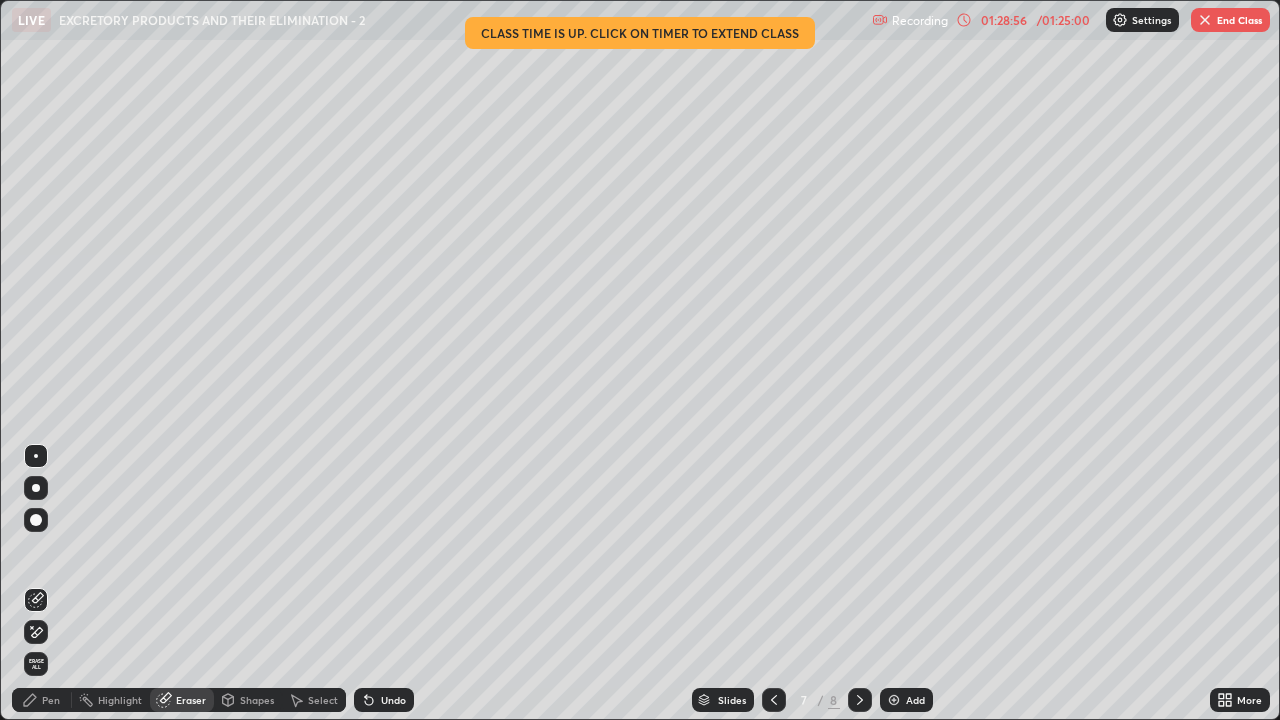 click 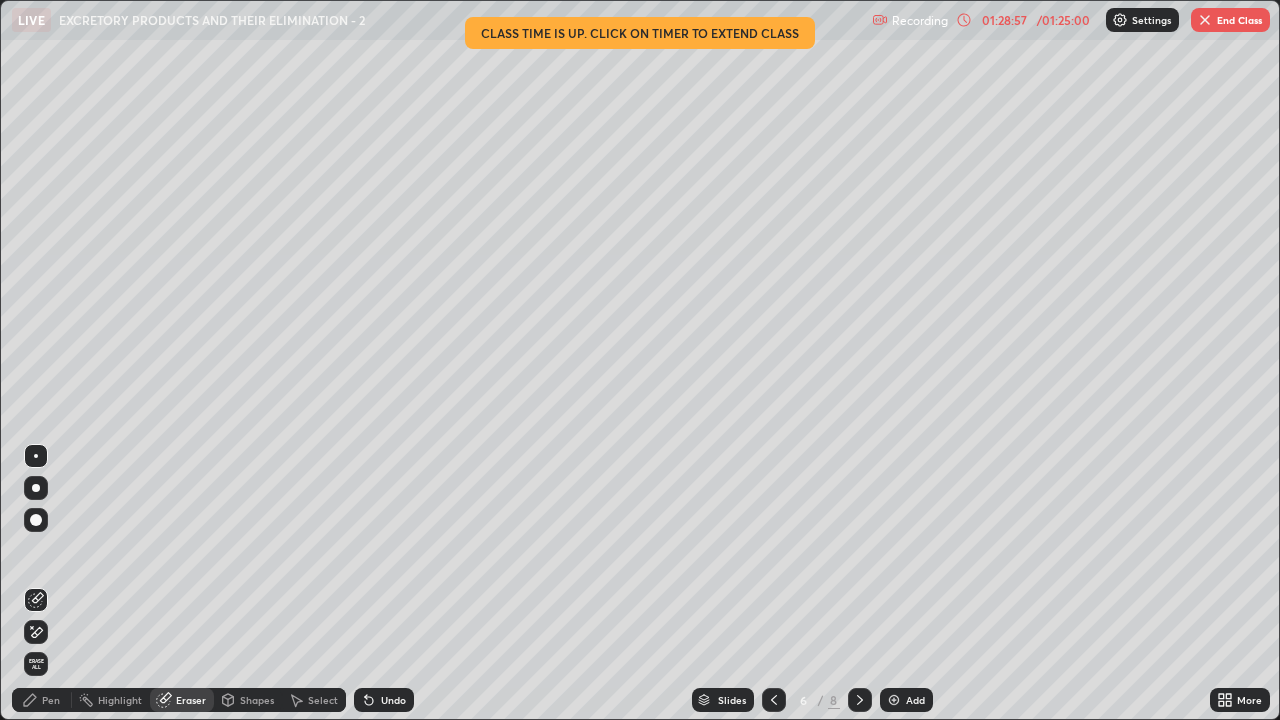 click 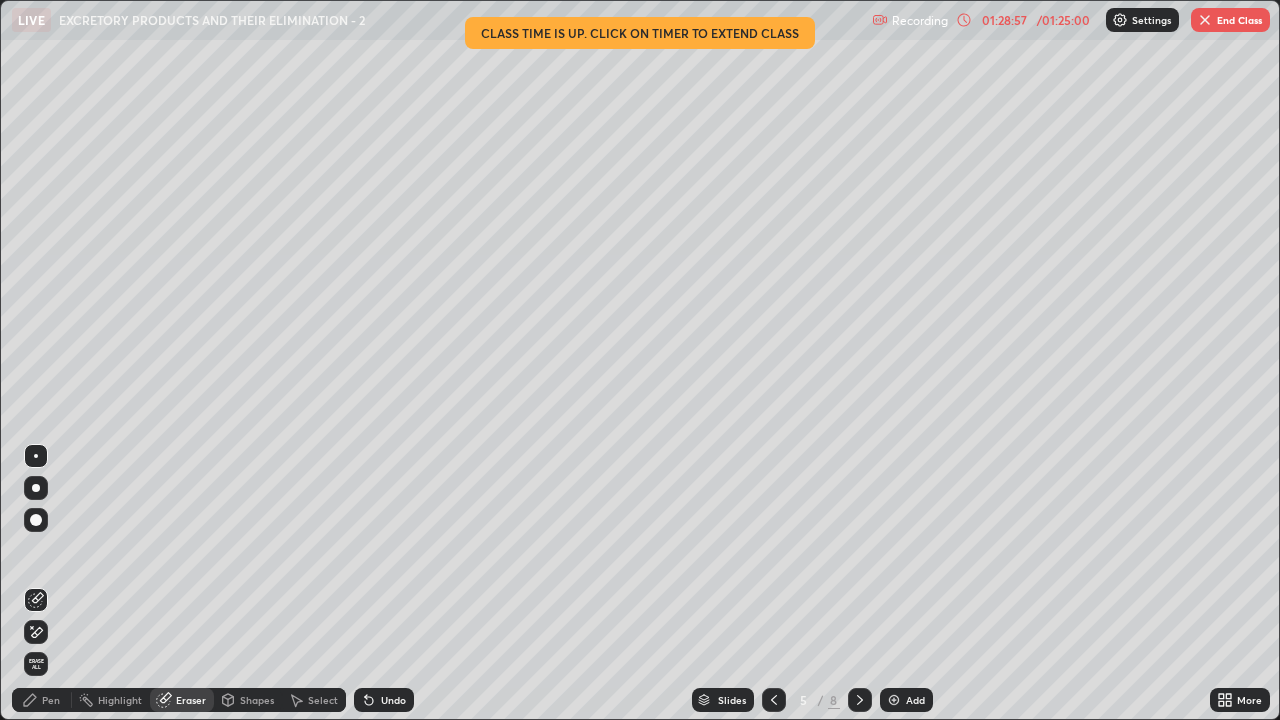 click 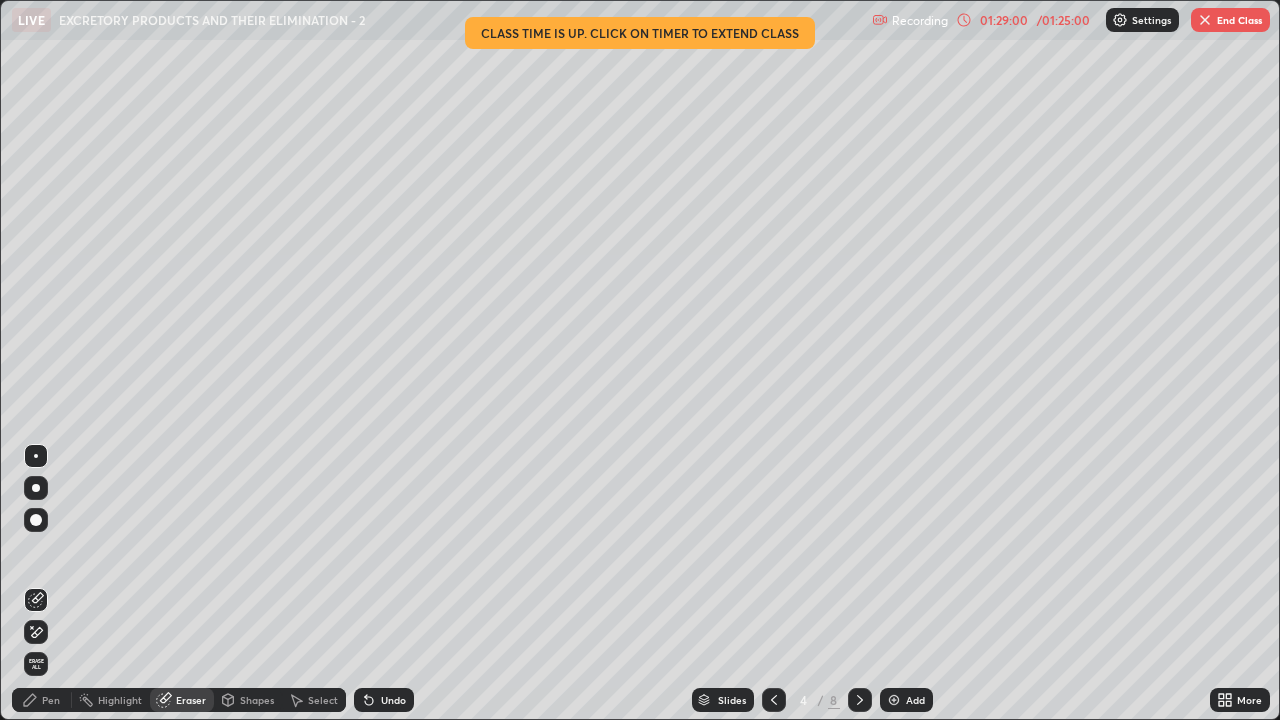 click 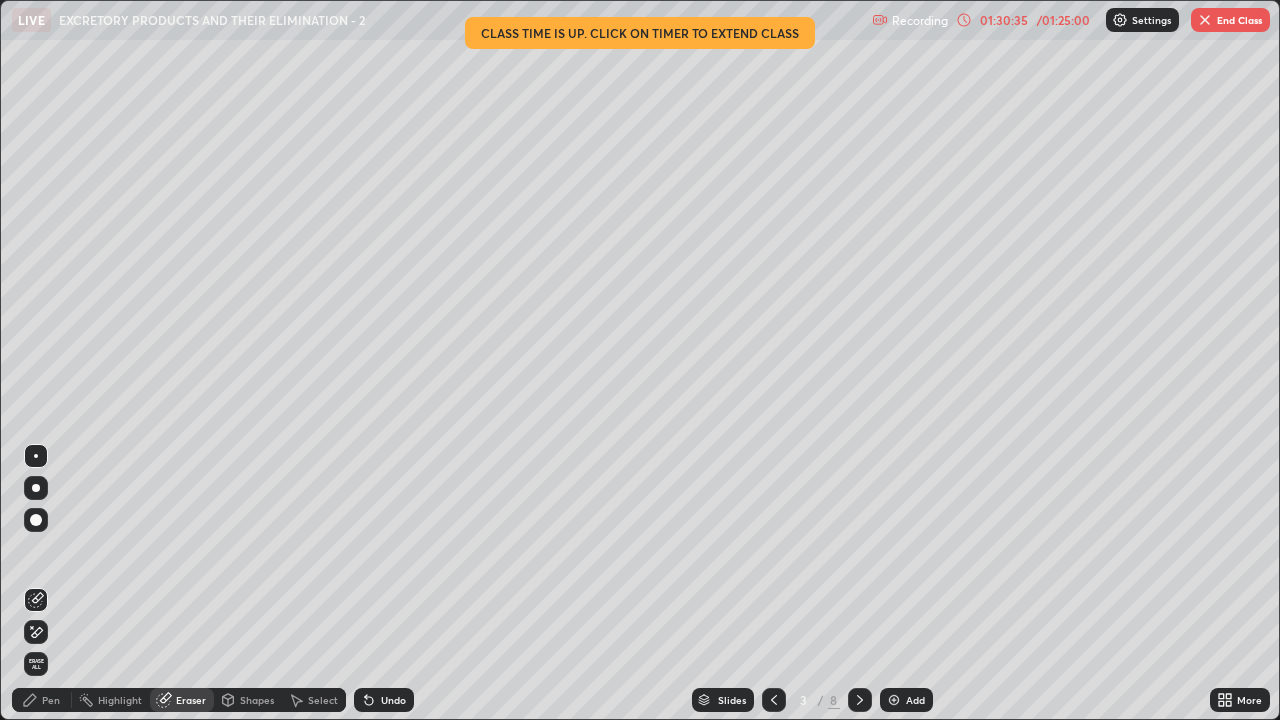 click on "End Class" at bounding box center (1230, 20) 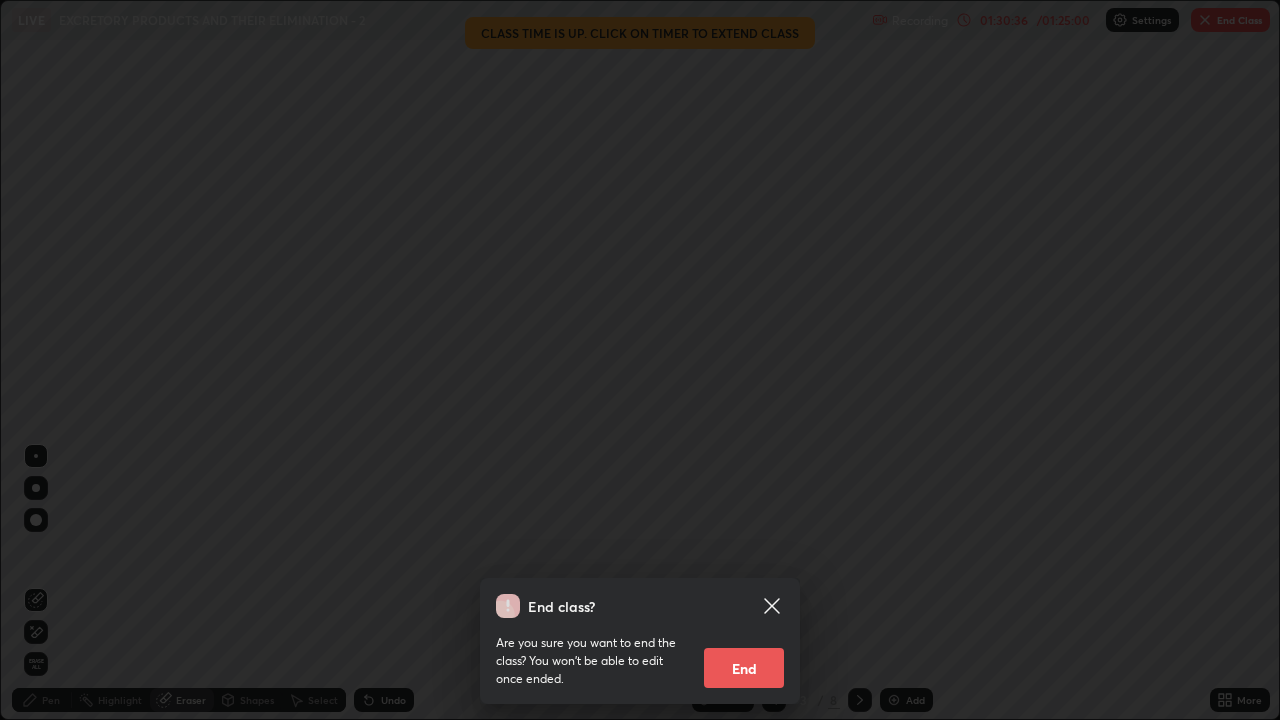 click on "End" at bounding box center [744, 668] 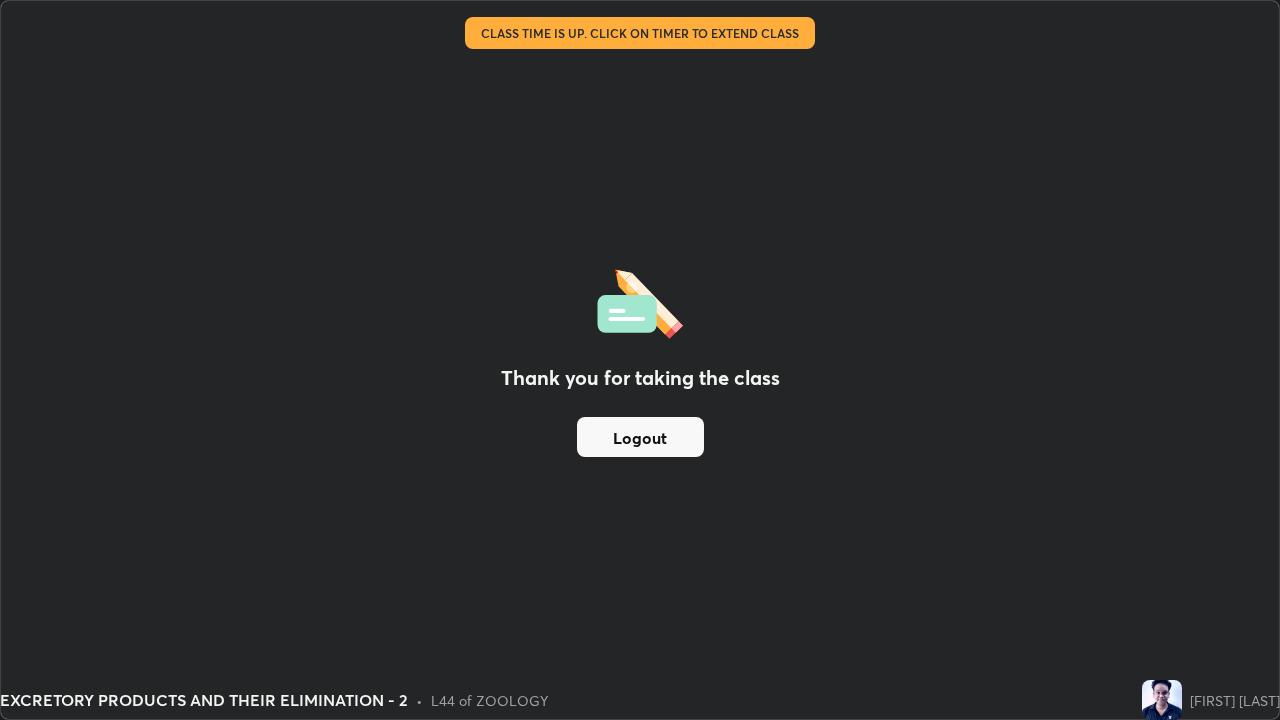 click on "Logout" at bounding box center [640, 437] 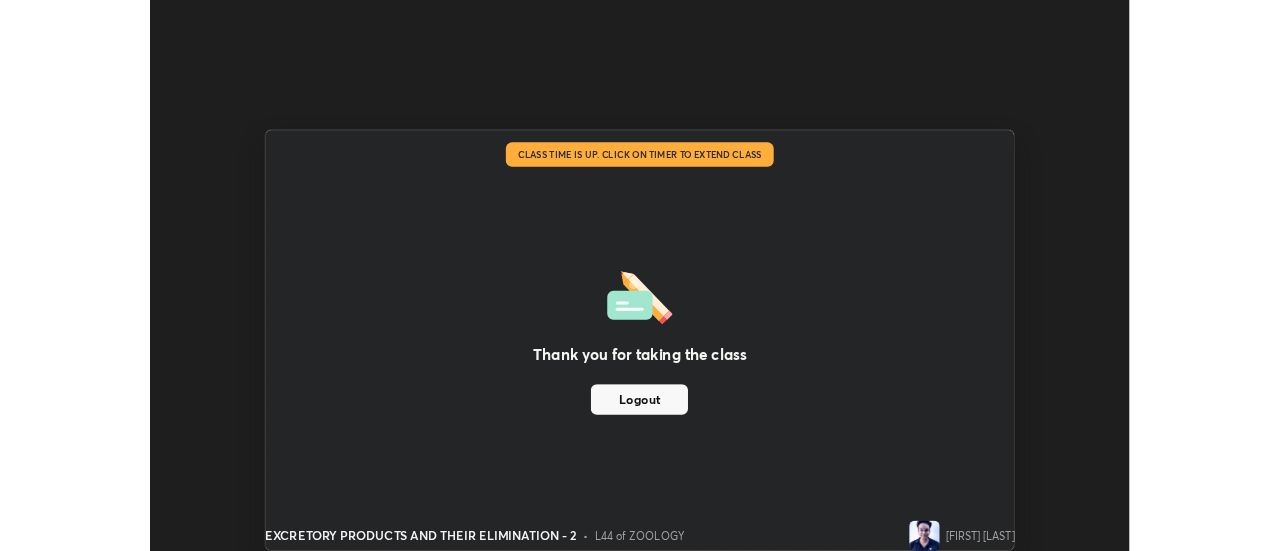 scroll, scrollTop: 551, scrollLeft: 1280, axis: both 